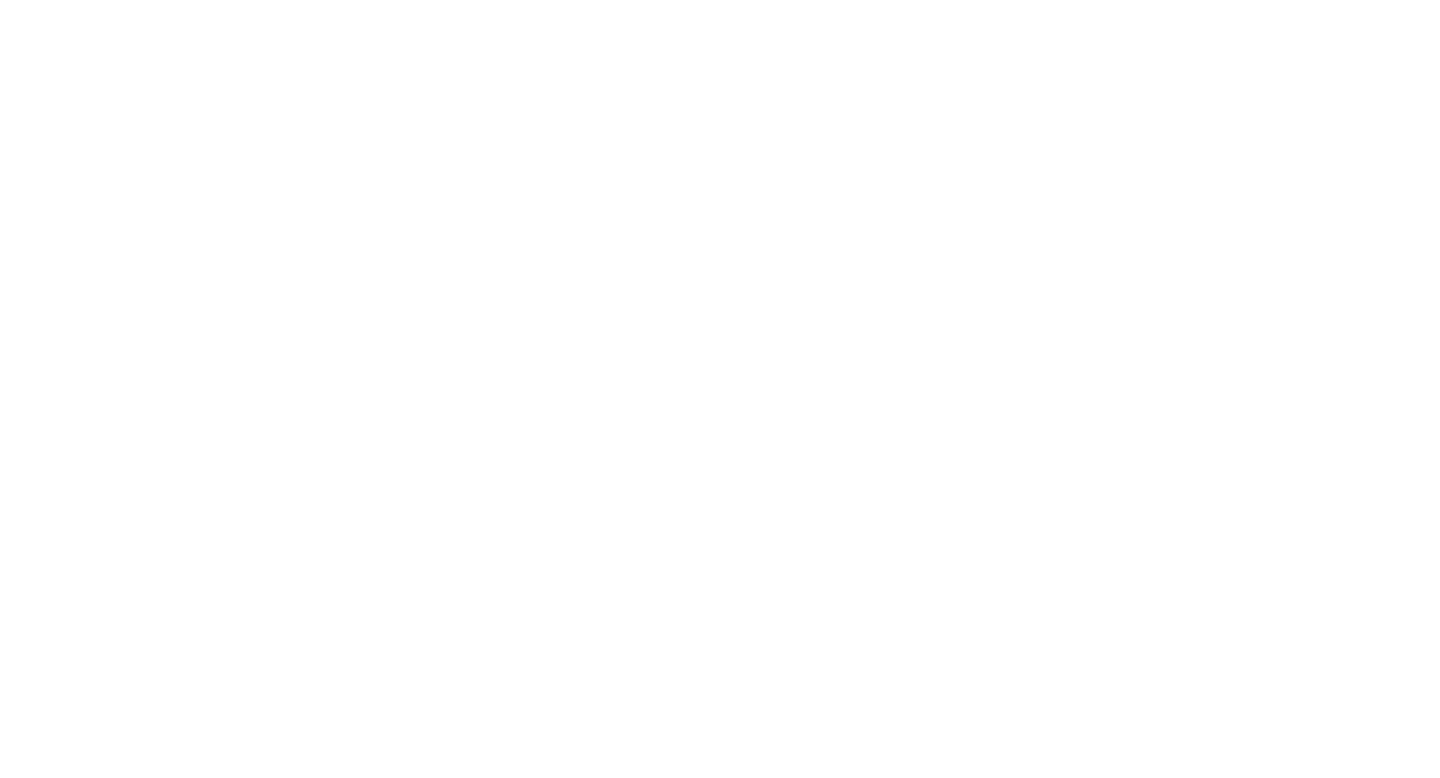 scroll, scrollTop: 0, scrollLeft: 0, axis: both 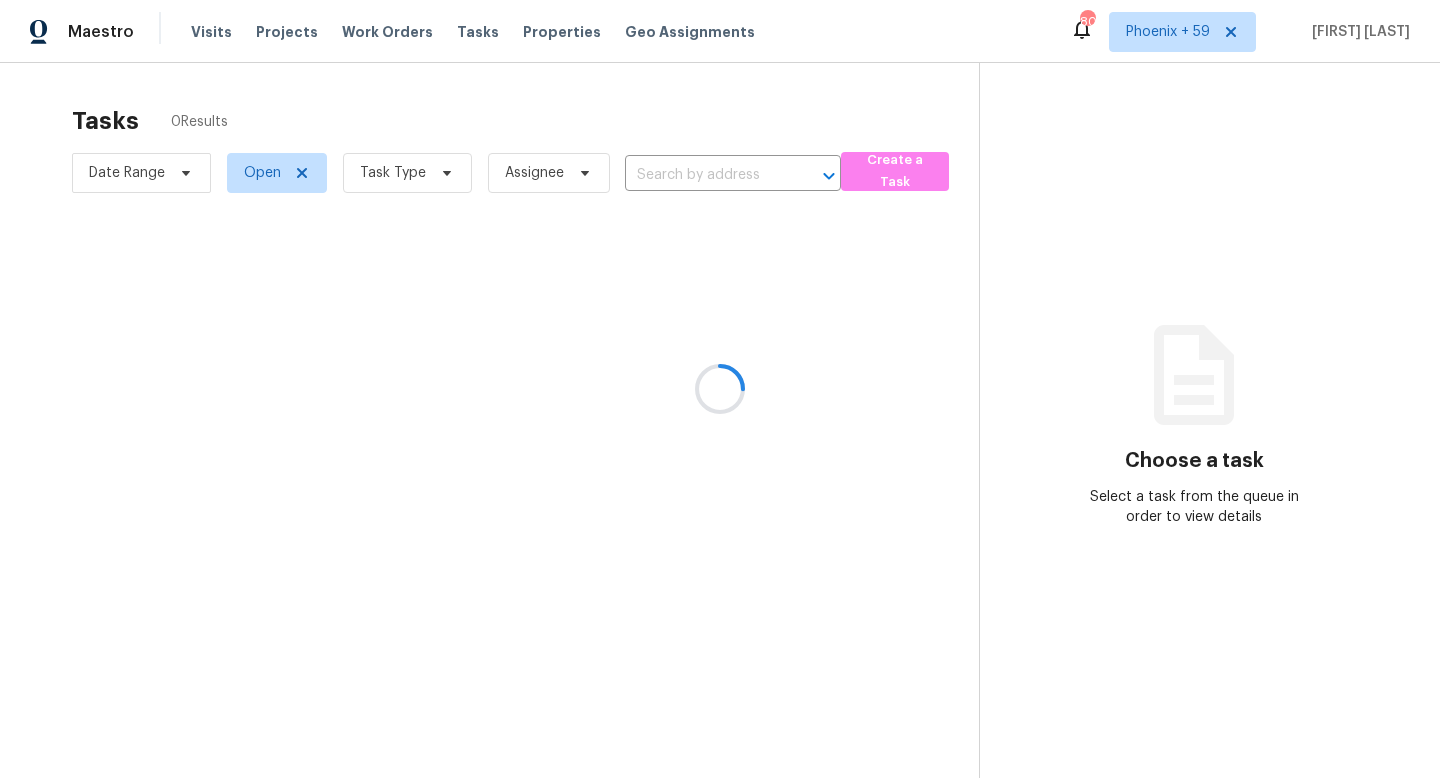 click at bounding box center (720, 389) 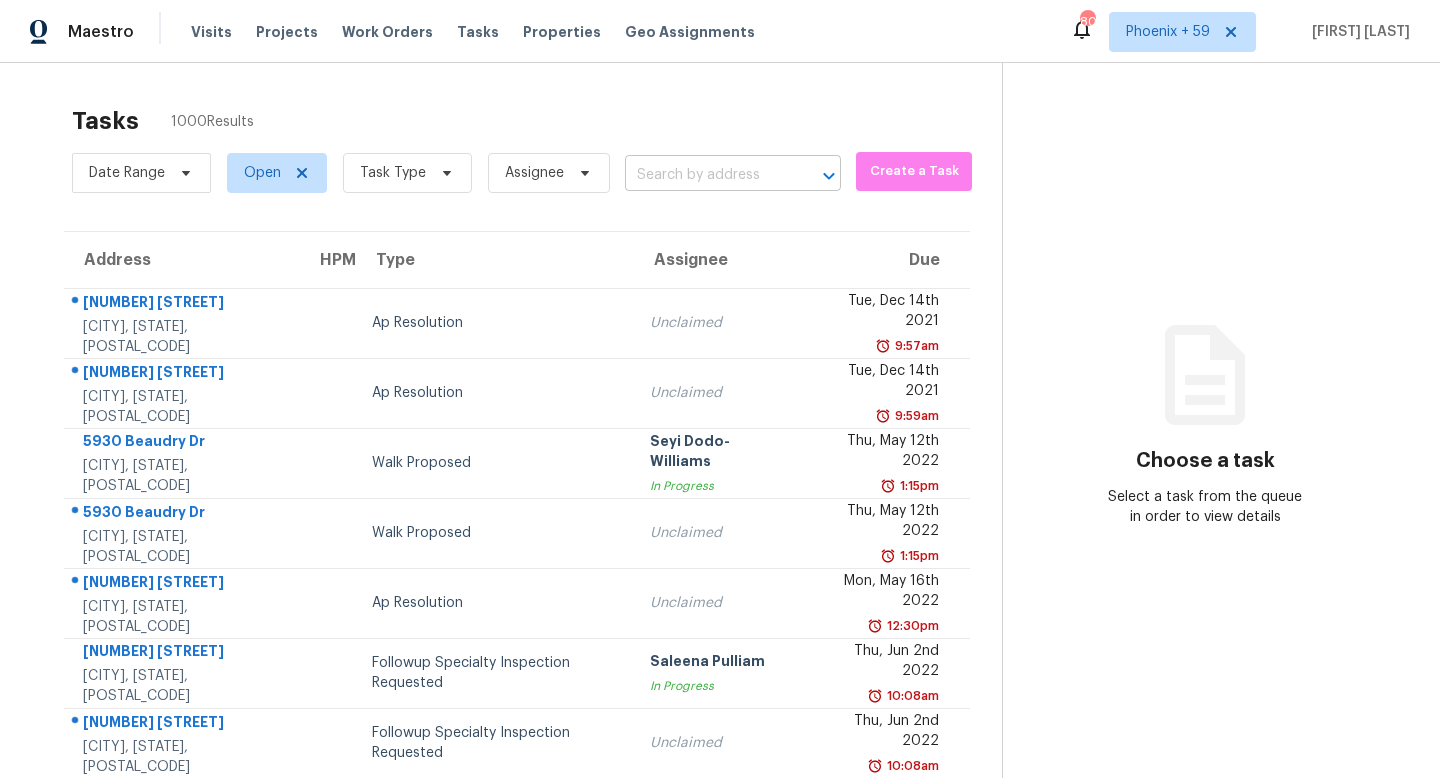 click at bounding box center [705, 175] 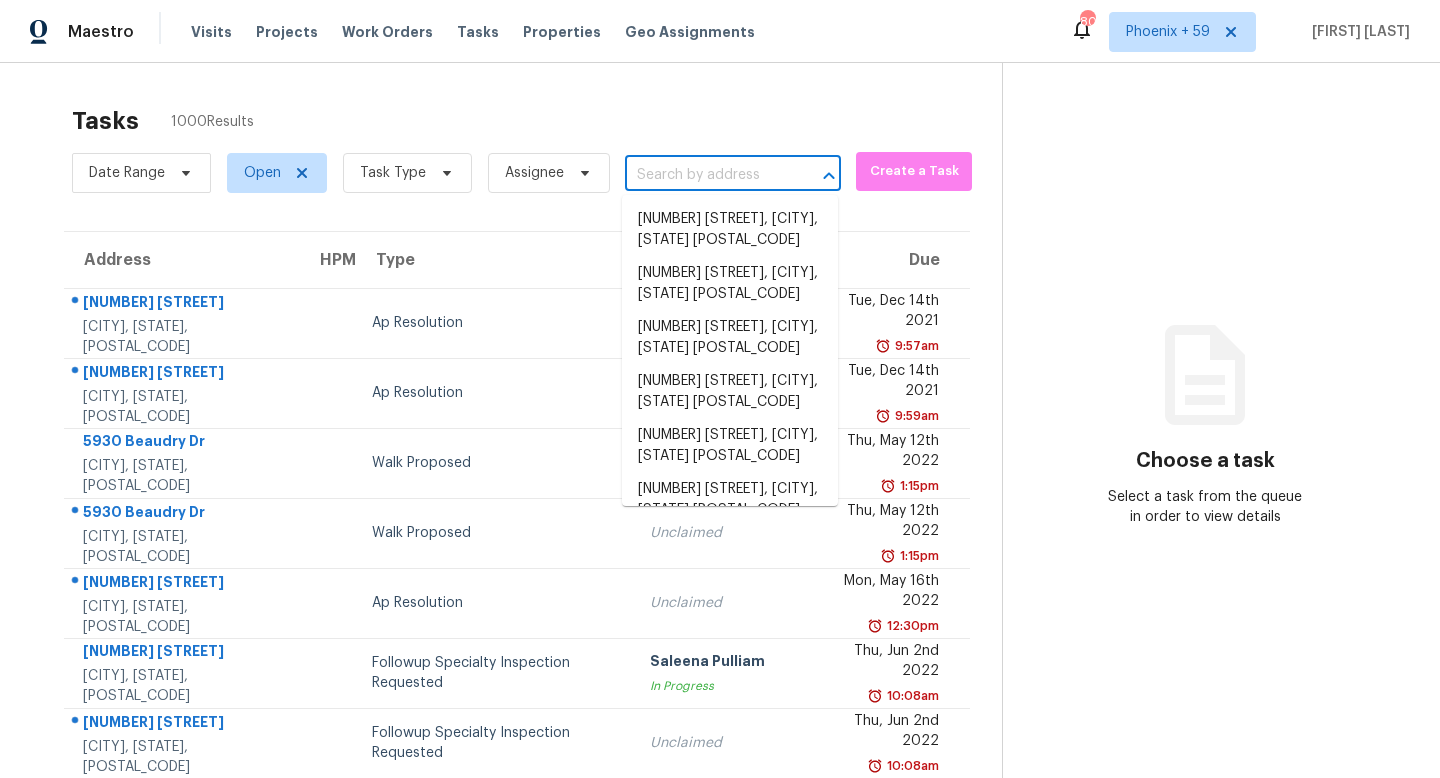 paste on "[NUMBER] [STREET]" 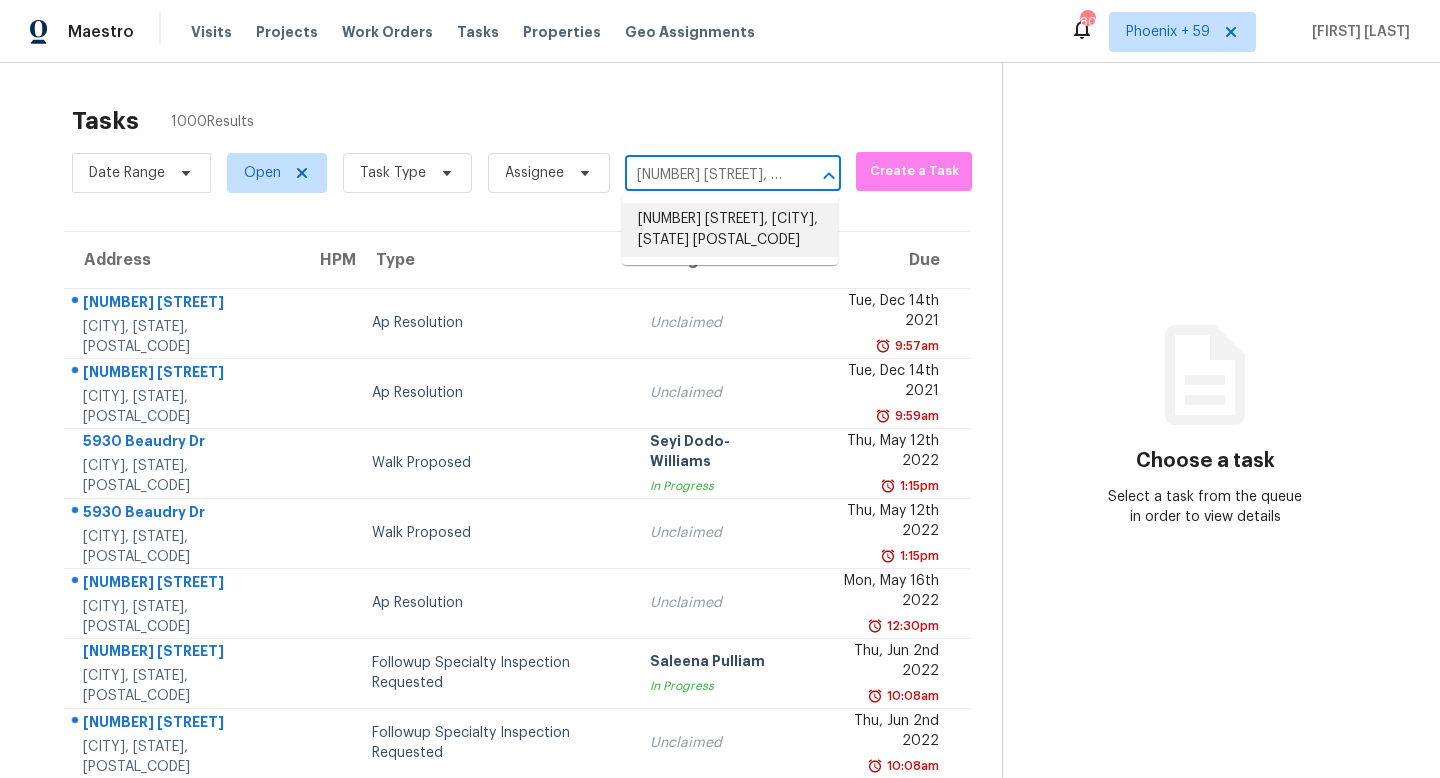 click on "[NUMBER] [STREET], [CITY], [STATE] [POSTAL_CODE]" at bounding box center [730, 230] 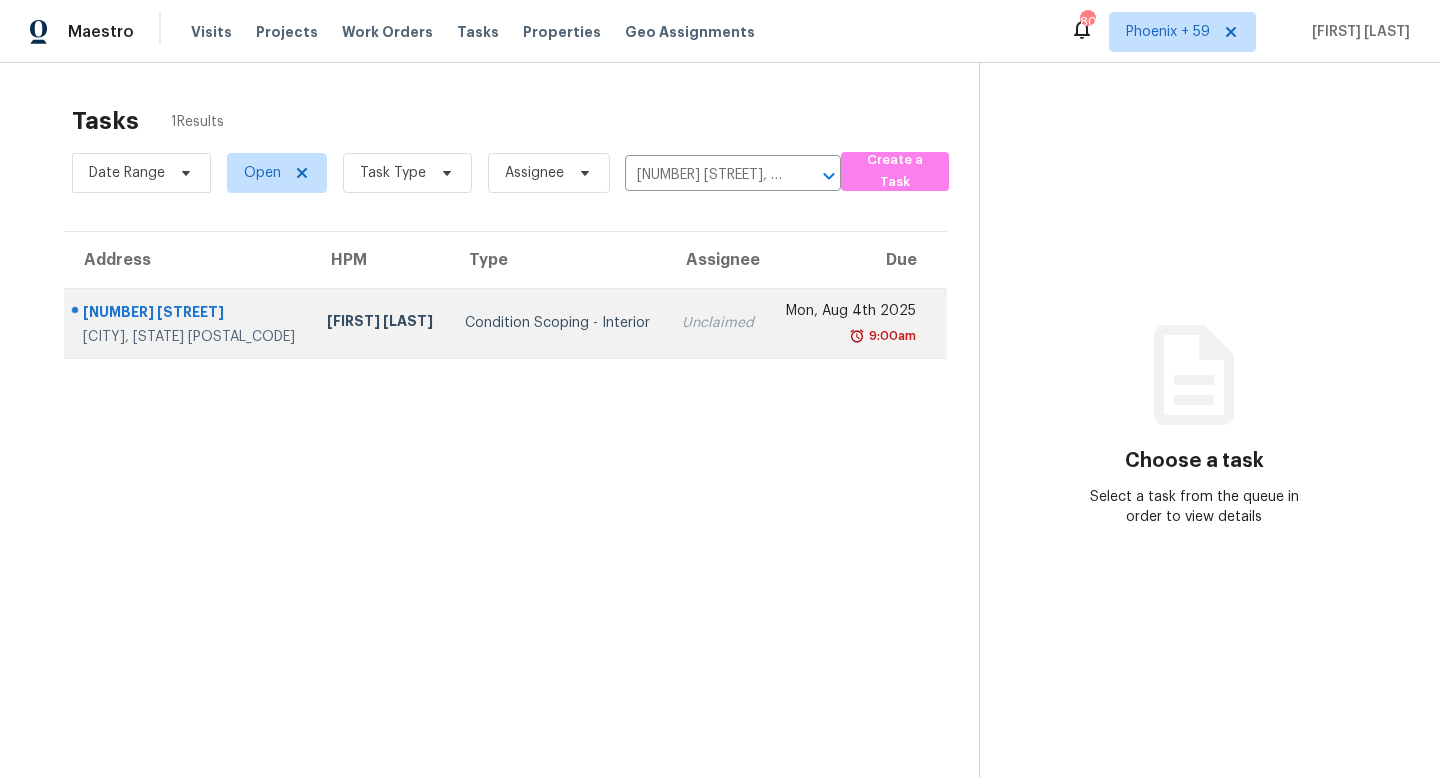 click on "Condition Scoping - Interior" at bounding box center (557, 323) 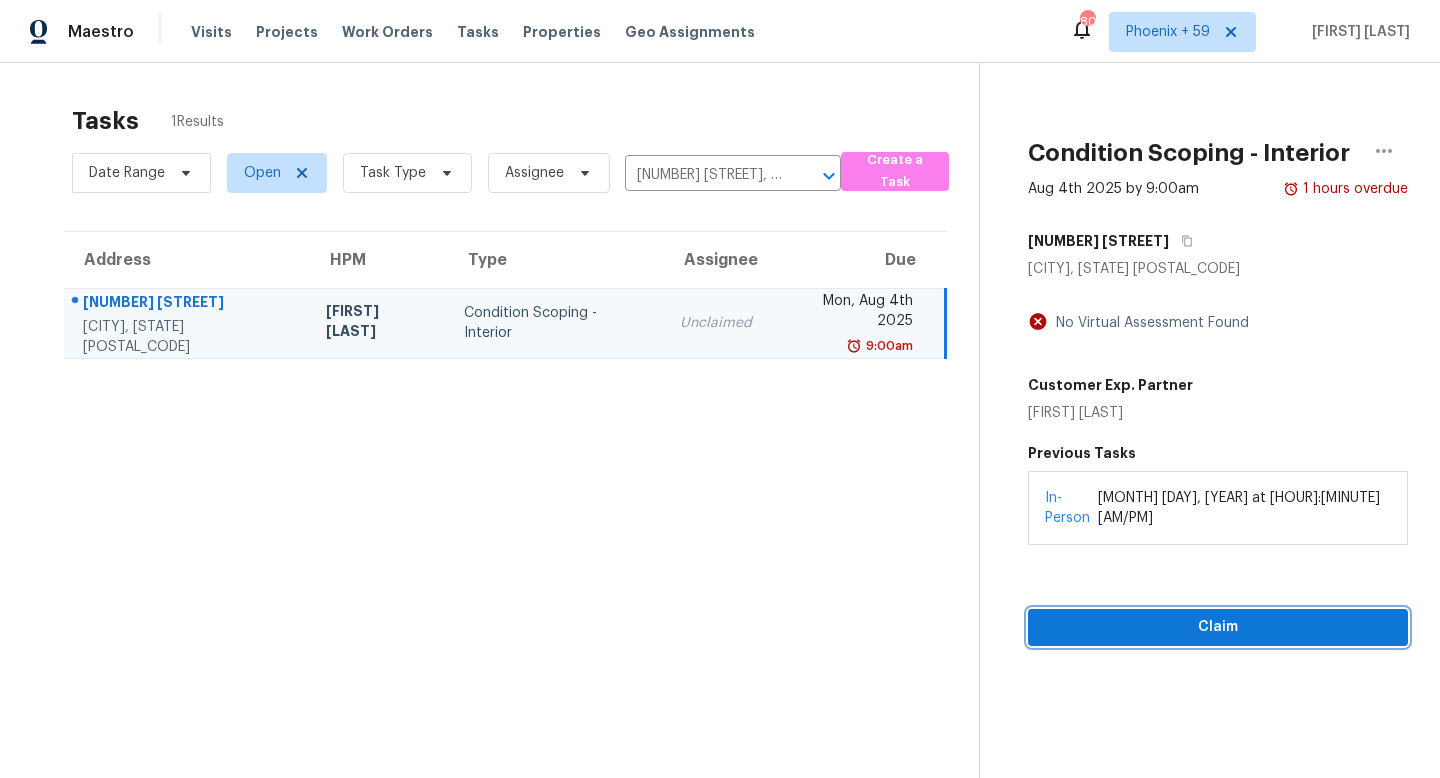 click on "Claim" at bounding box center (1218, 627) 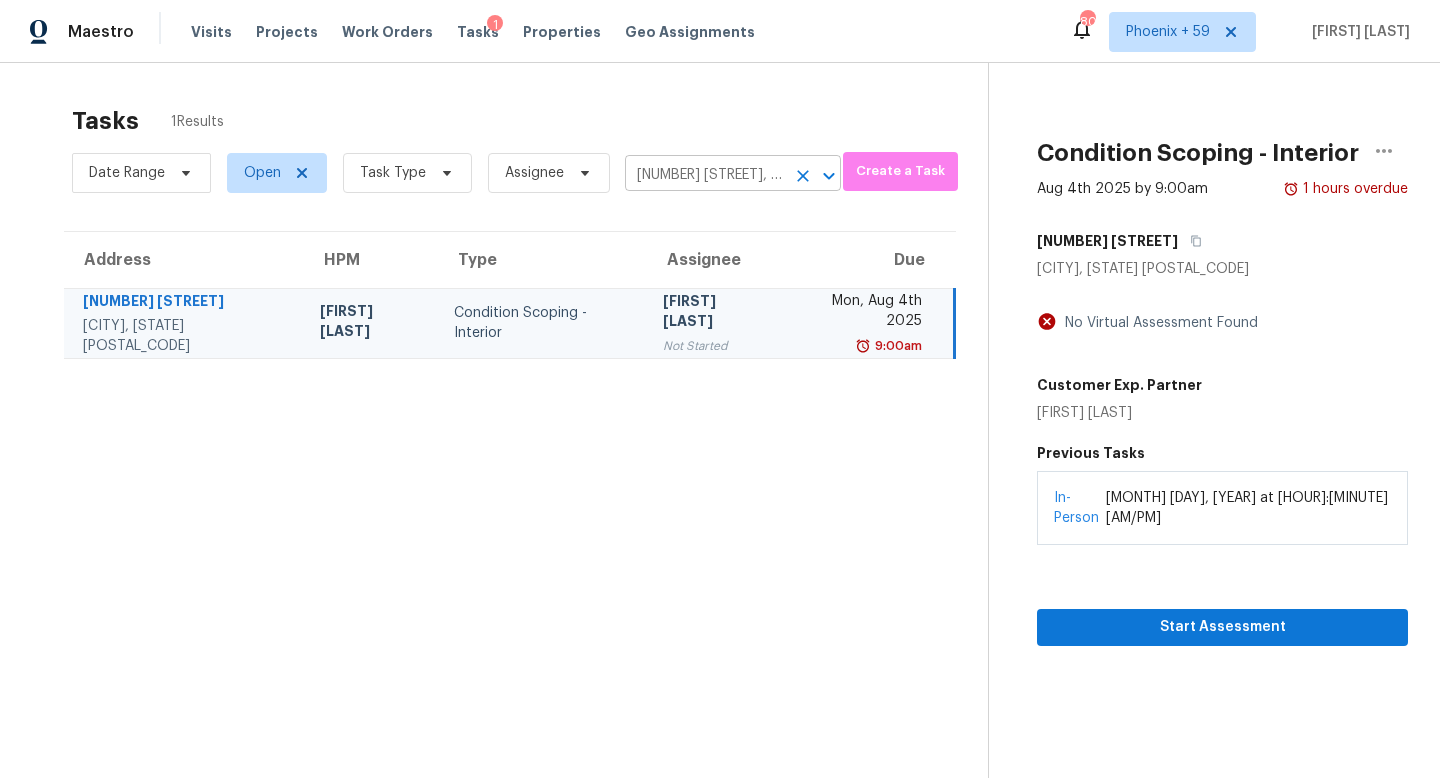 click on "[NUMBER] [STREET], [CITY], [STATE] [POSTAL_CODE]" at bounding box center [705, 175] 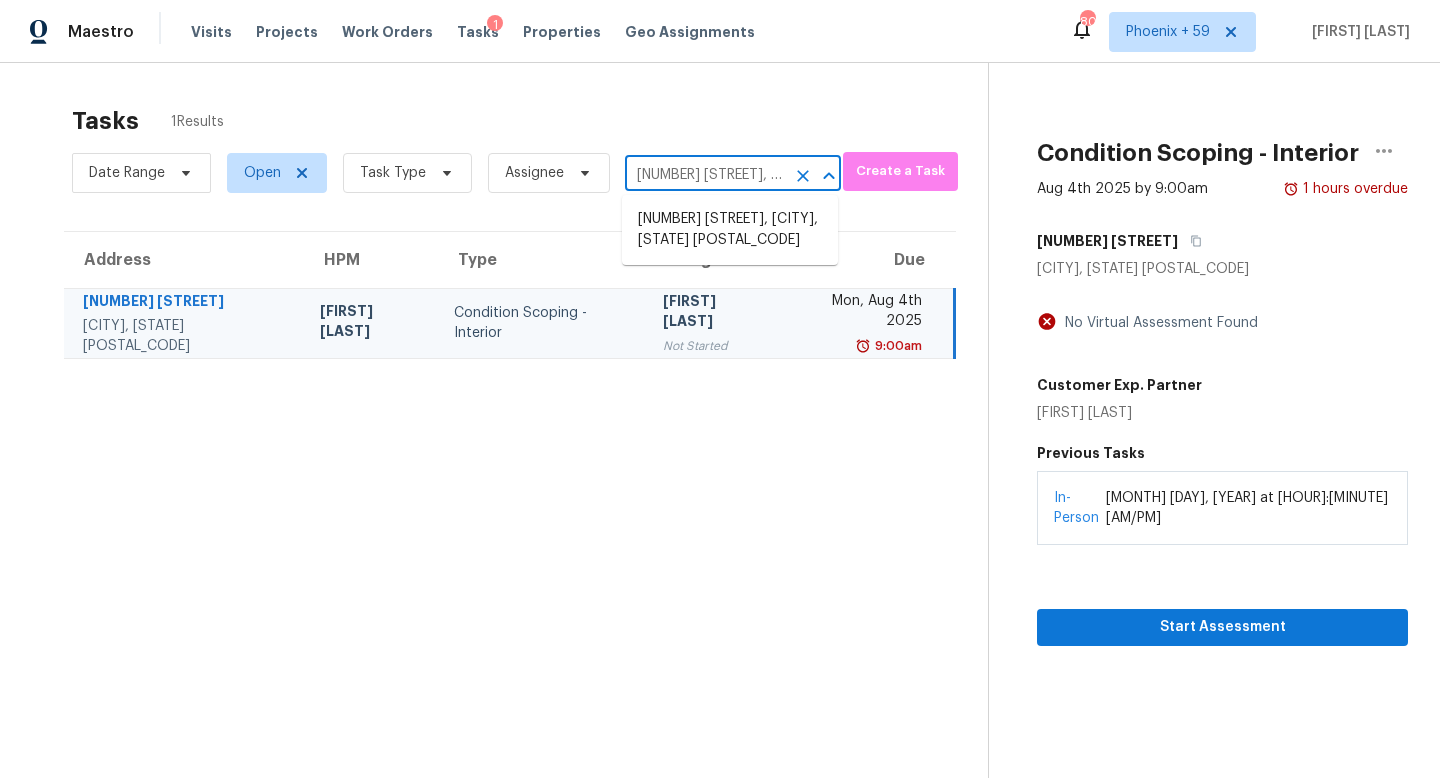 click on "[NUMBER] [STREET], [CITY], [STATE] [POSTAL_CODE]" at bounding box center [705, 175] 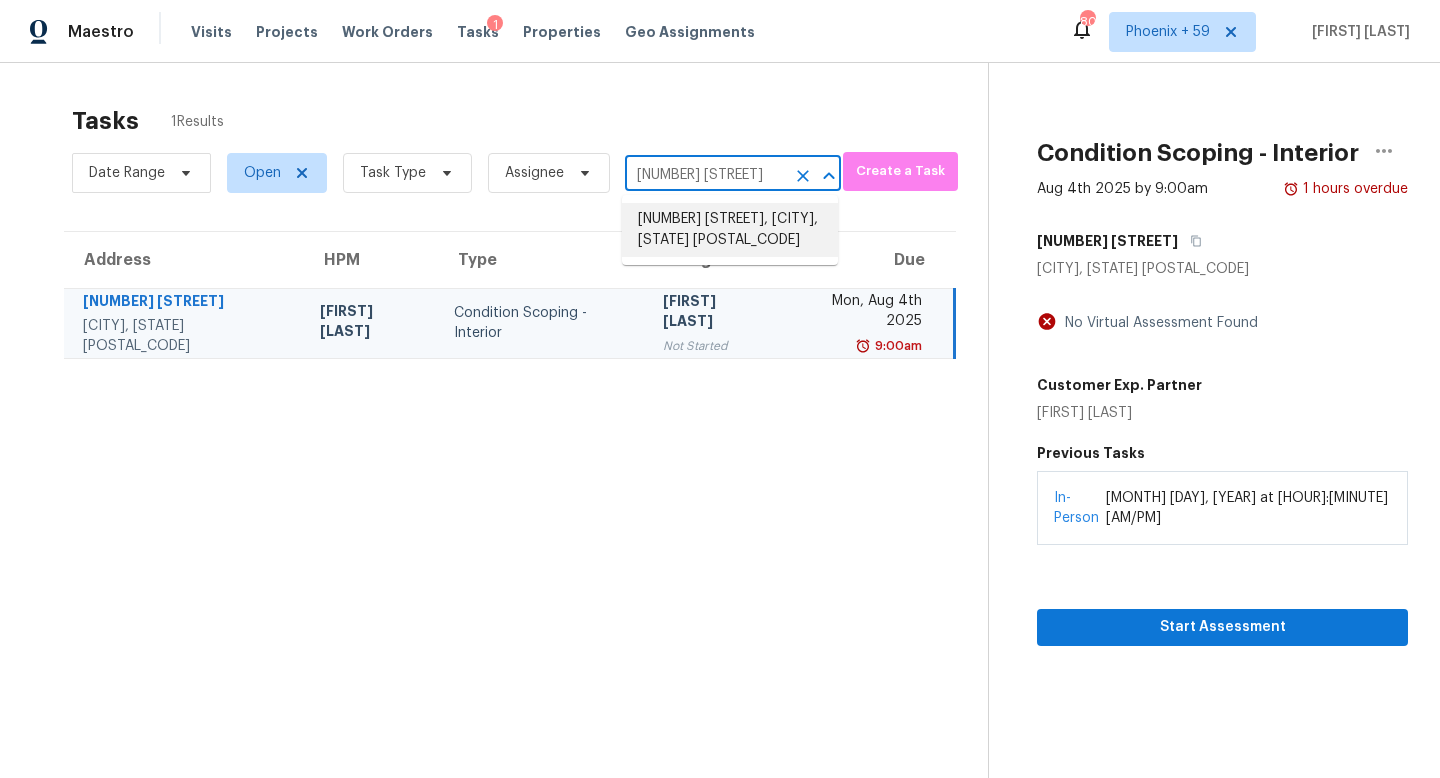 click on "3904 Sherbourne Dr, Oceanside, CA 92056" at bounding box center [730, 230] 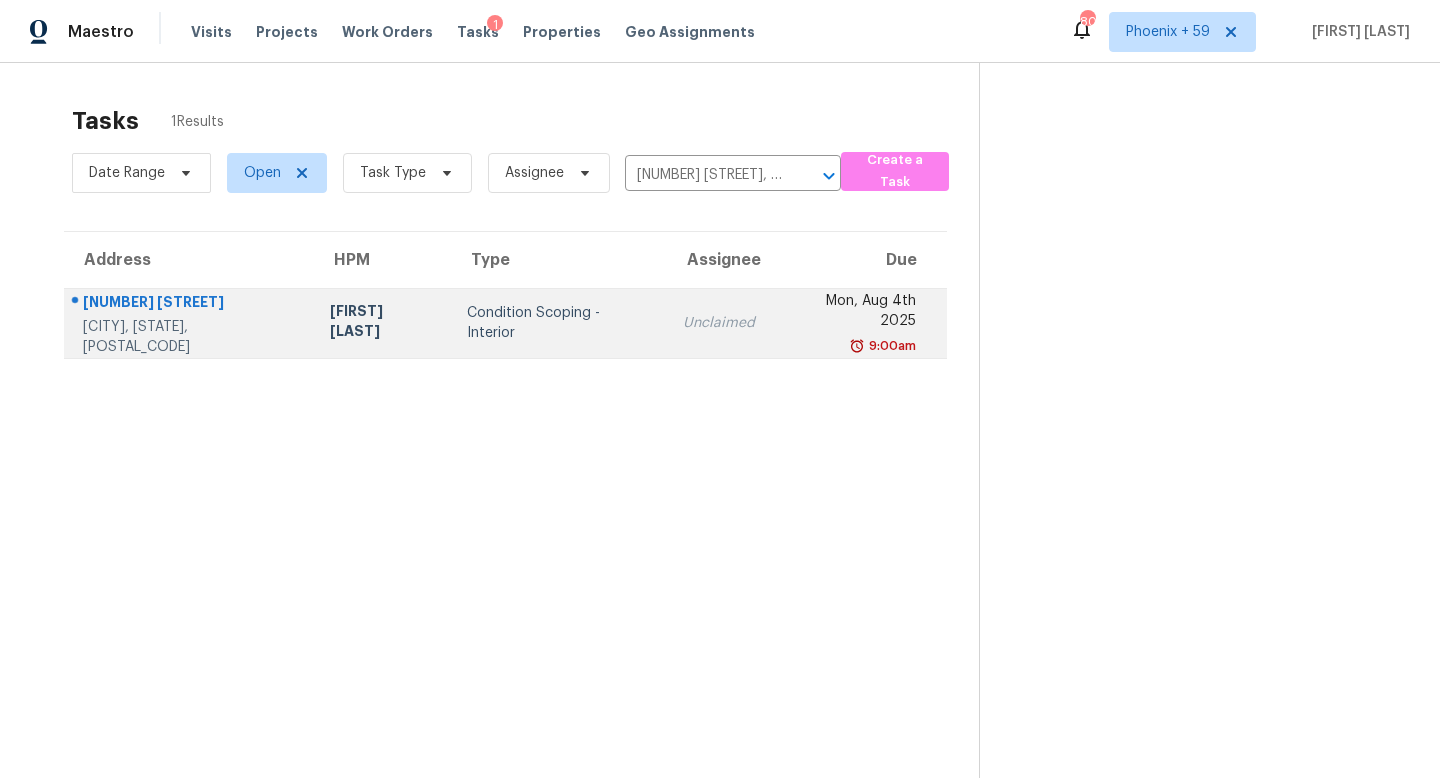 click on "Unclaimed" at bounding box center [719, 323] 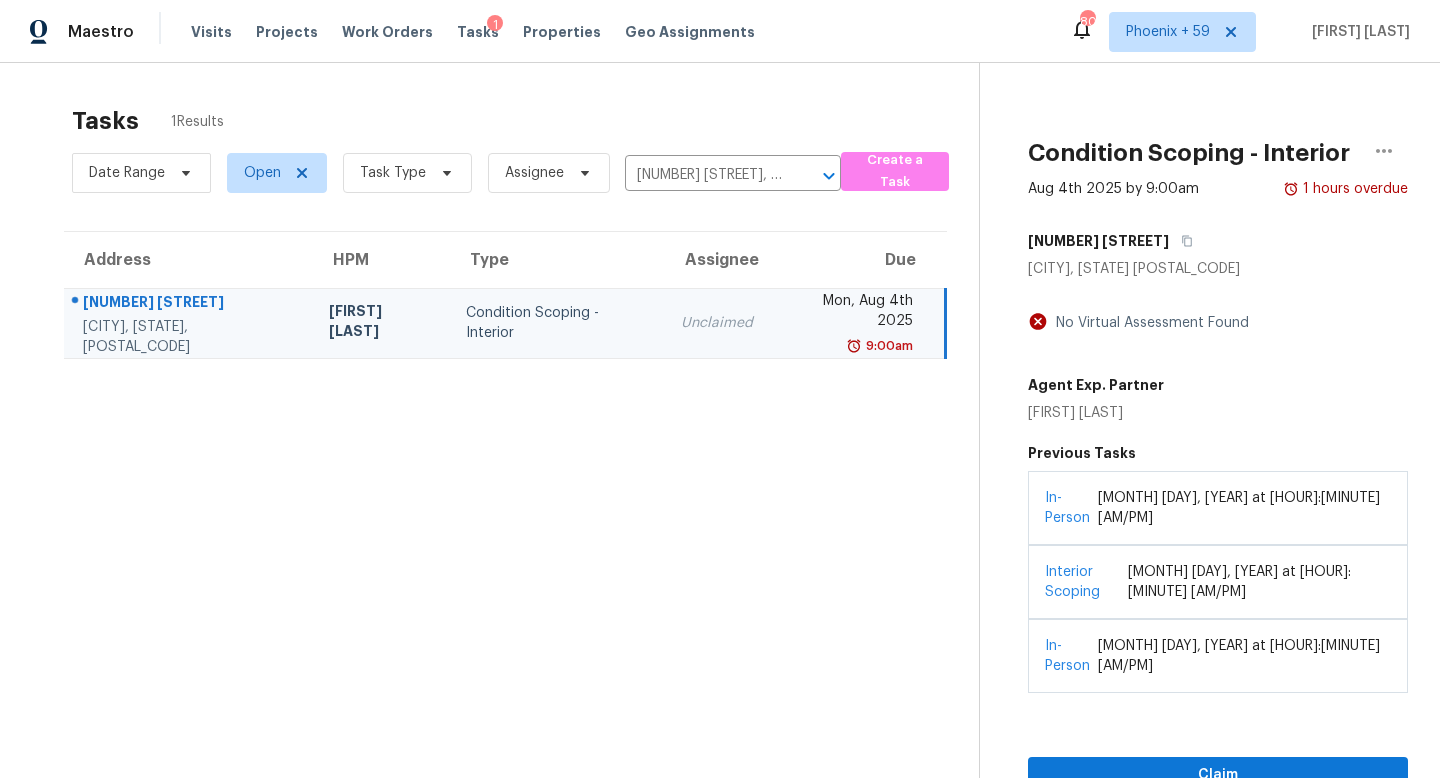 click on "In-Person  May 01, 2025 at 10:57 AM" at bounding box center [1218, 508] 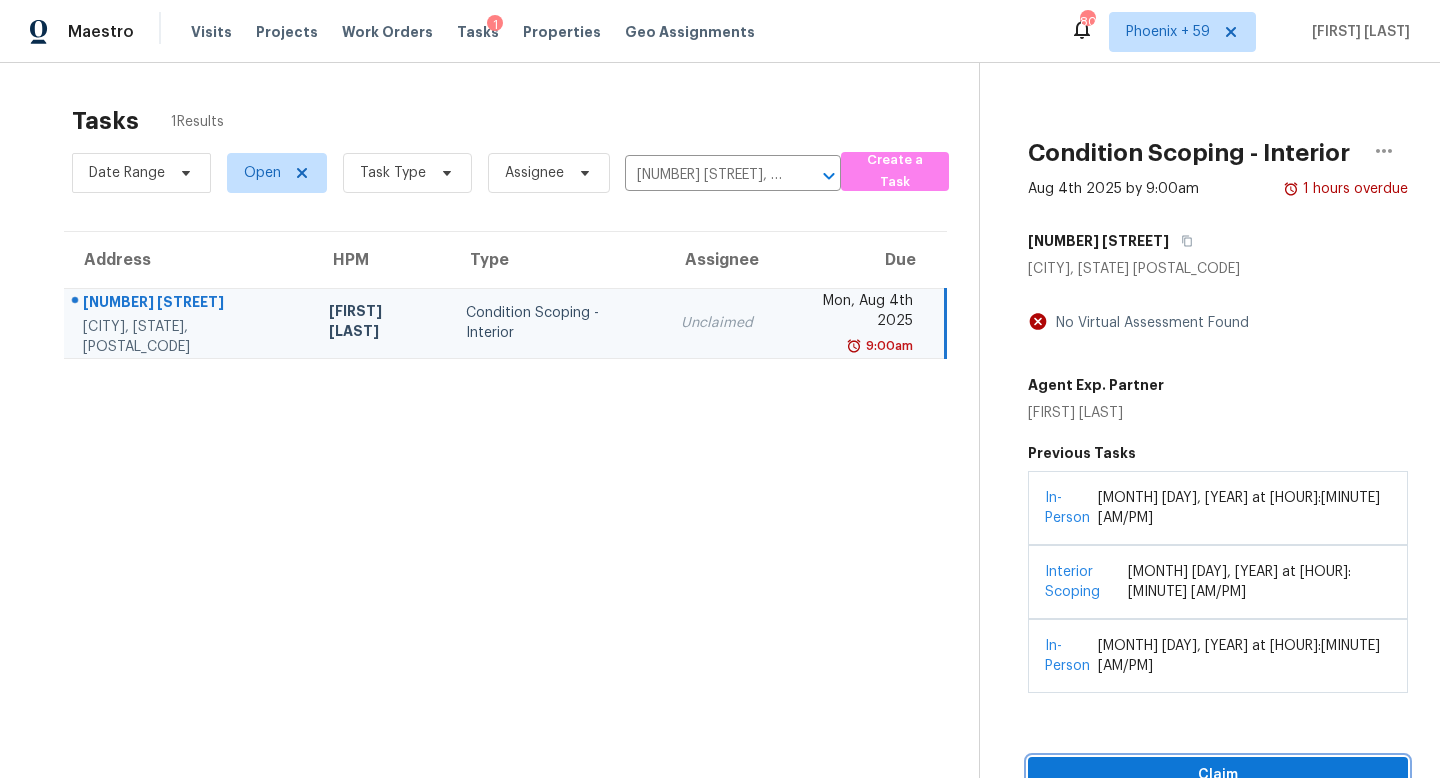 click on "Claim" at bounding box center [1218, 775] 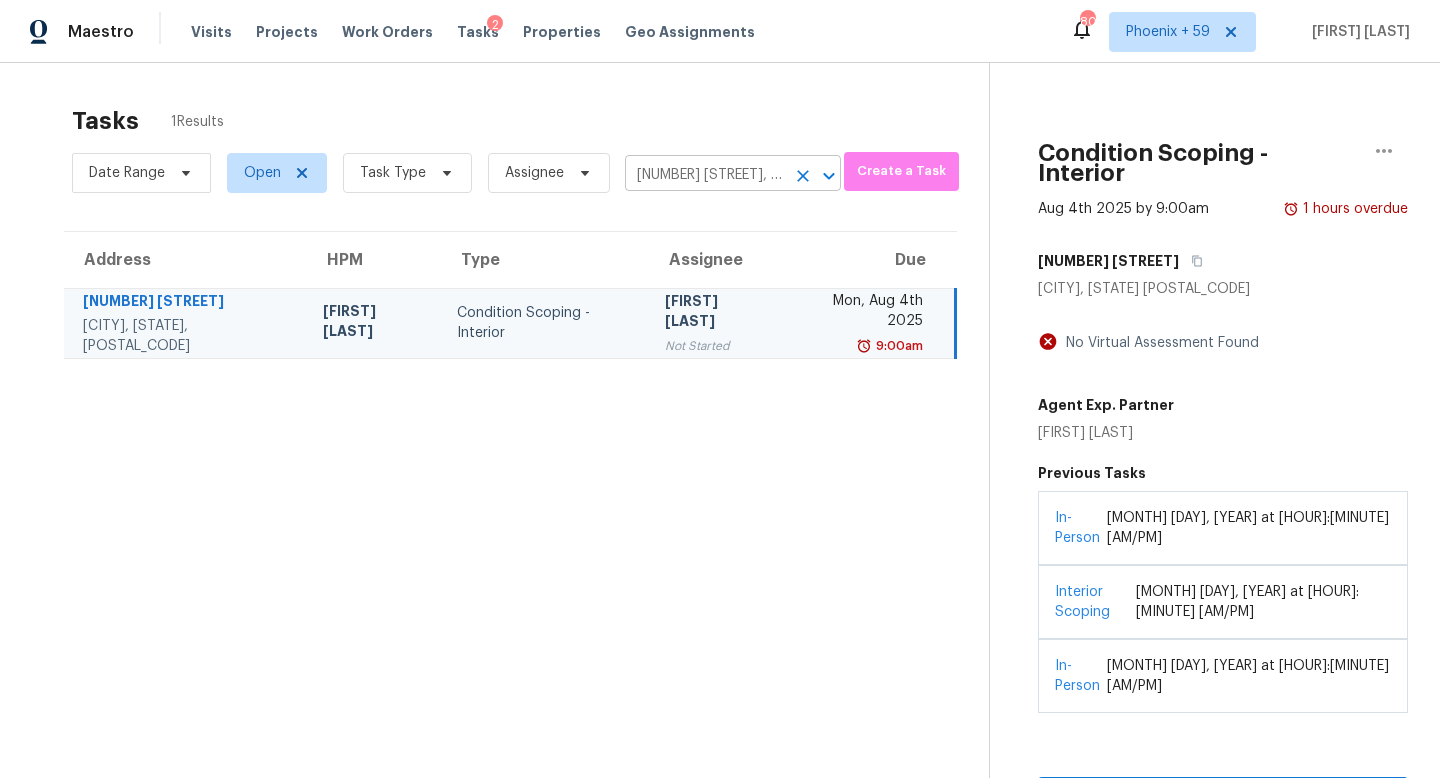 click on "3904 Sherbourne Dr, Oceanside, CA 92056" at bounding box center (705, 175) 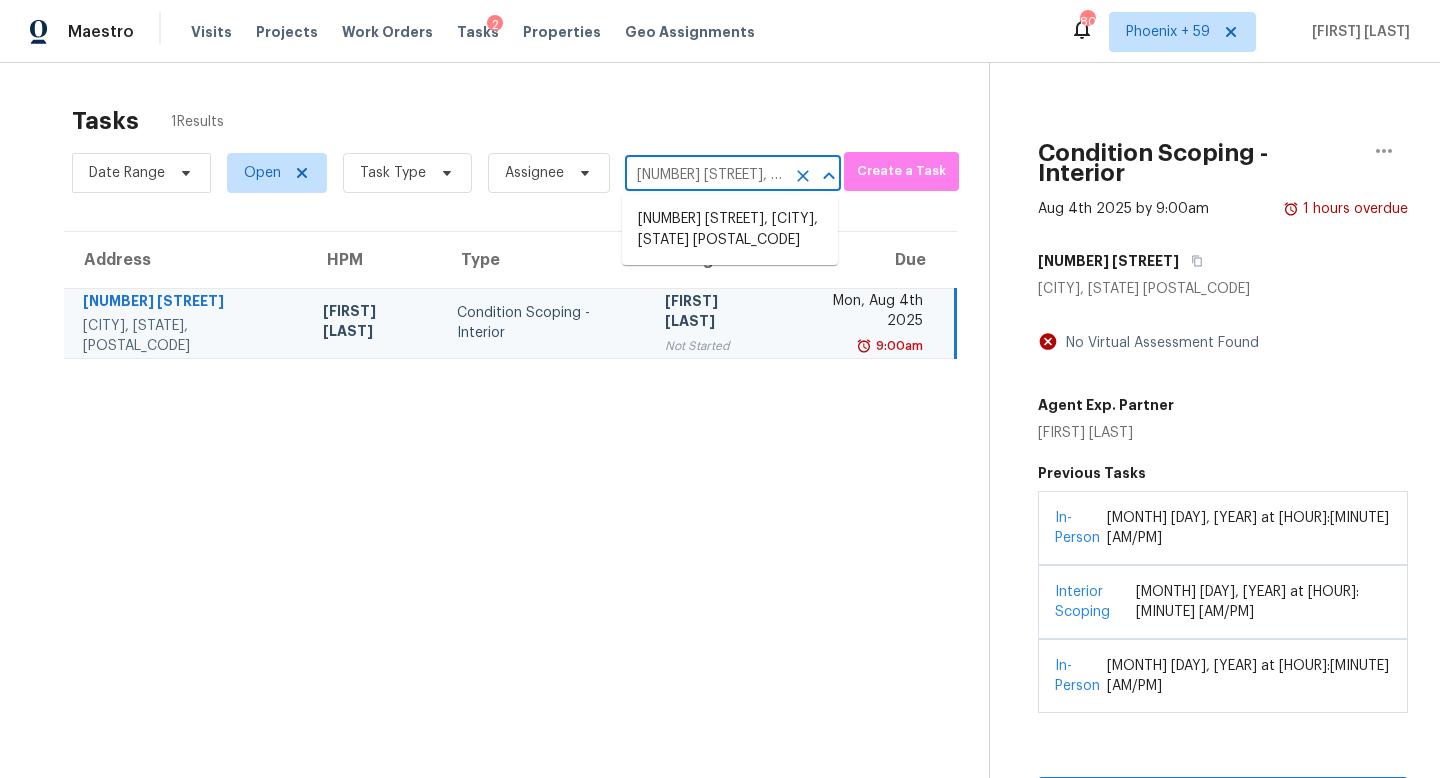 click on "3904 Sherbourne Dr, Oceanside, CA 92056" at bounding box center (705, 175) 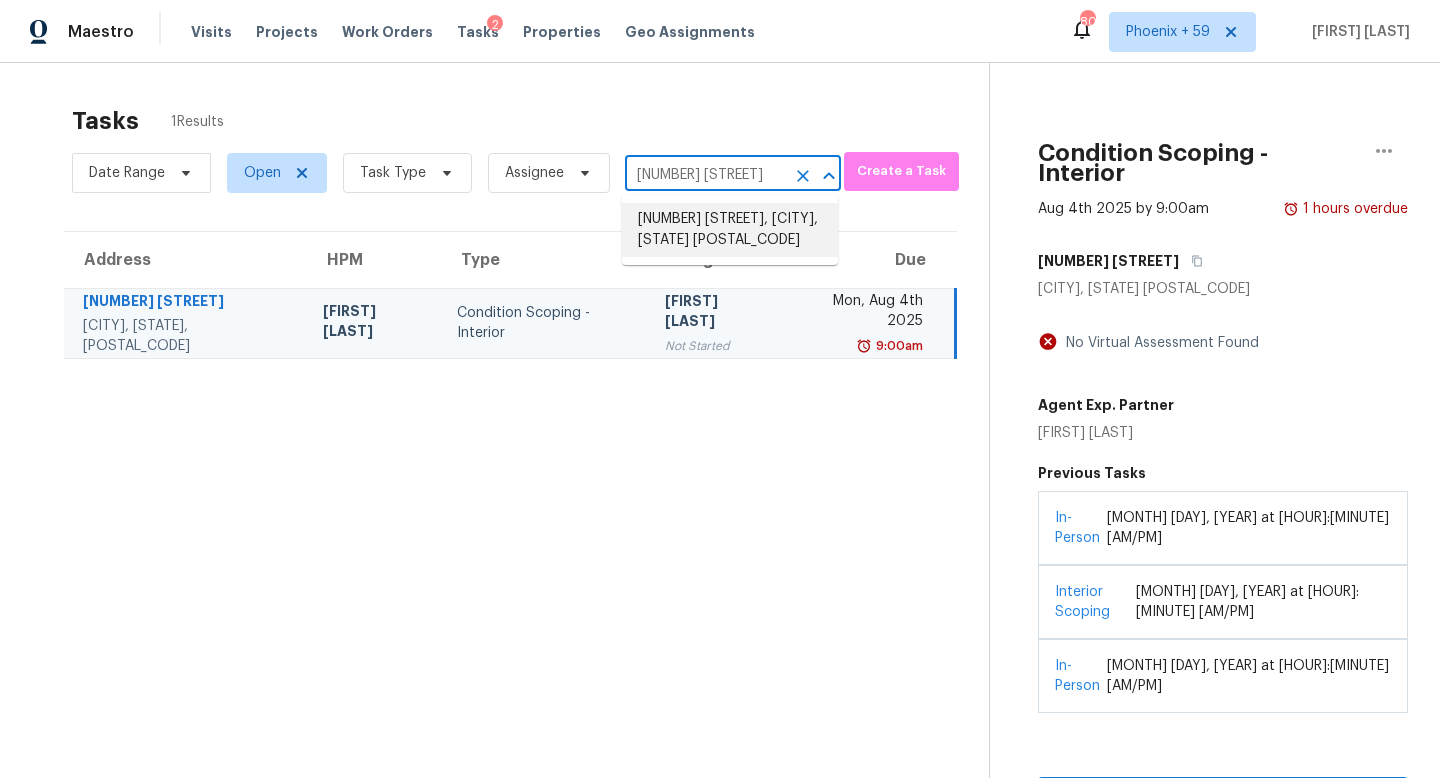 click on "1904 Cedar Ridge Dr, Austin, TX 78741" at bounding box center (730, 230) 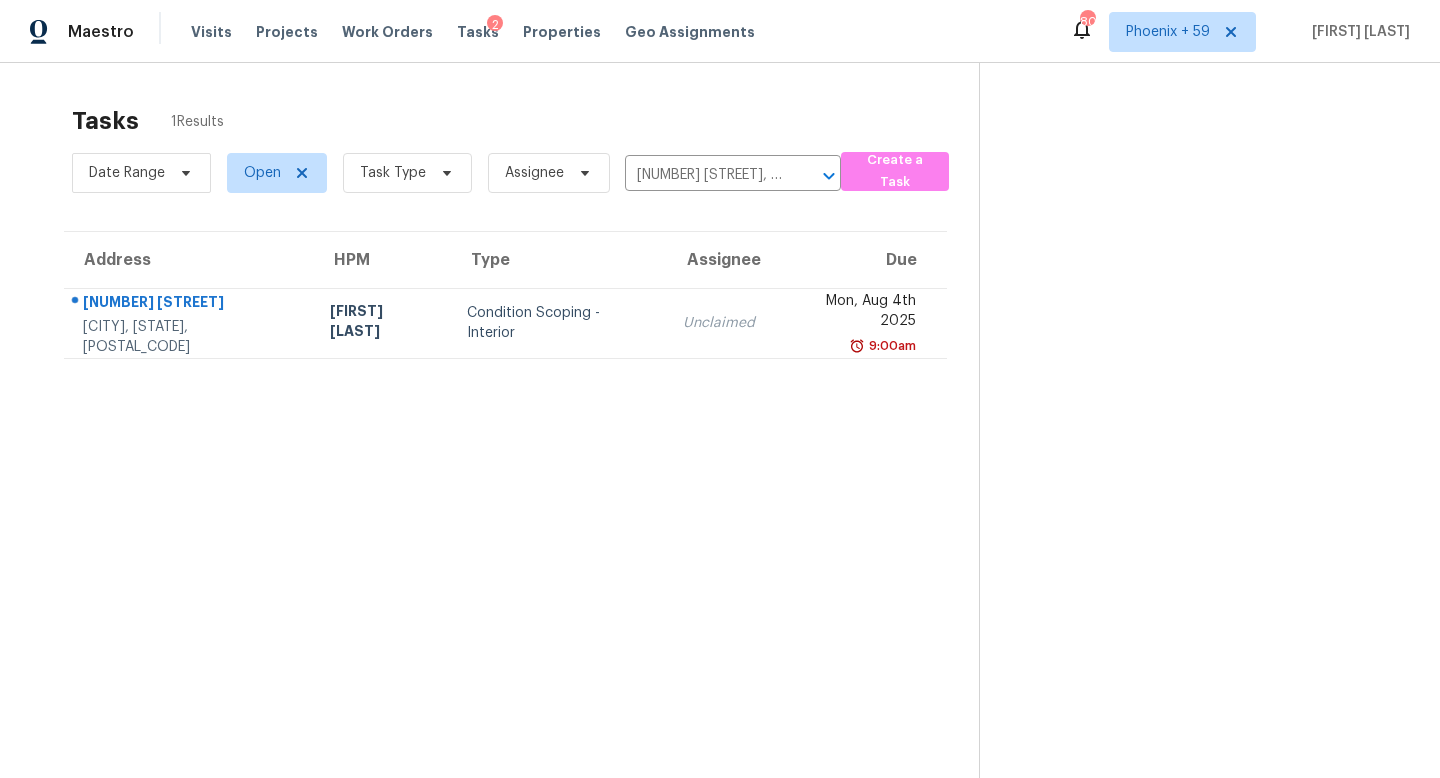 click on "Unclaimed" at bounding box center [719, 323] 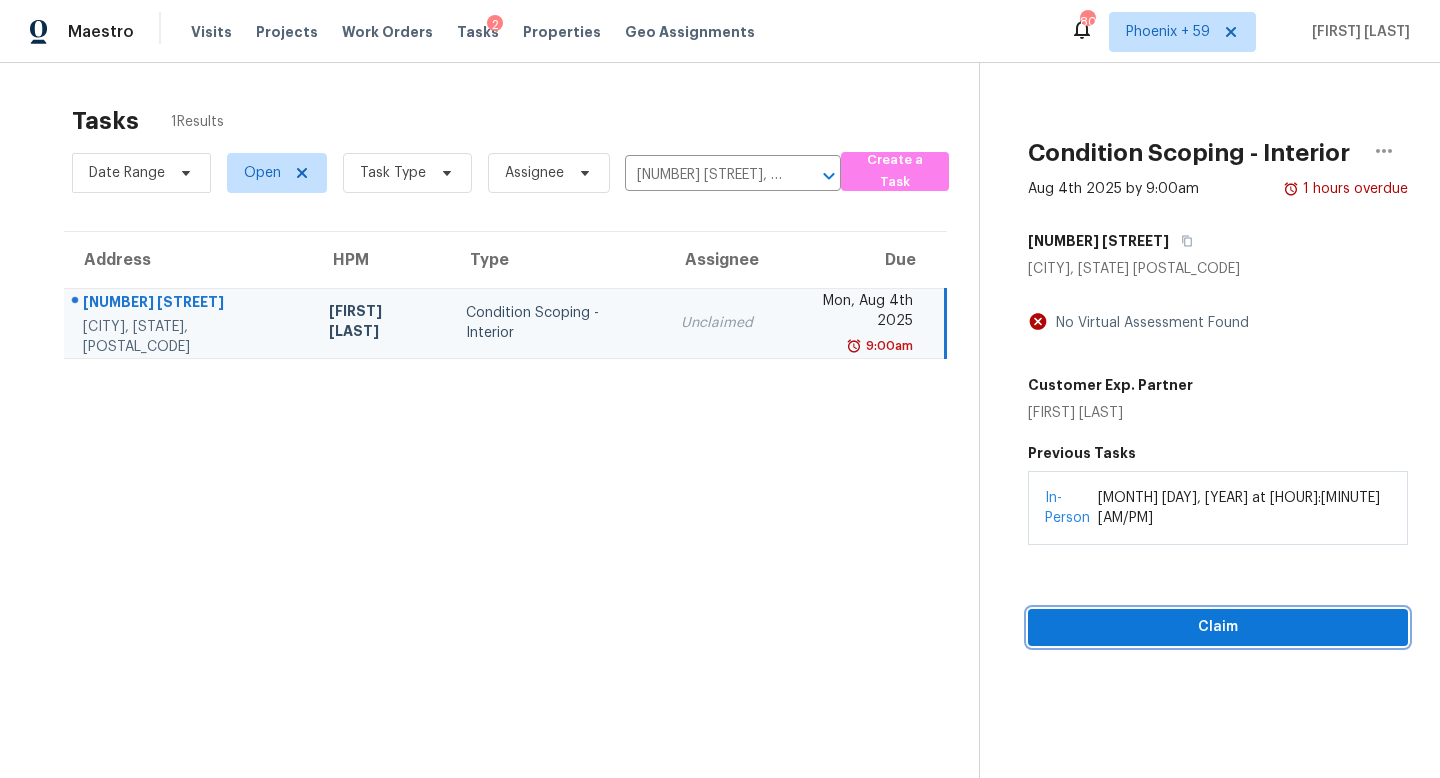 click on "Claim" at bounding box center [1218, 627] 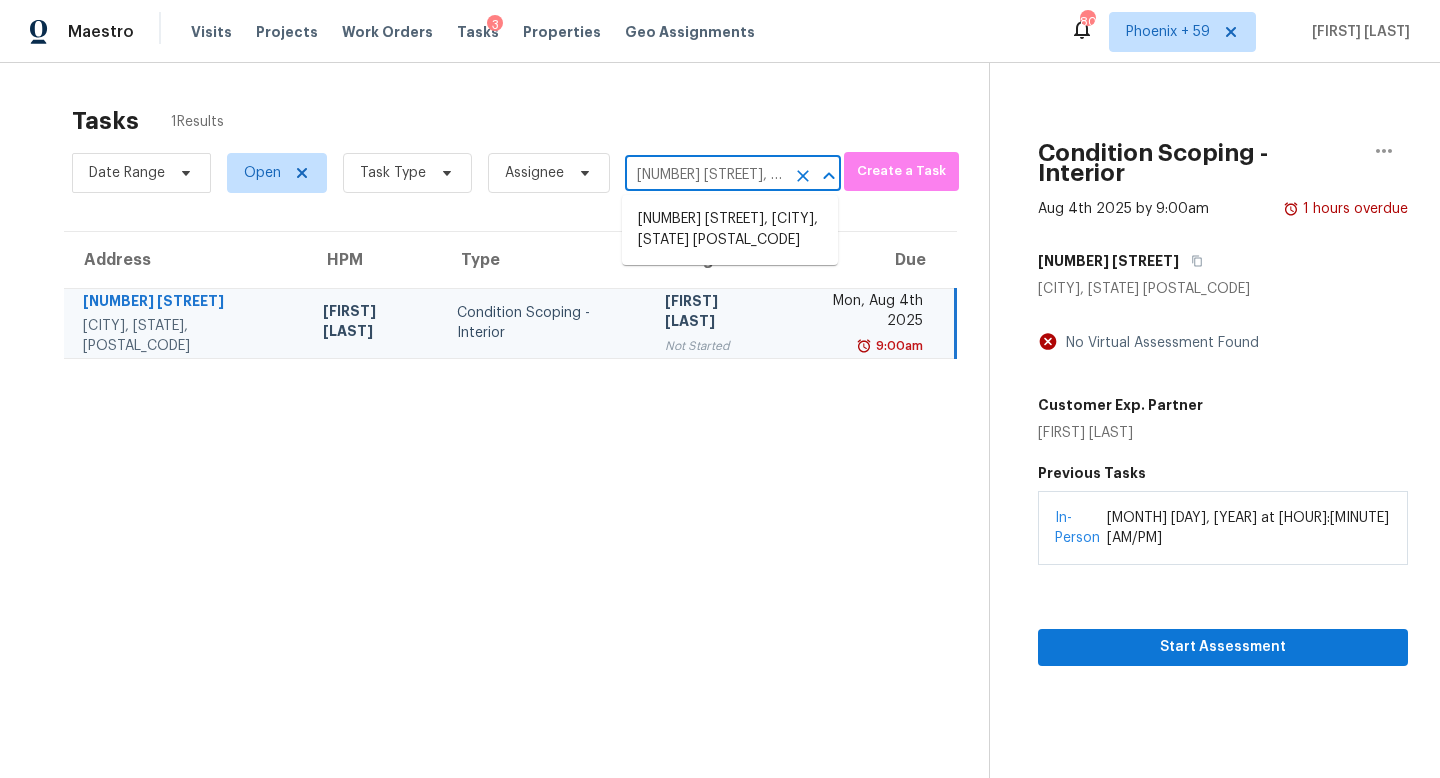 click on "1904 Cedar Ridge Dr, Austin, TX 78741" at bounding box center (705, 175) 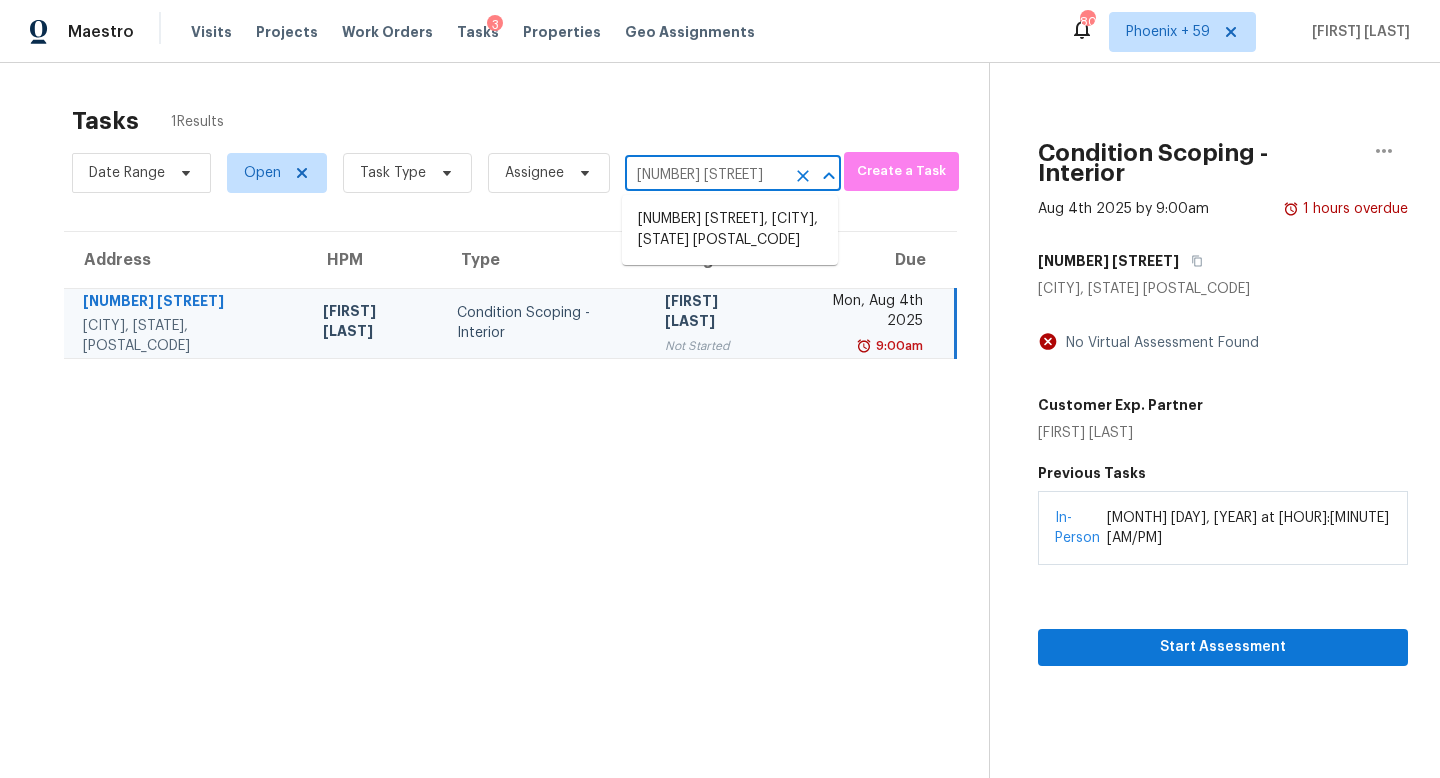 scroll, scrollTop: 0, scrollLeft: 1, axis: horizontal 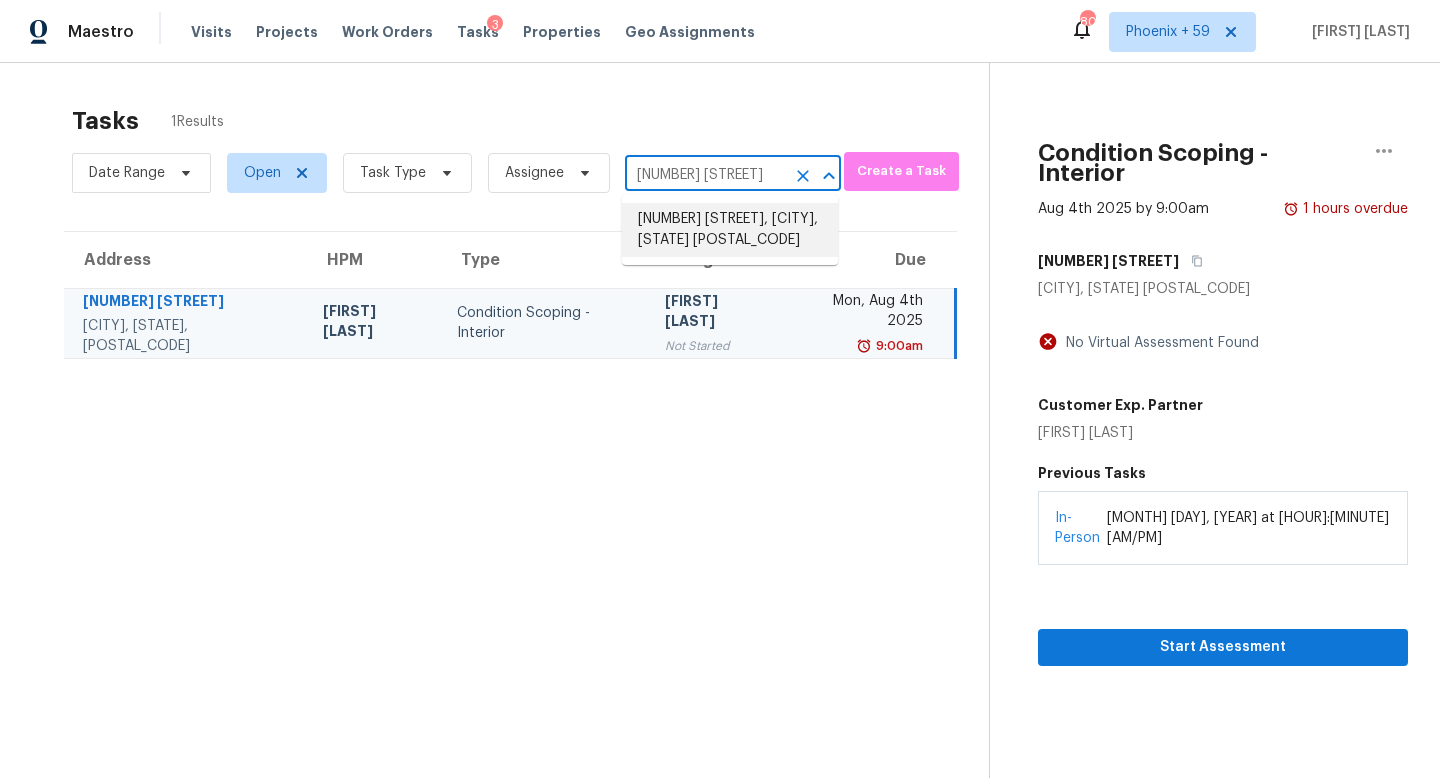 click on "[NUMBER] [STREET], [CITY], [STATE] [POSTAL_CODE]" at bounding box center (730, 230) 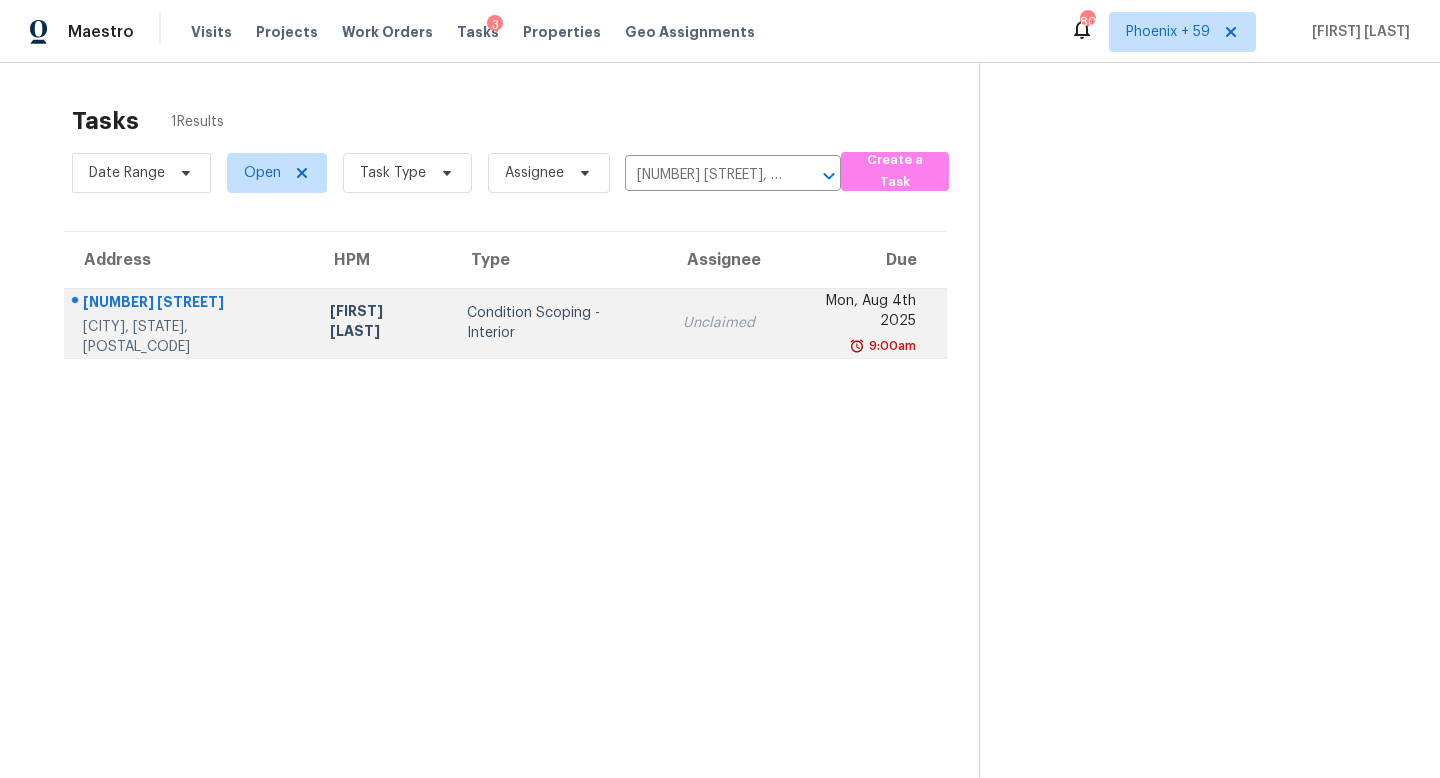 click on "Unclaimed" at bounding box center [719, 323] 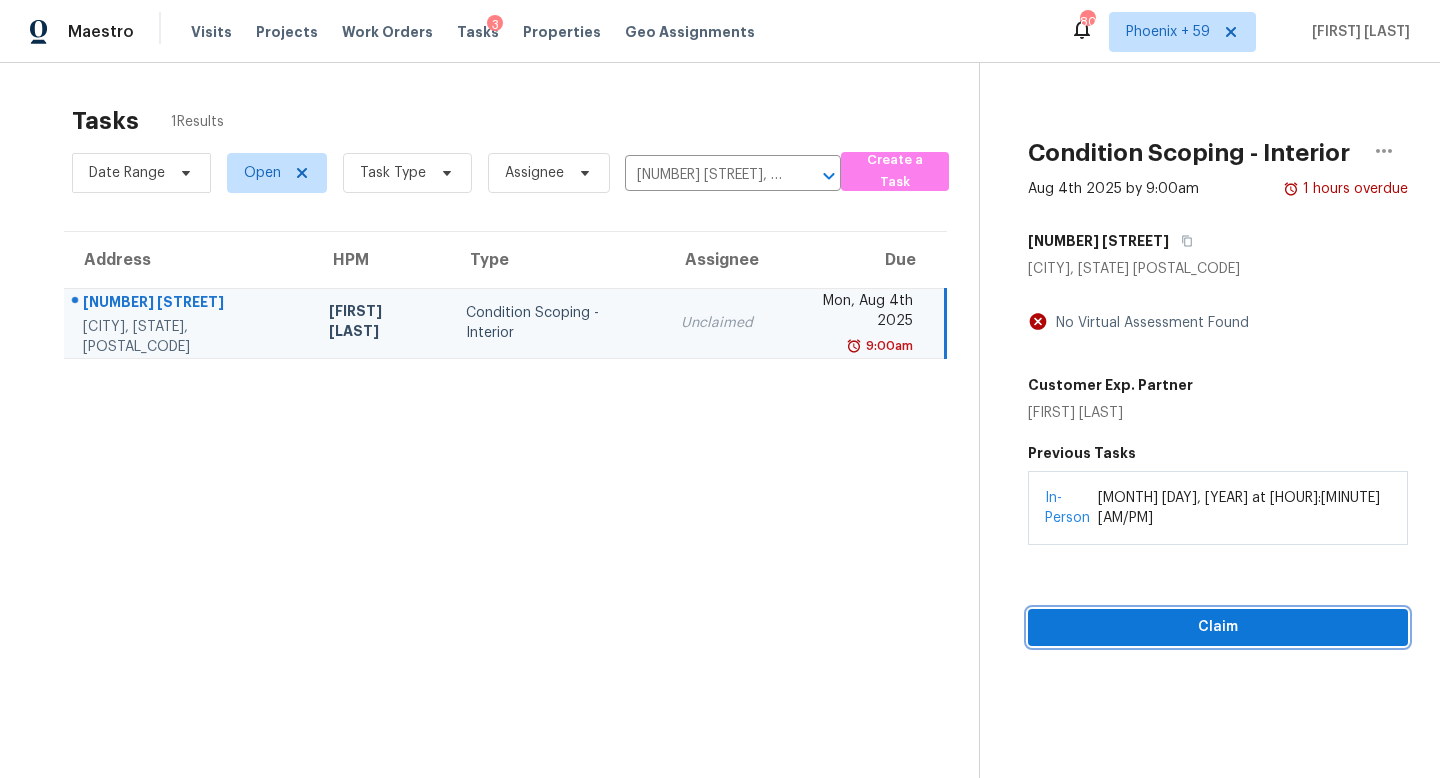 click on "Claim" at bounding box center [1218, 627] 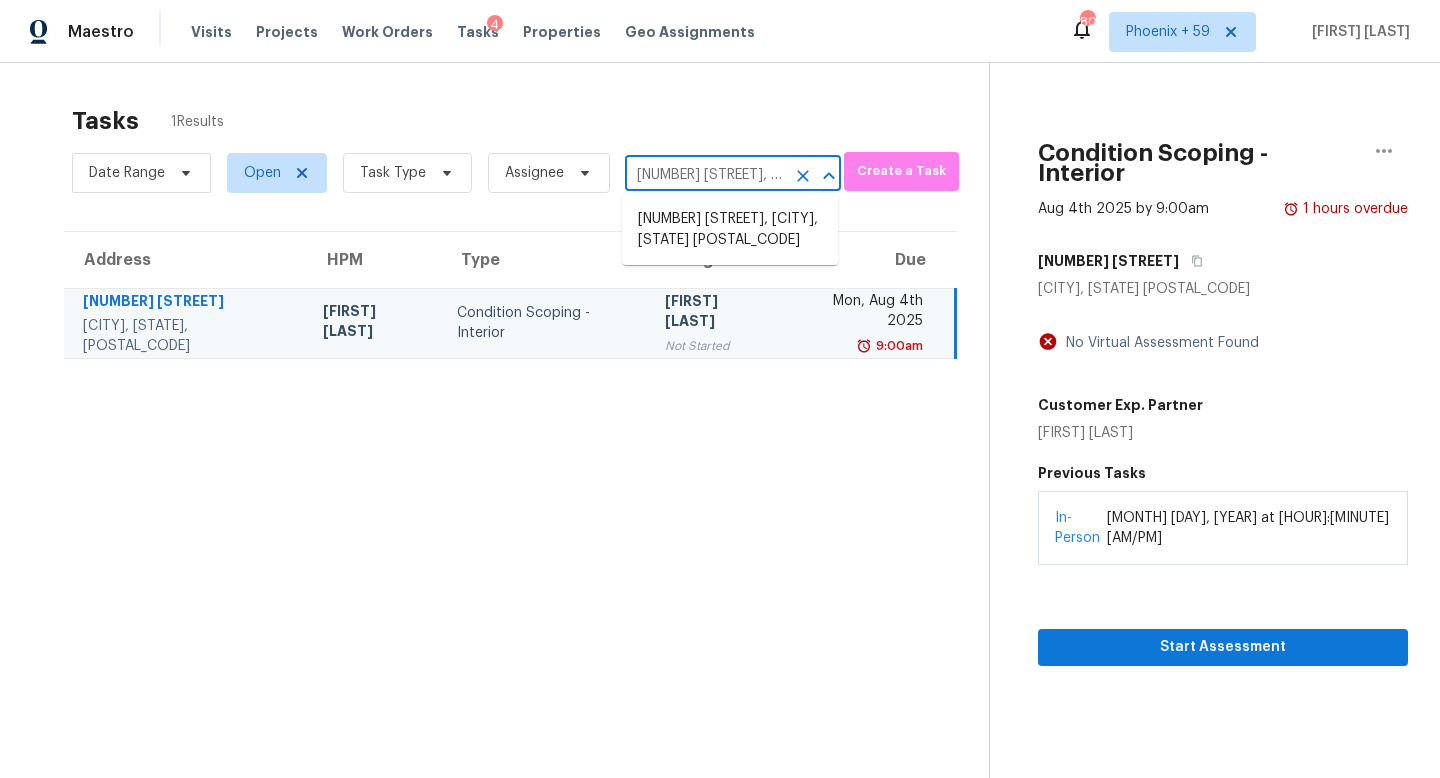 click on "[NUMBER] [STREET], [CITY], [STATE] [POSTAL_CODE]" at bounding box center (705, 175) 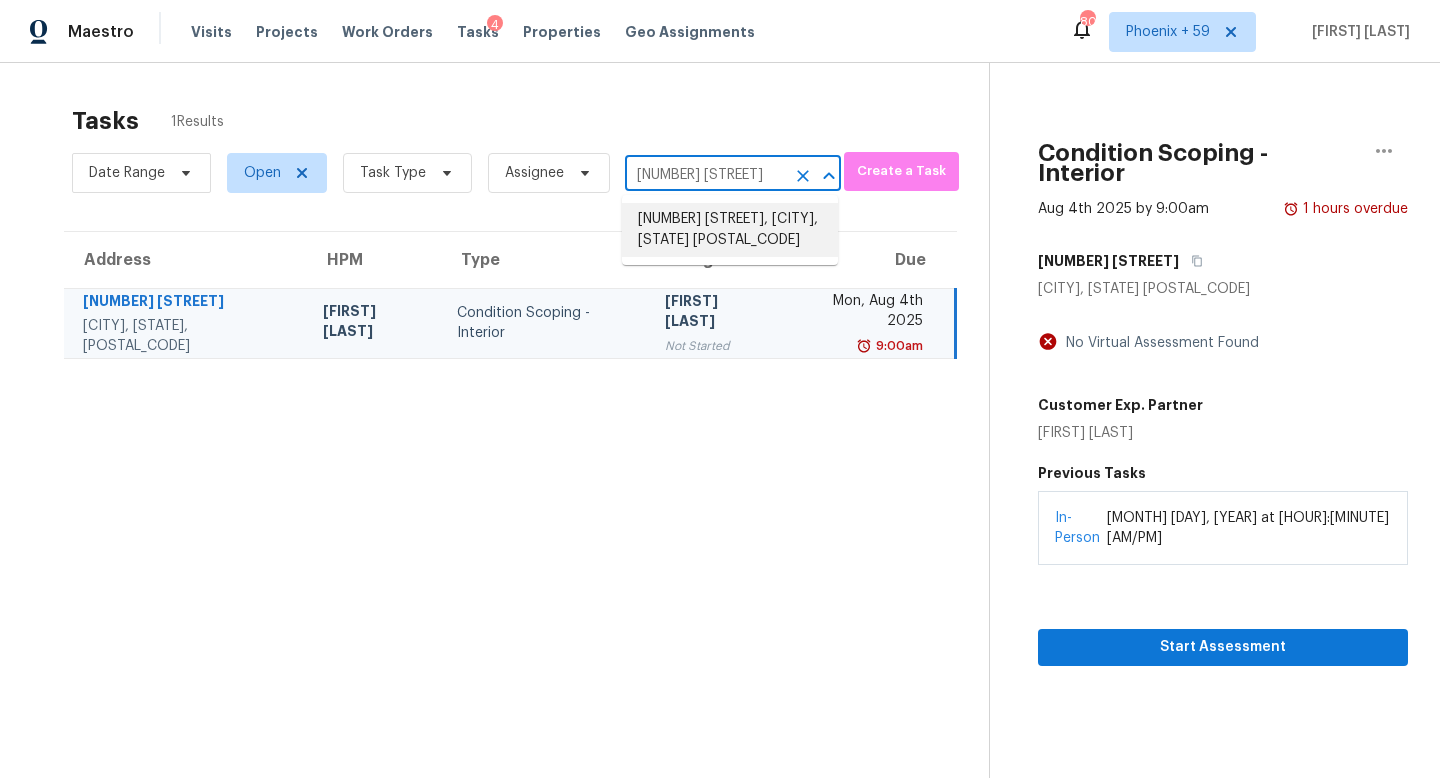 click on "211 Byerley Ave, Maryville, TN 37804" at bounding box center (730, 230) 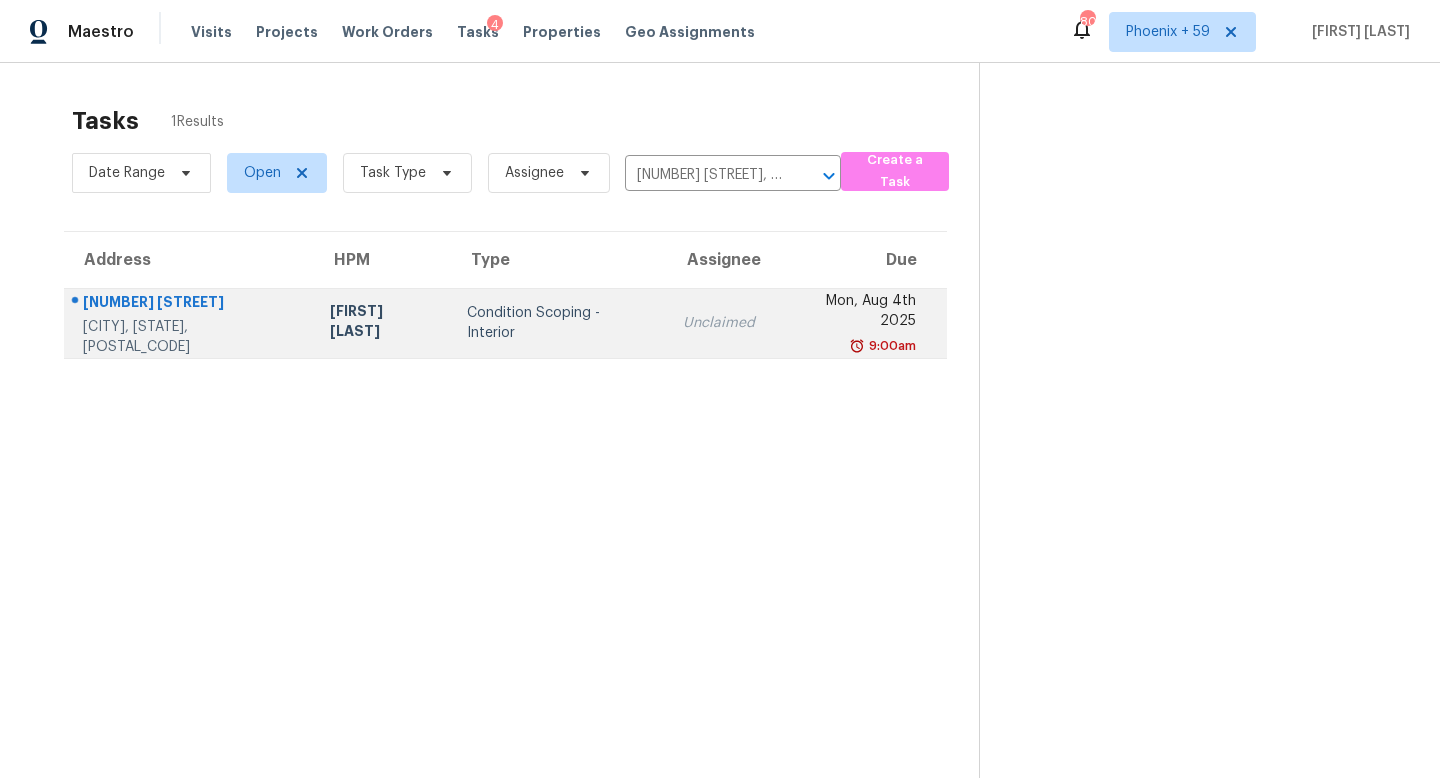 click on "Condition Scoping - Interior" at bounding box center [559, 323] 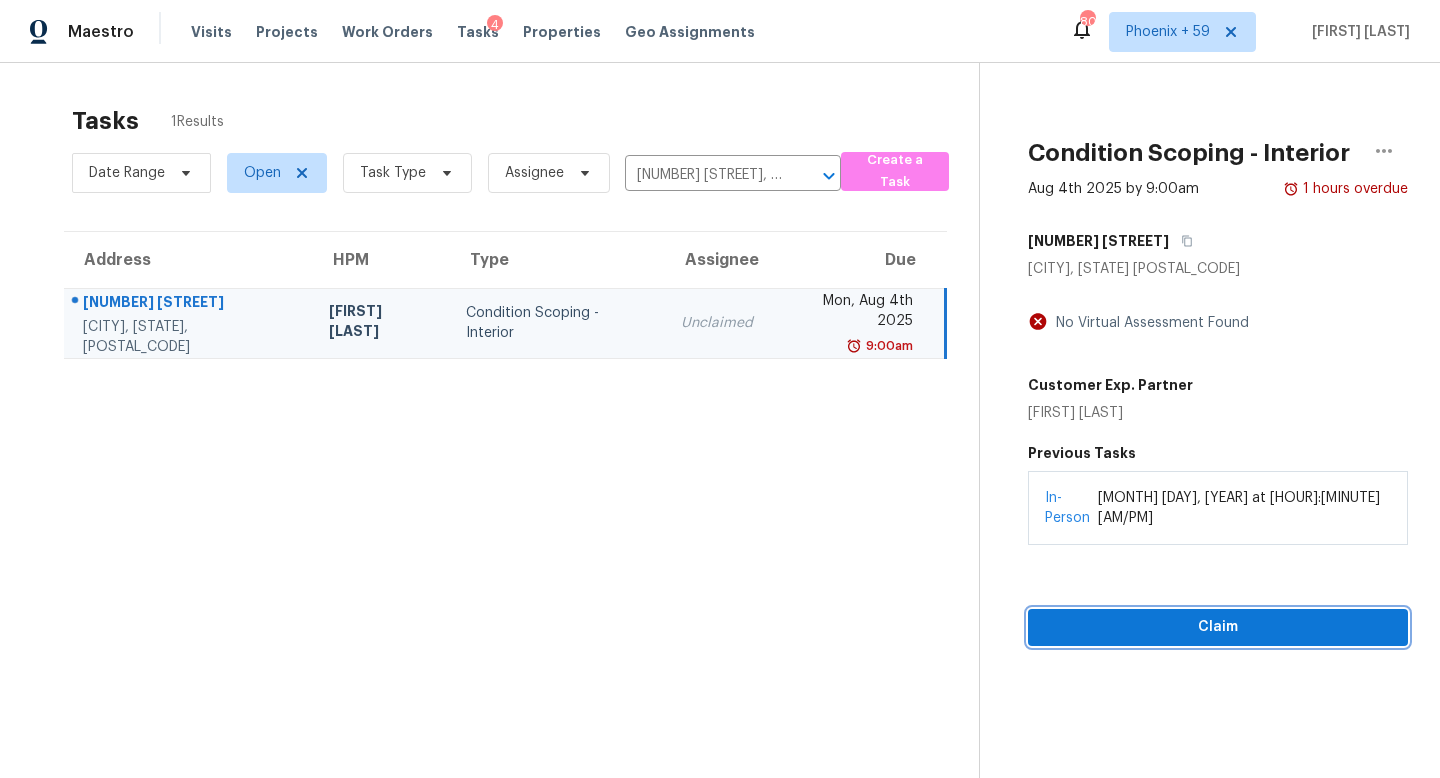 click on "Claim" at bounding box center (1218, 627) 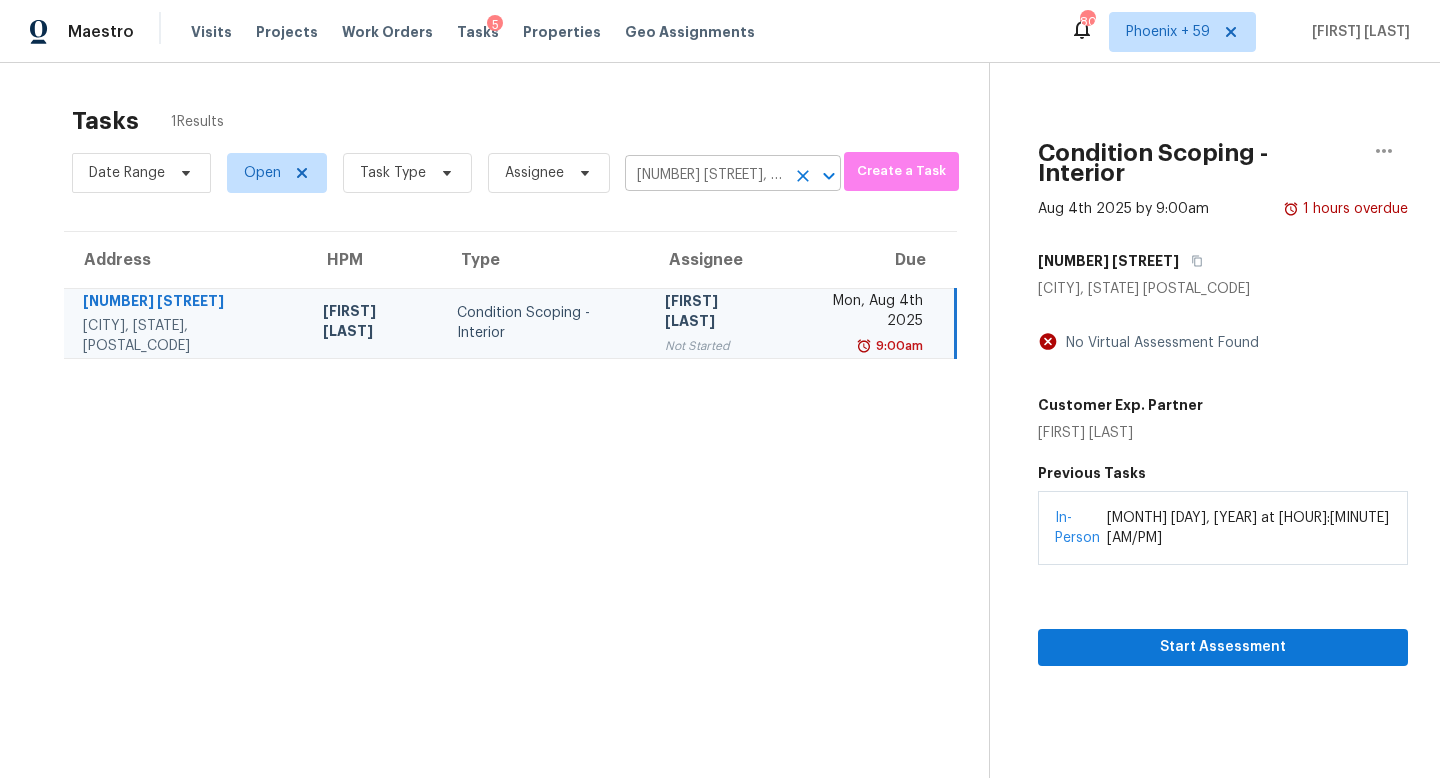 click on "211 Byerley Ave, Maryville, TN 37804" at bounding box center [705, 175] 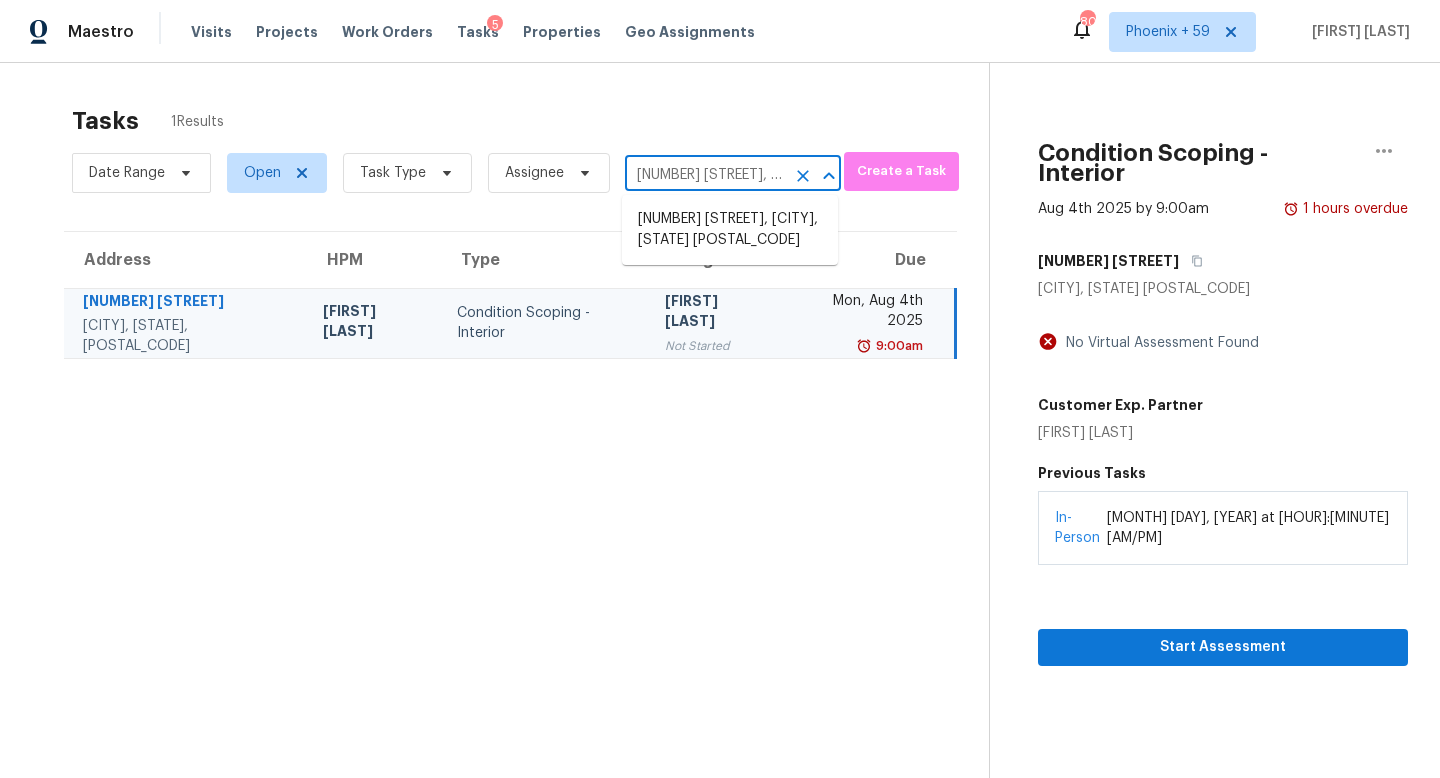 click on "211 Byerley Ave, Maryville, TN 37804" at bounding box center (705, 175) 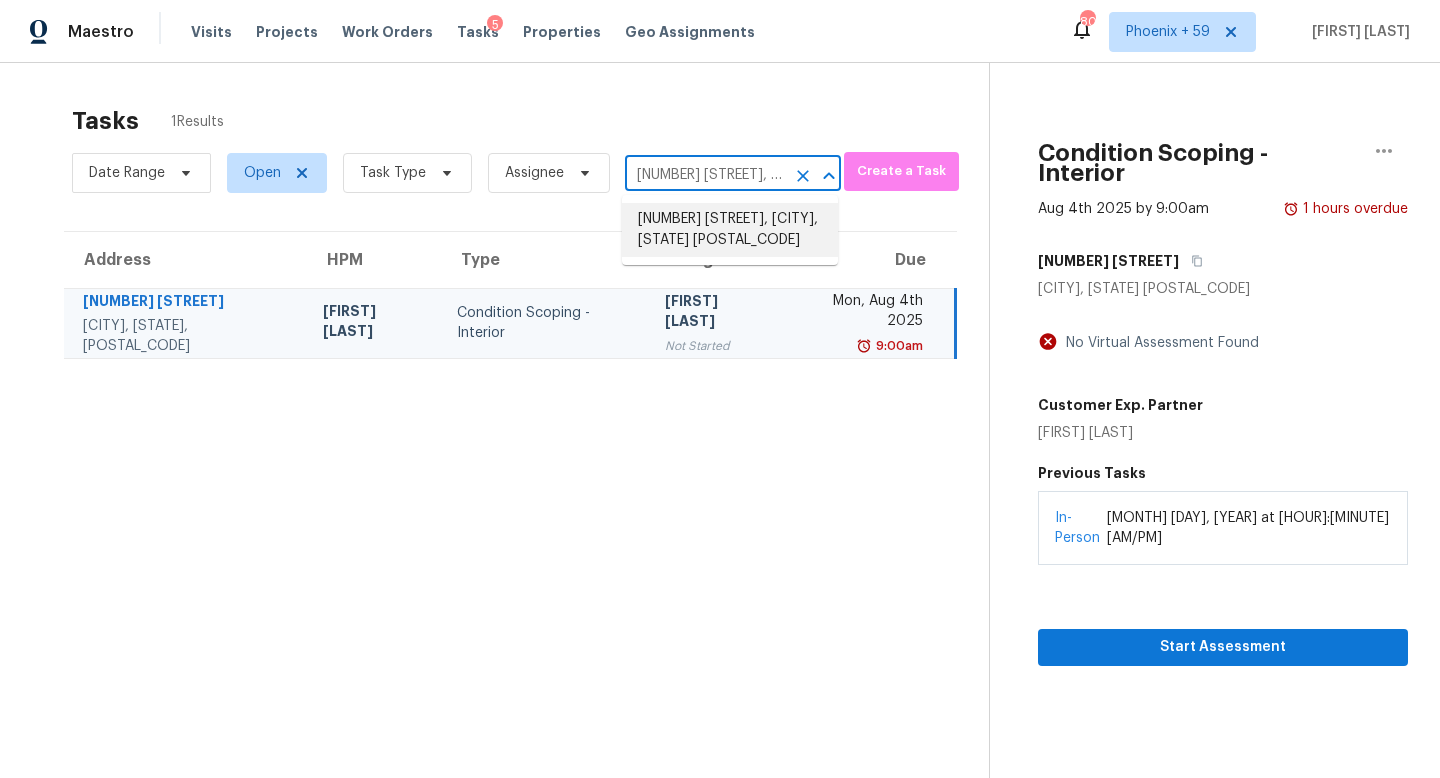 click on "[NUMBER] [STREET], [CITY], [STATE] [POSTAL_CODE]" at bounding box center (730, 230) 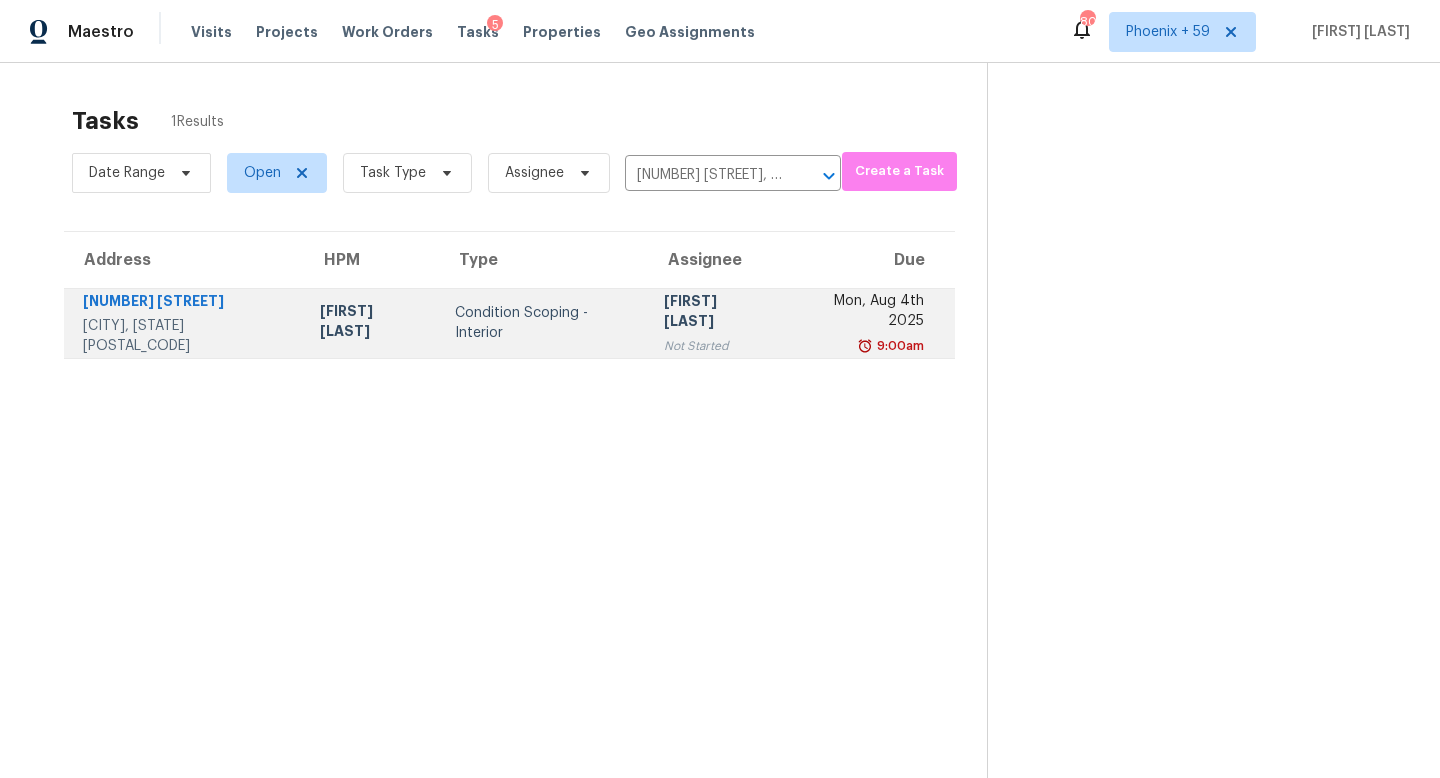 click on "Condition Scoping - Interior" at bounding box center (543, 323) 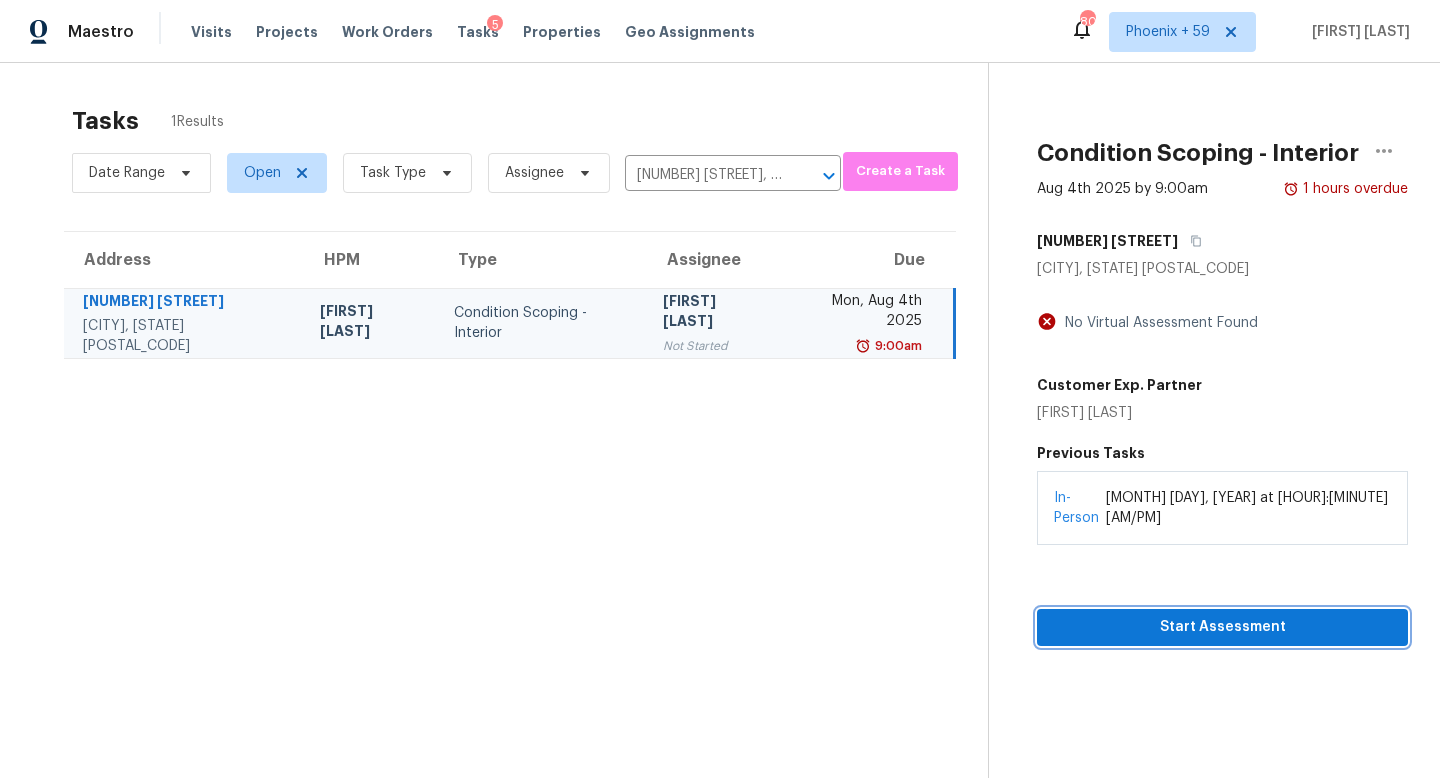 click on "Start Assessment" at bounding box center [1222, 627] 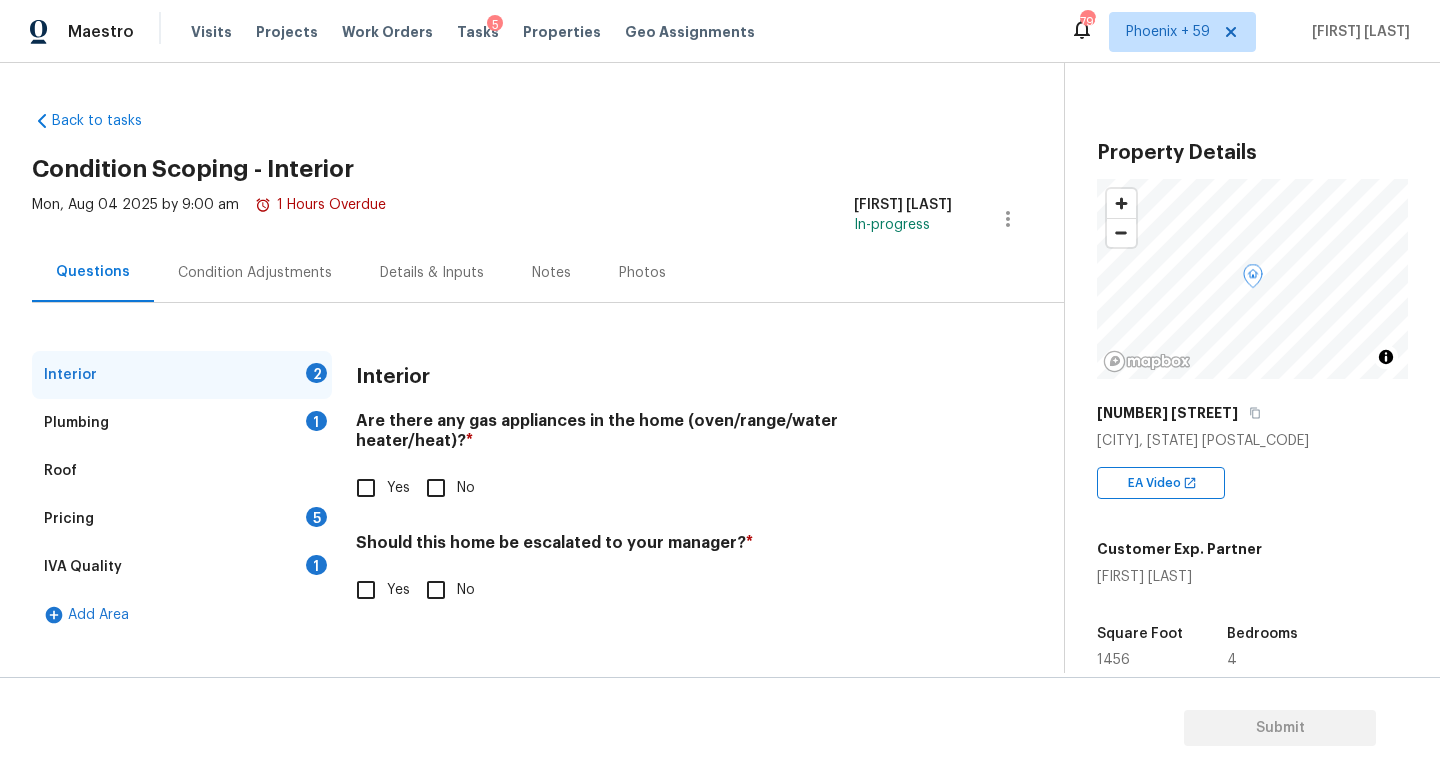 click on "Yes" at bounding box center [366, 488] 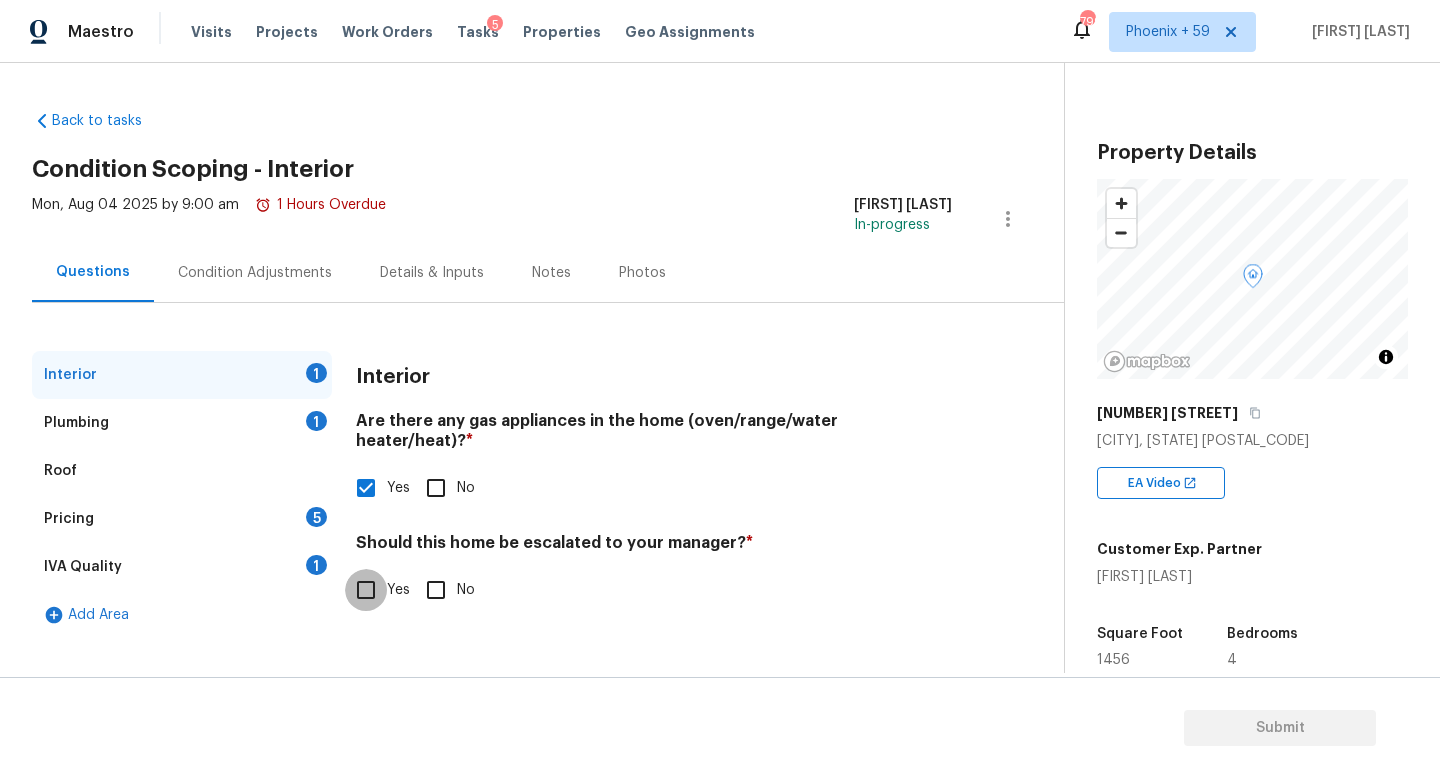 click on "Yes" at bounding box center [366, 590] 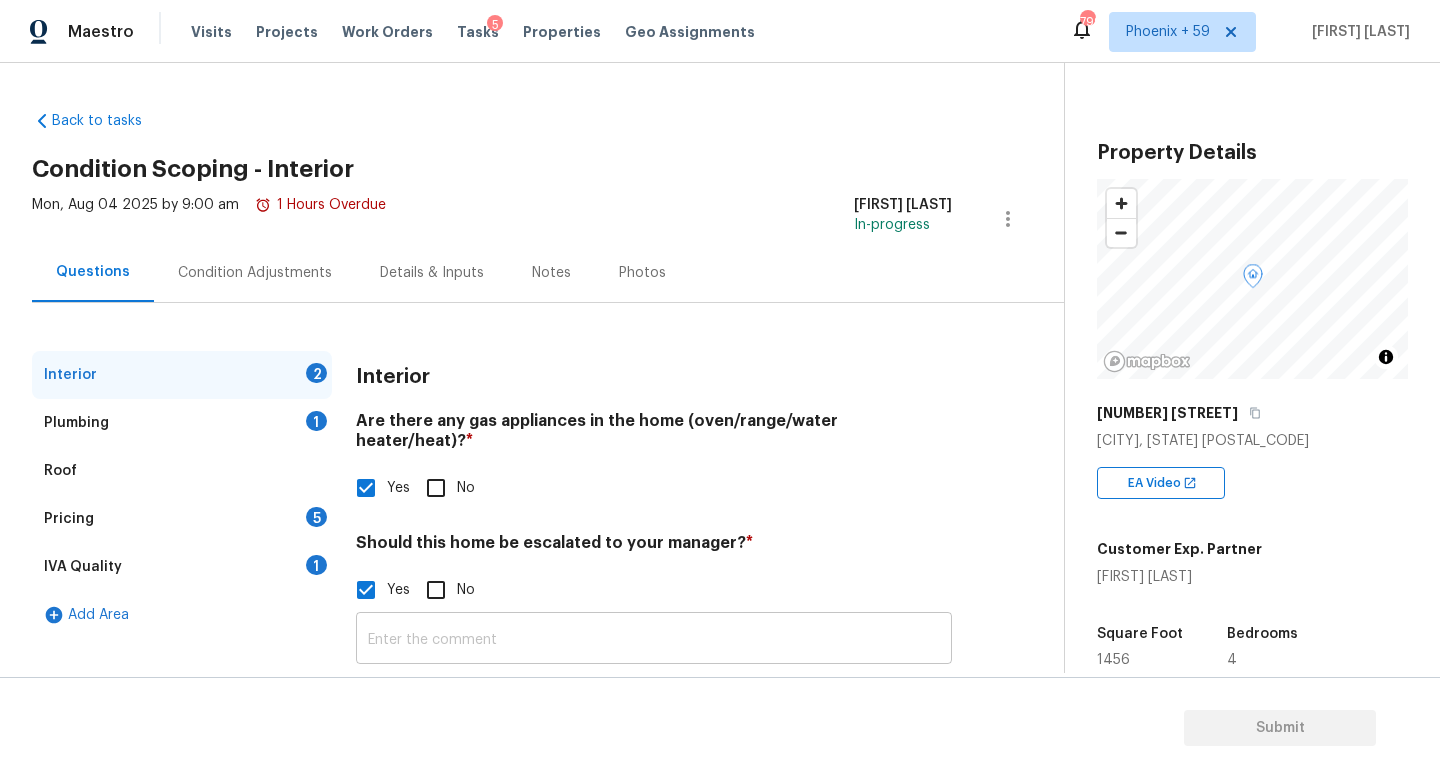 scroll, scrollTop: 137, scrollLeft: 0, axis: vertical 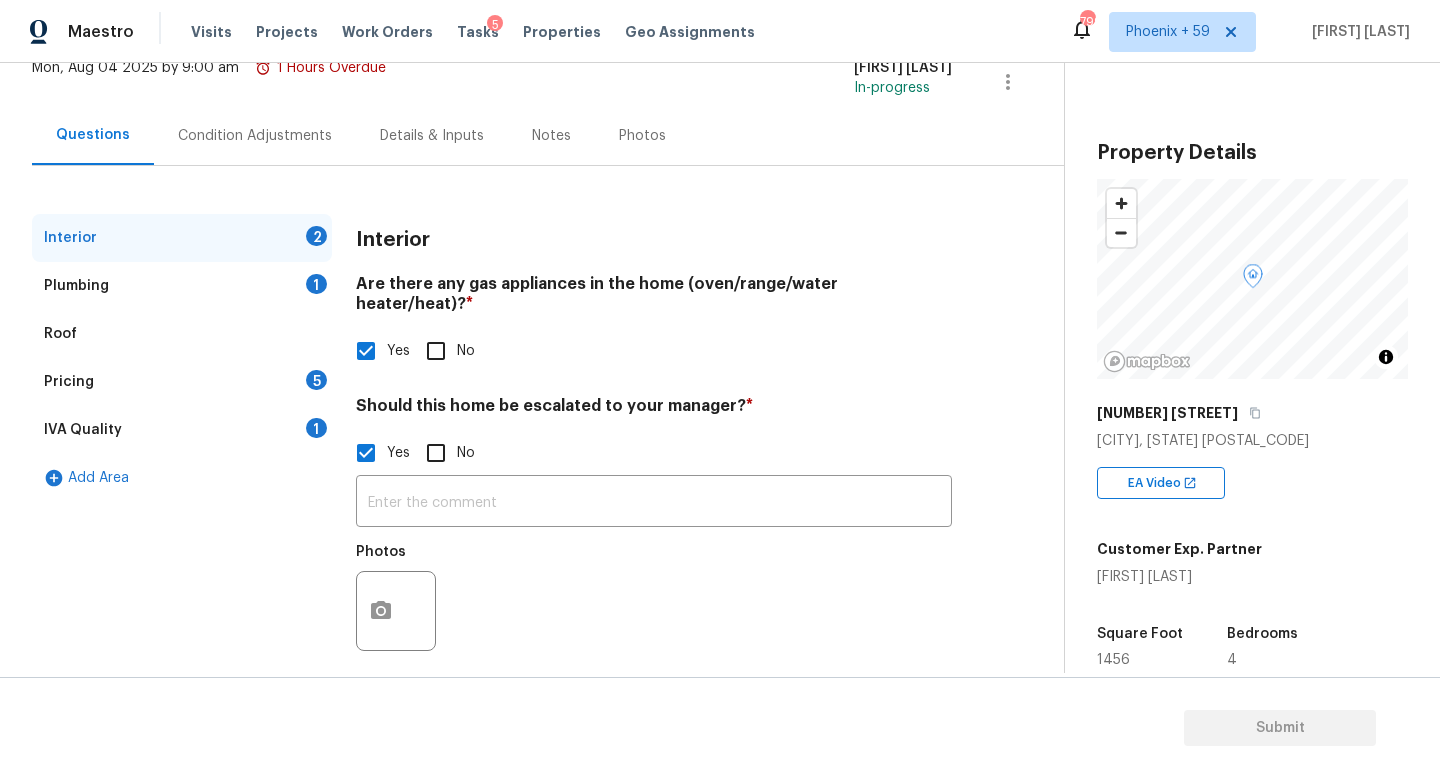 click on "​ Photos" at bounding box center (654, 568) 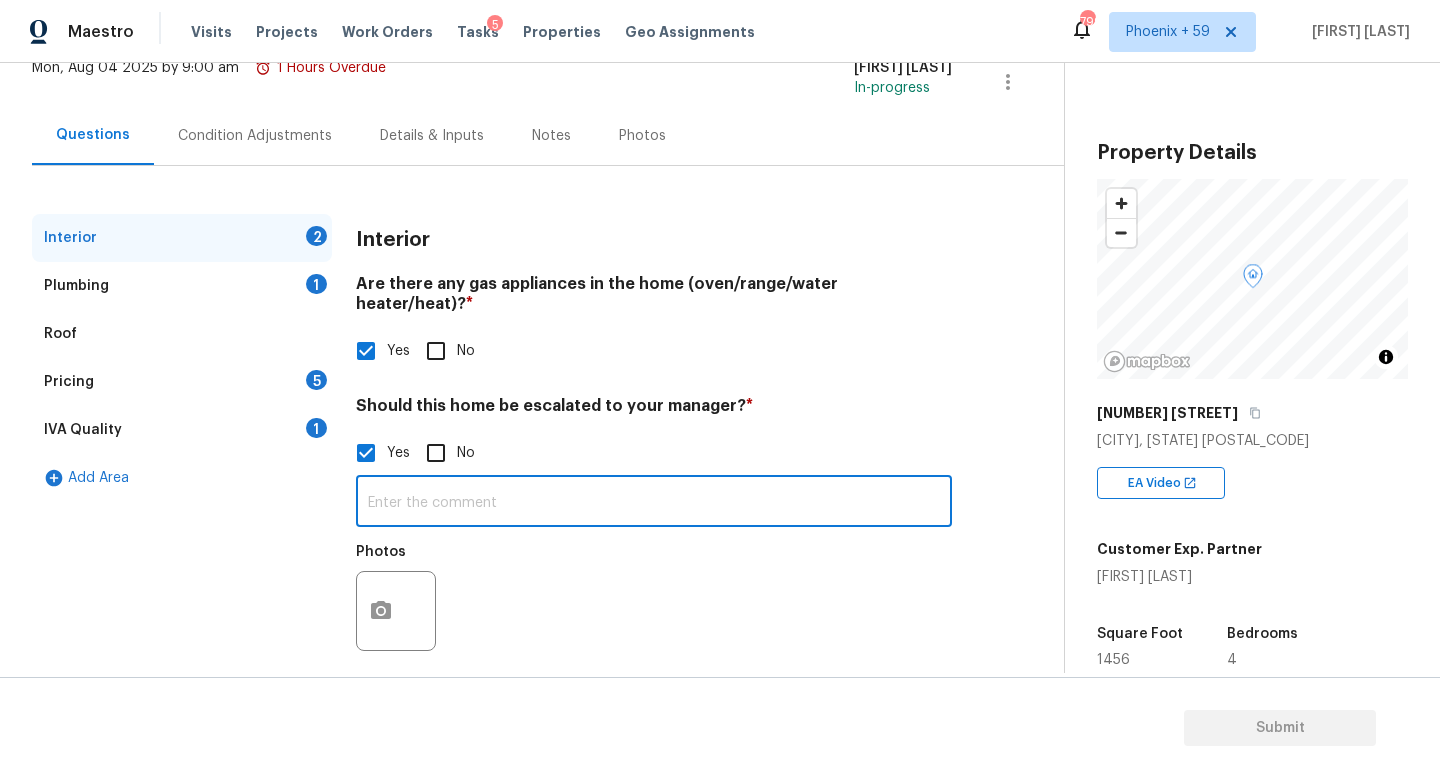 click at bounding box center [654, 503] 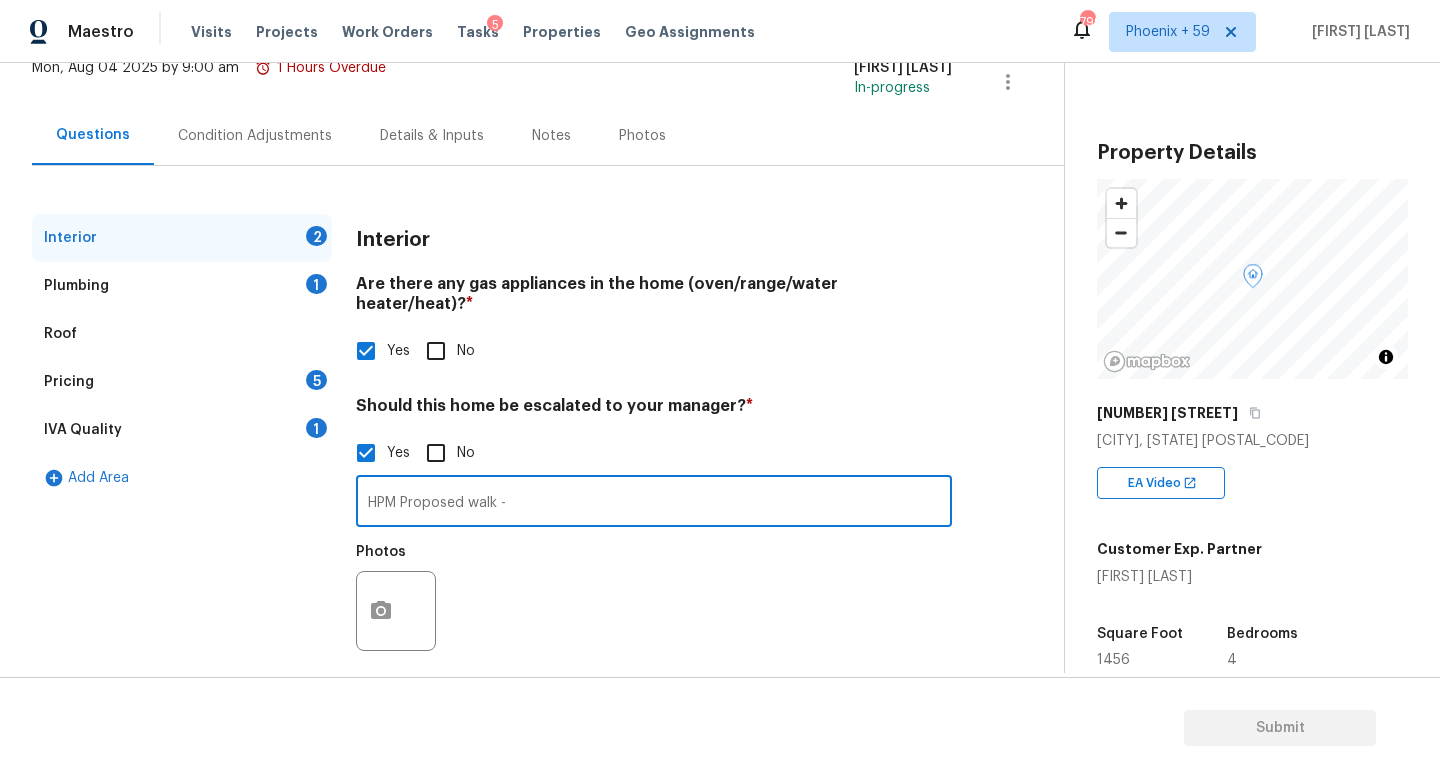 paste on "Potential foundation issue along with likely flood of leak causing flooring and baseboard a to be removed" 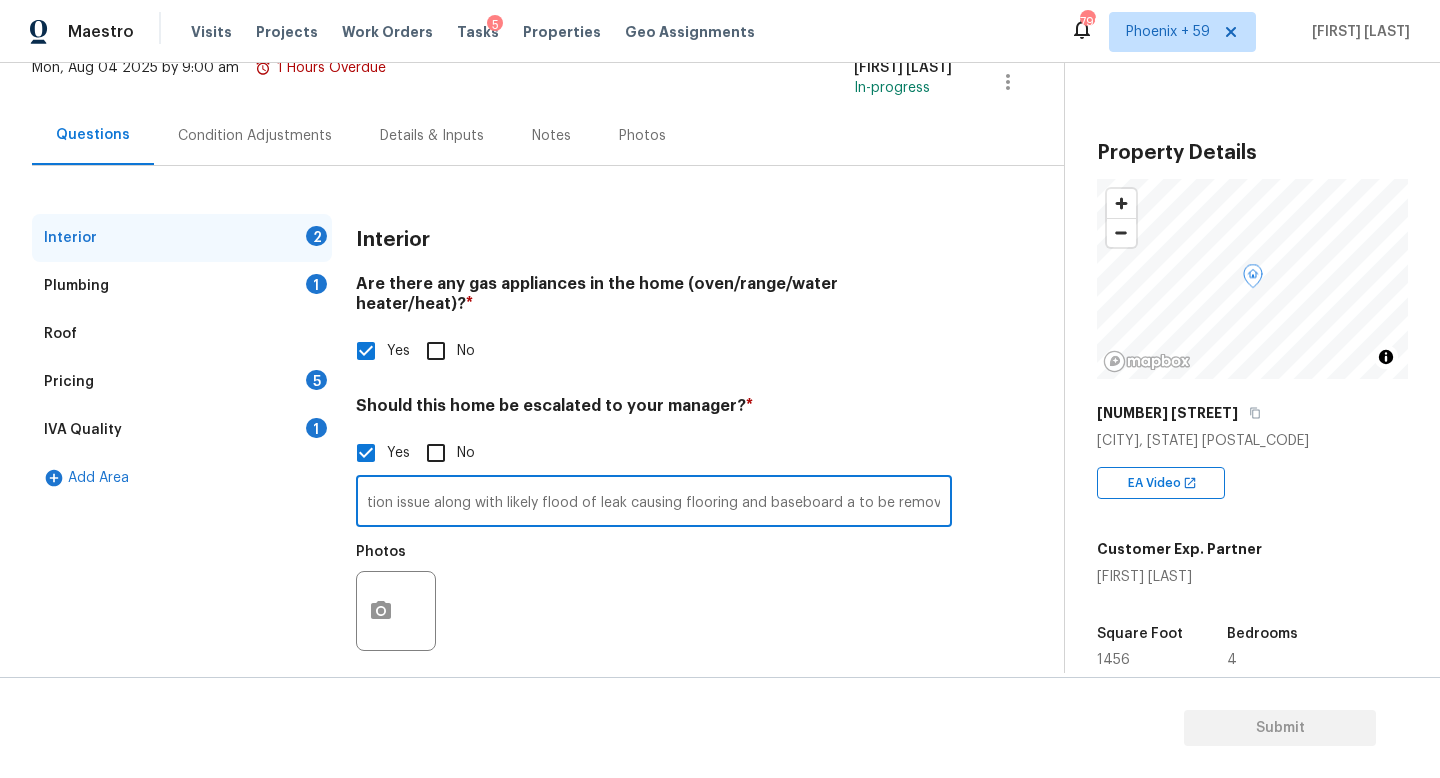 scroll, scrollTop: 0, scrollLeft: 258, axis: horizontal 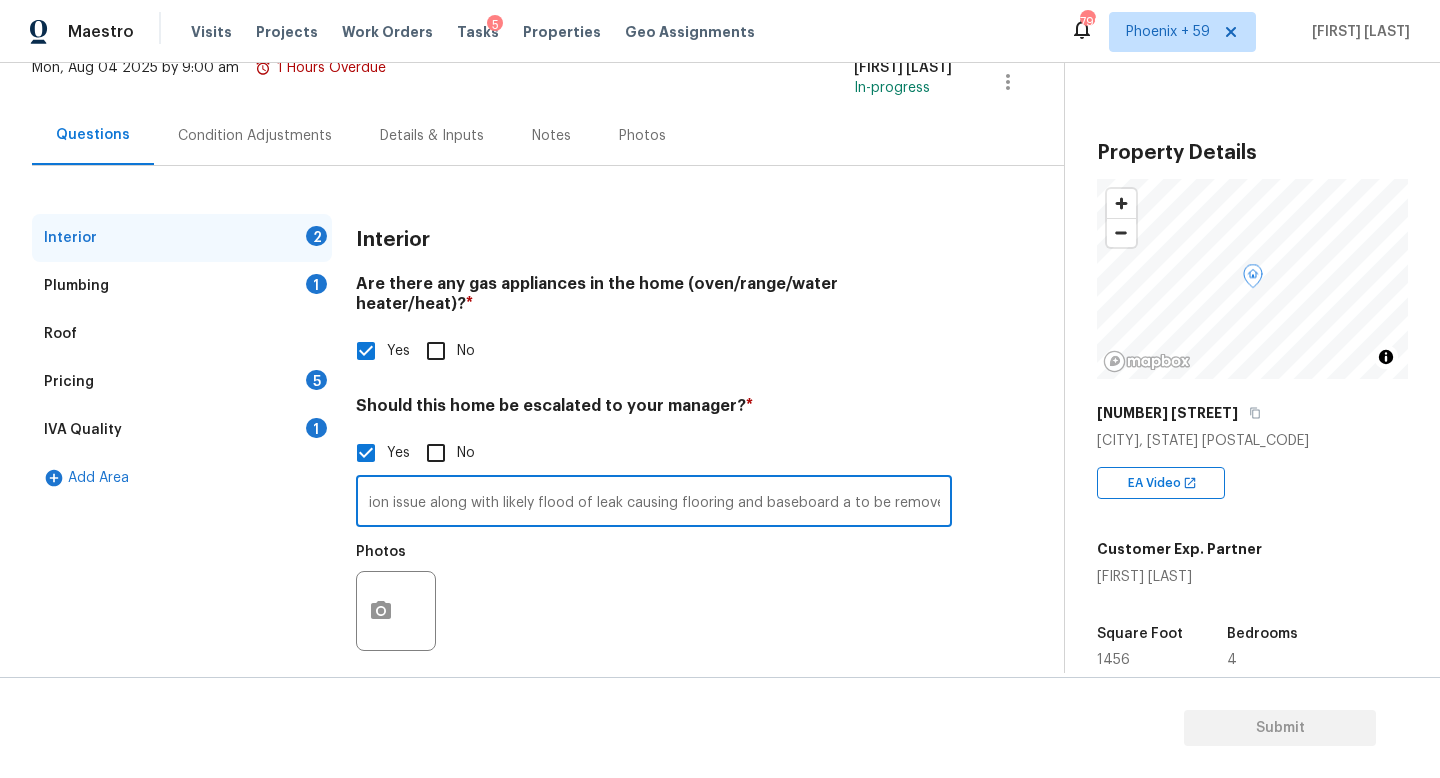 type on "HPM Proposed walk - Potential foundation issue along with likely flood of leak causing flooring and baseboard a to be removed." 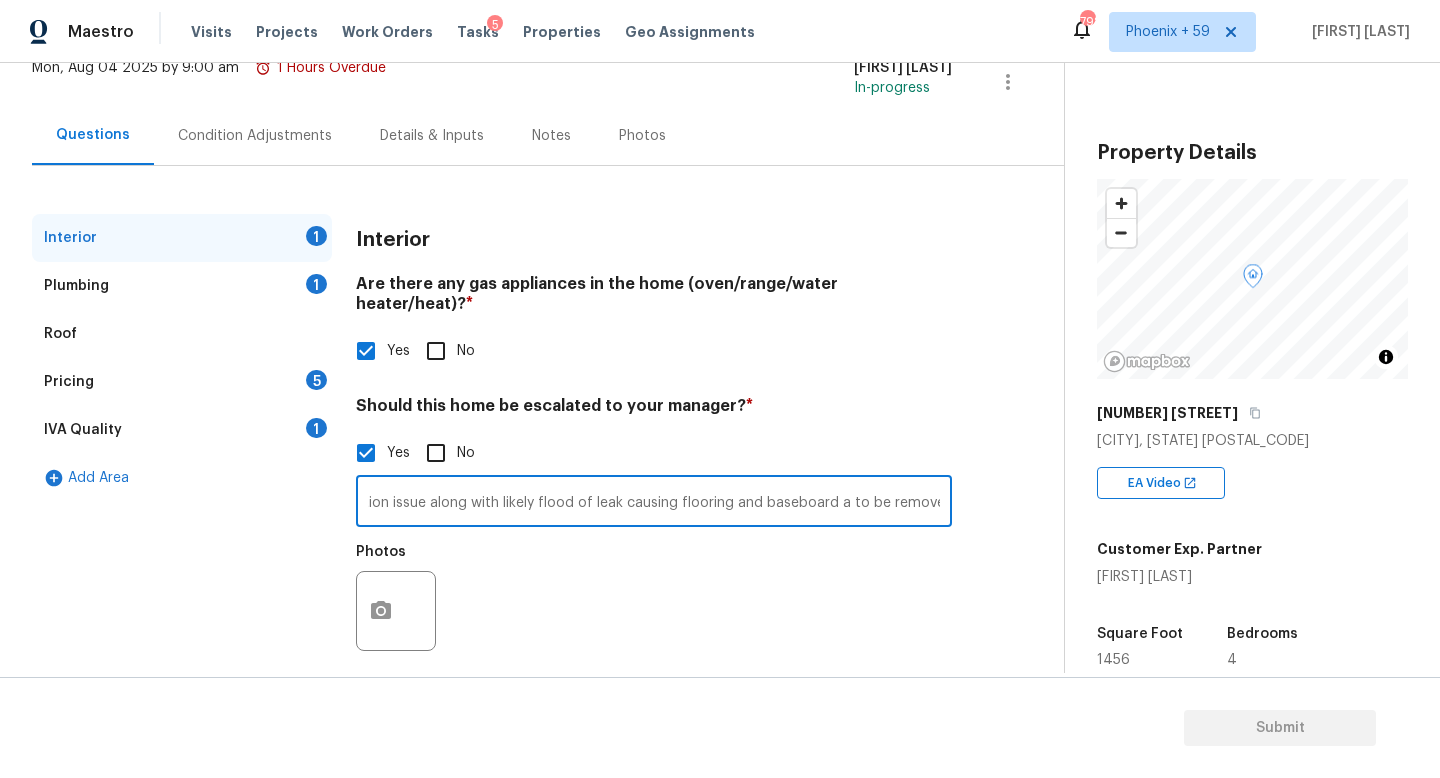 scroll, scrollTop: 0, scrollLeft: 0, axis: both 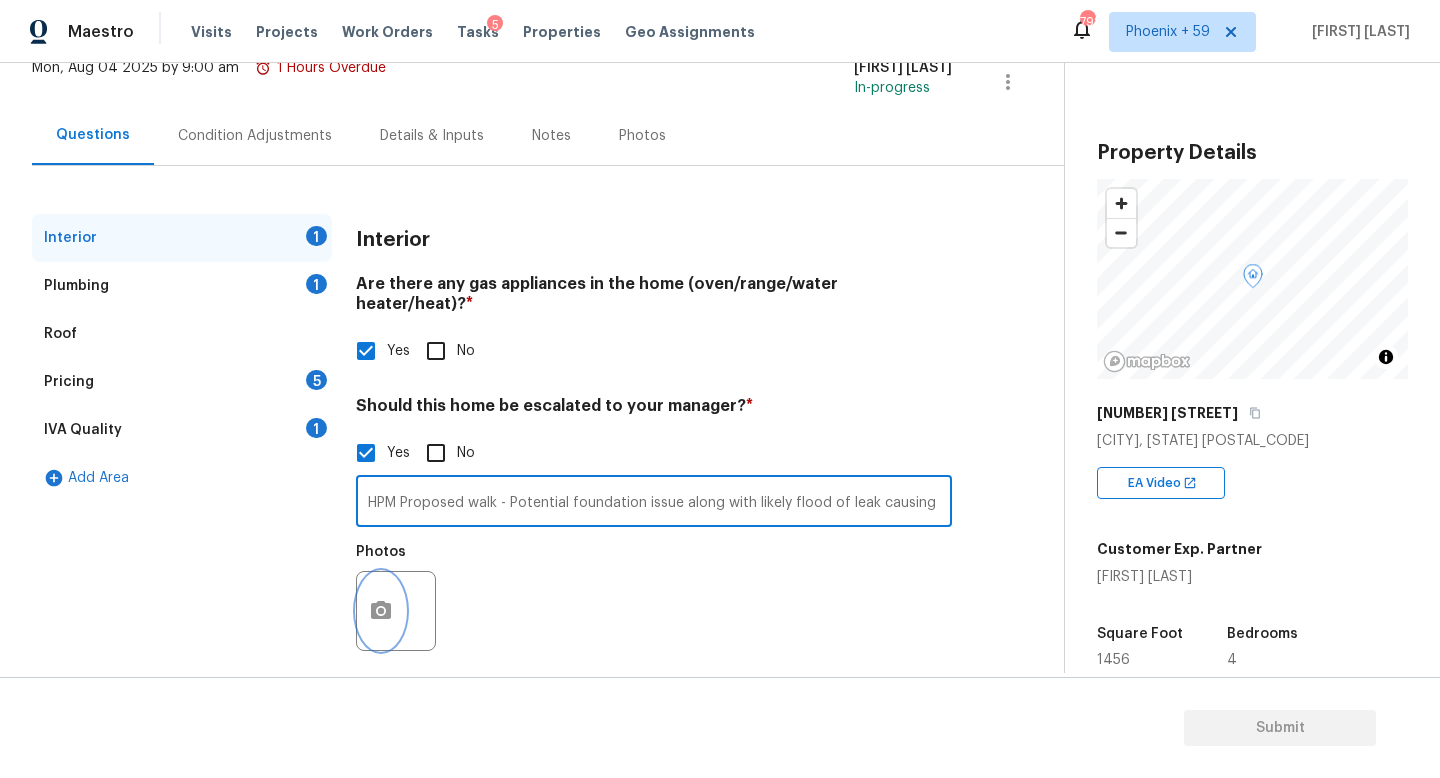 click at bounding box center (381, 611) 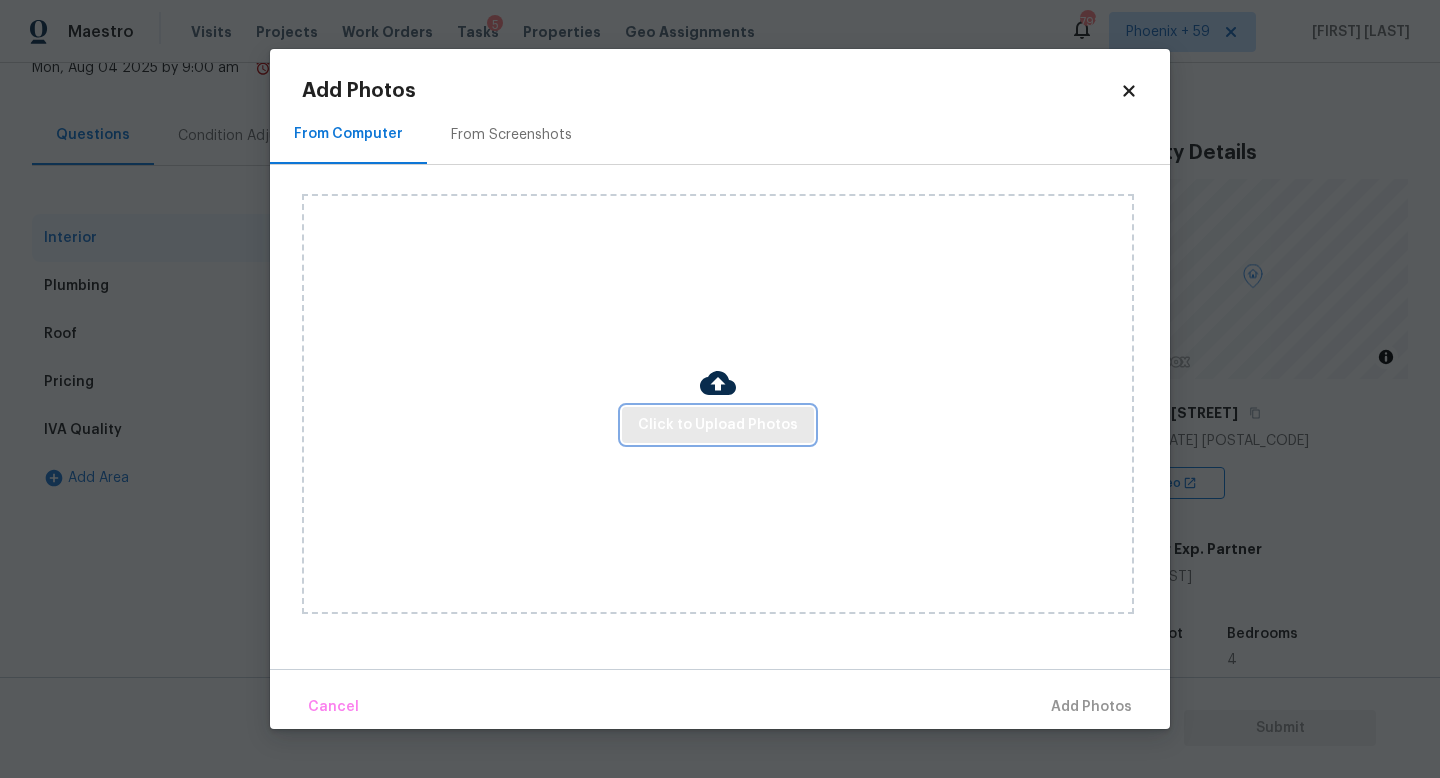 click on "Click to Upload Photos" at bounding box center (718, 425) 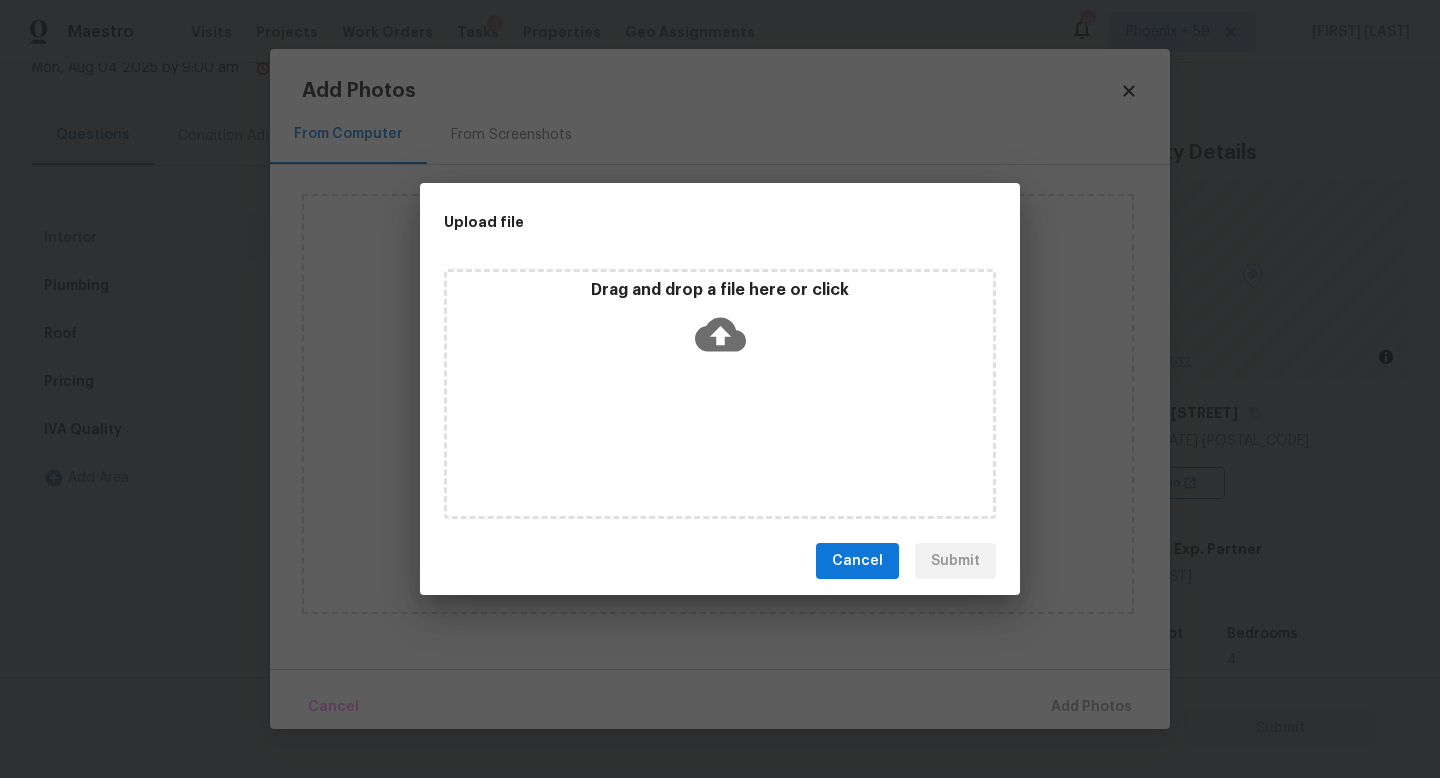 click 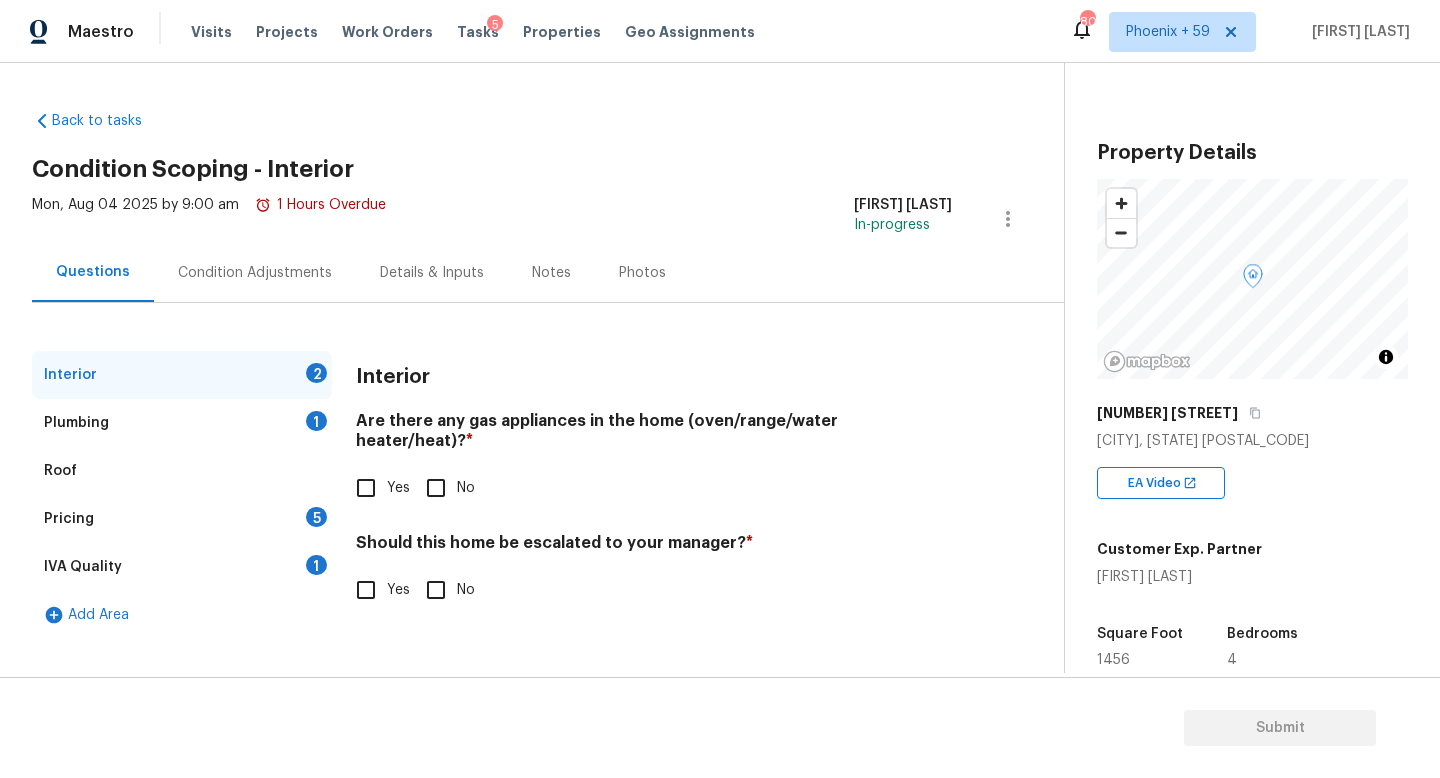 scroll, scrollTop: 0, scrollLeft: 0, axis: both 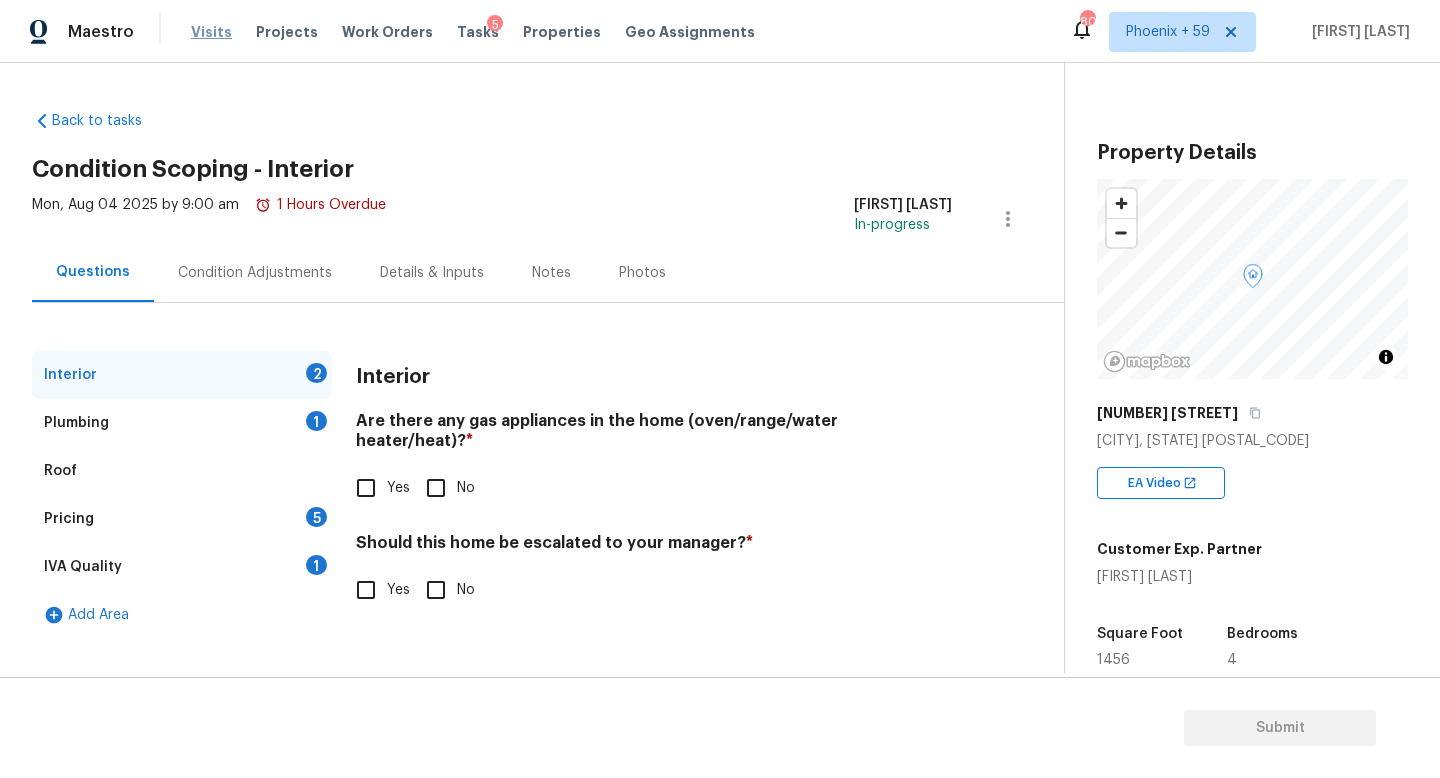 click on "Visits" at bounding box center (211, 32) 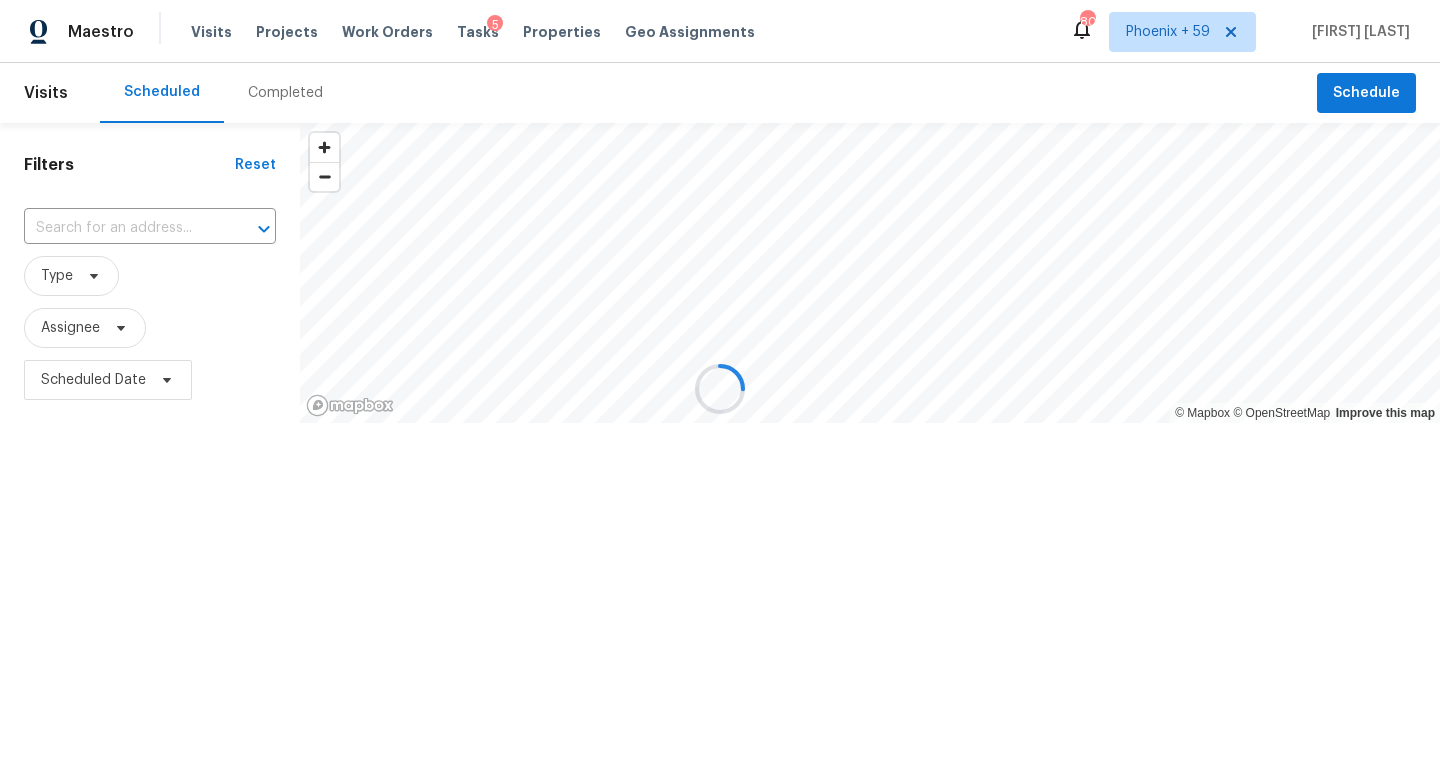 click at bounding box center [720, 389] 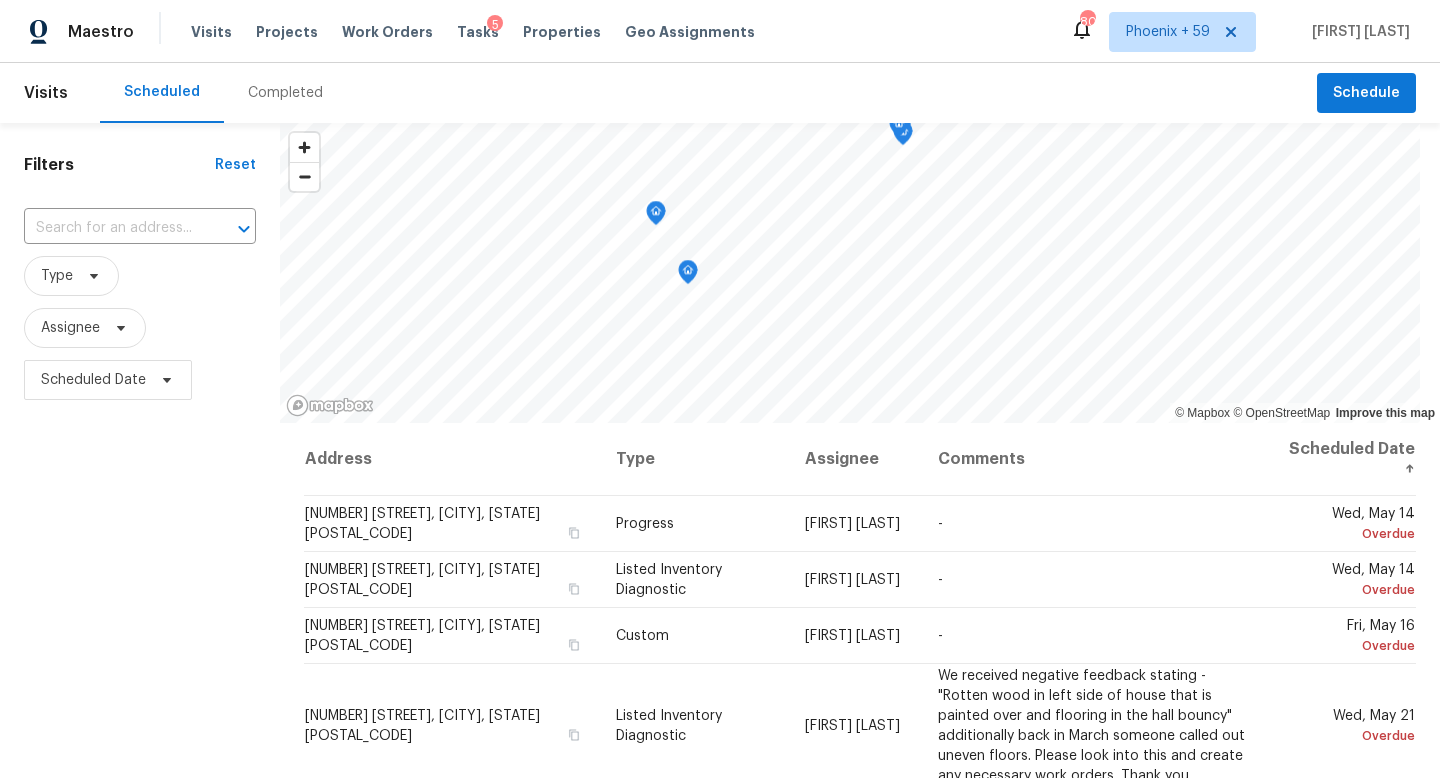 click on "Completed" at bounding box center (285, 93) 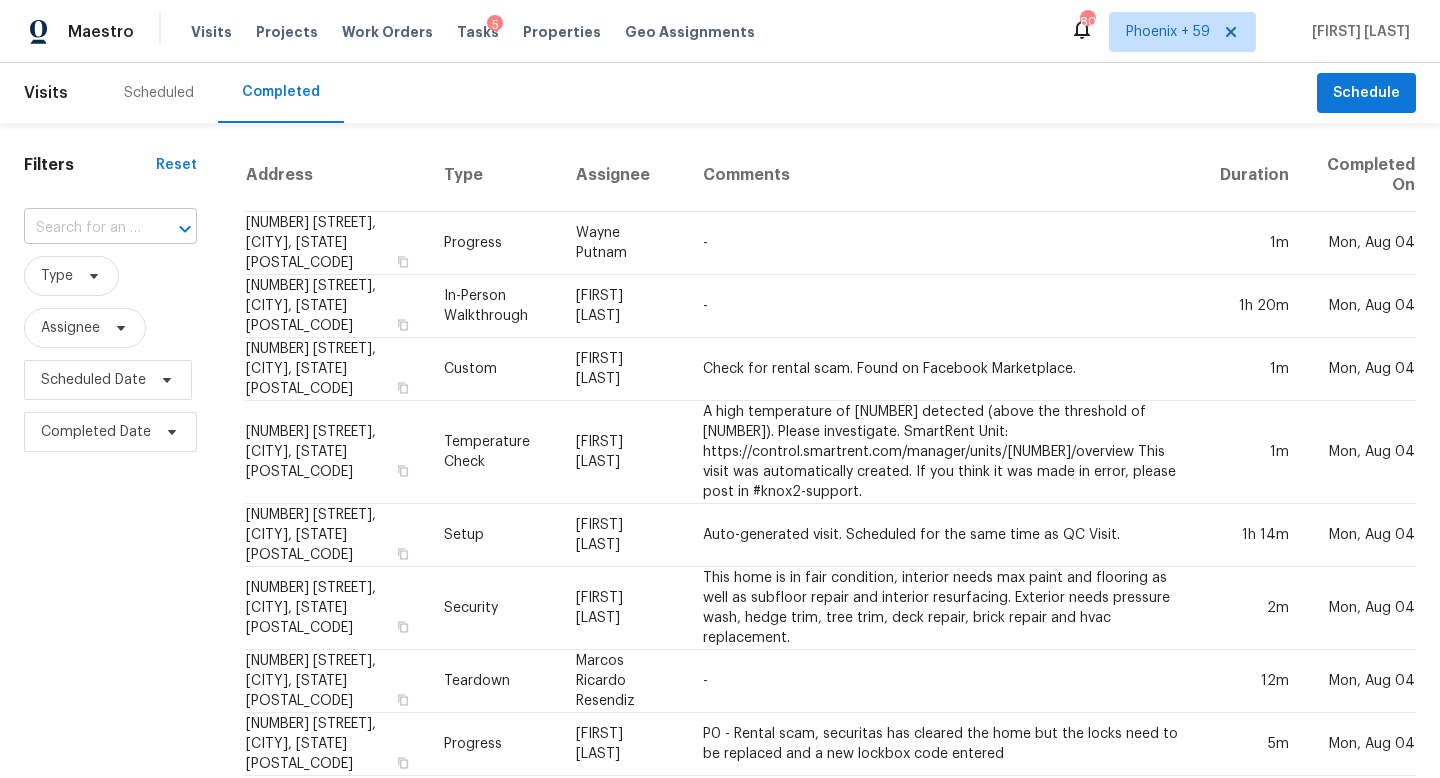 click at bounding box center [82, 228] 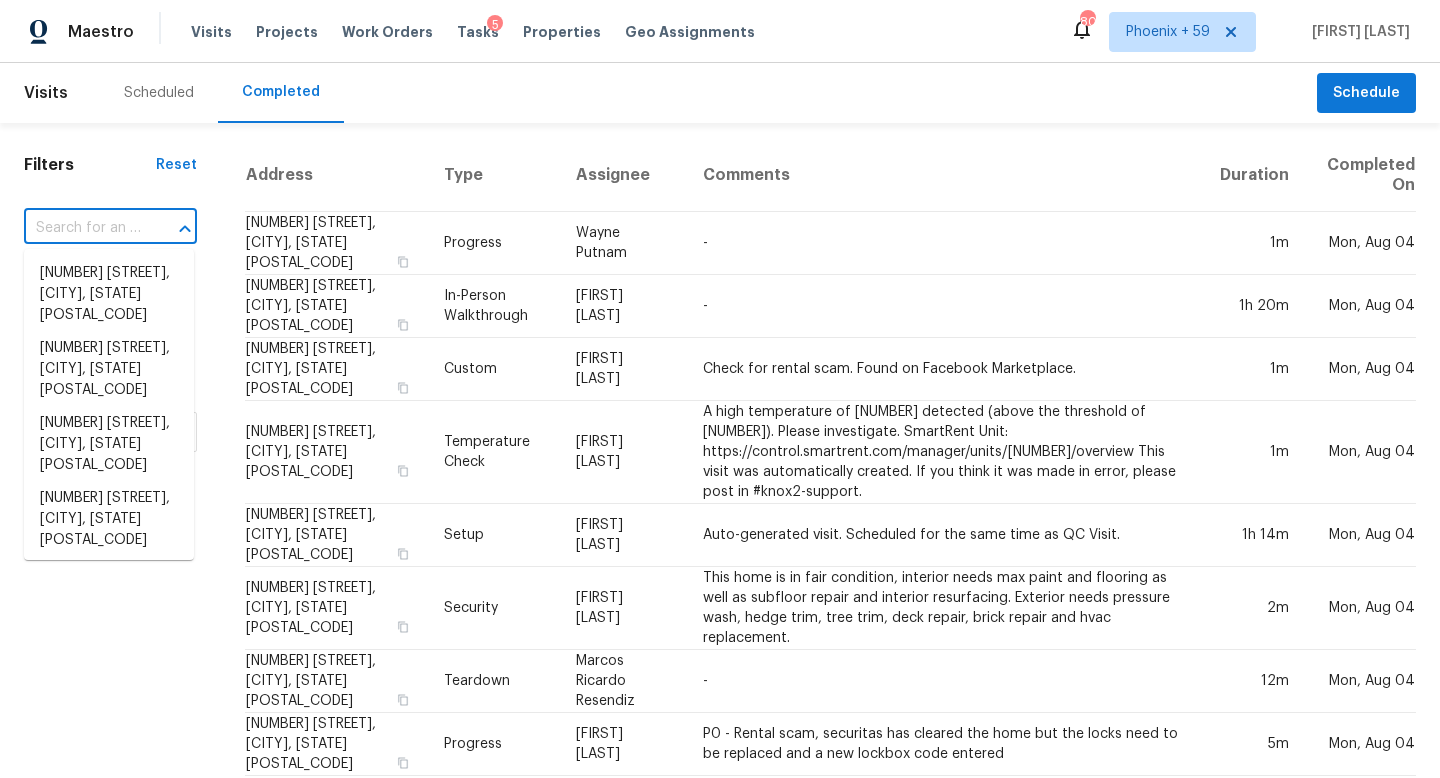 paste on "[NUMBER] [STREET]" 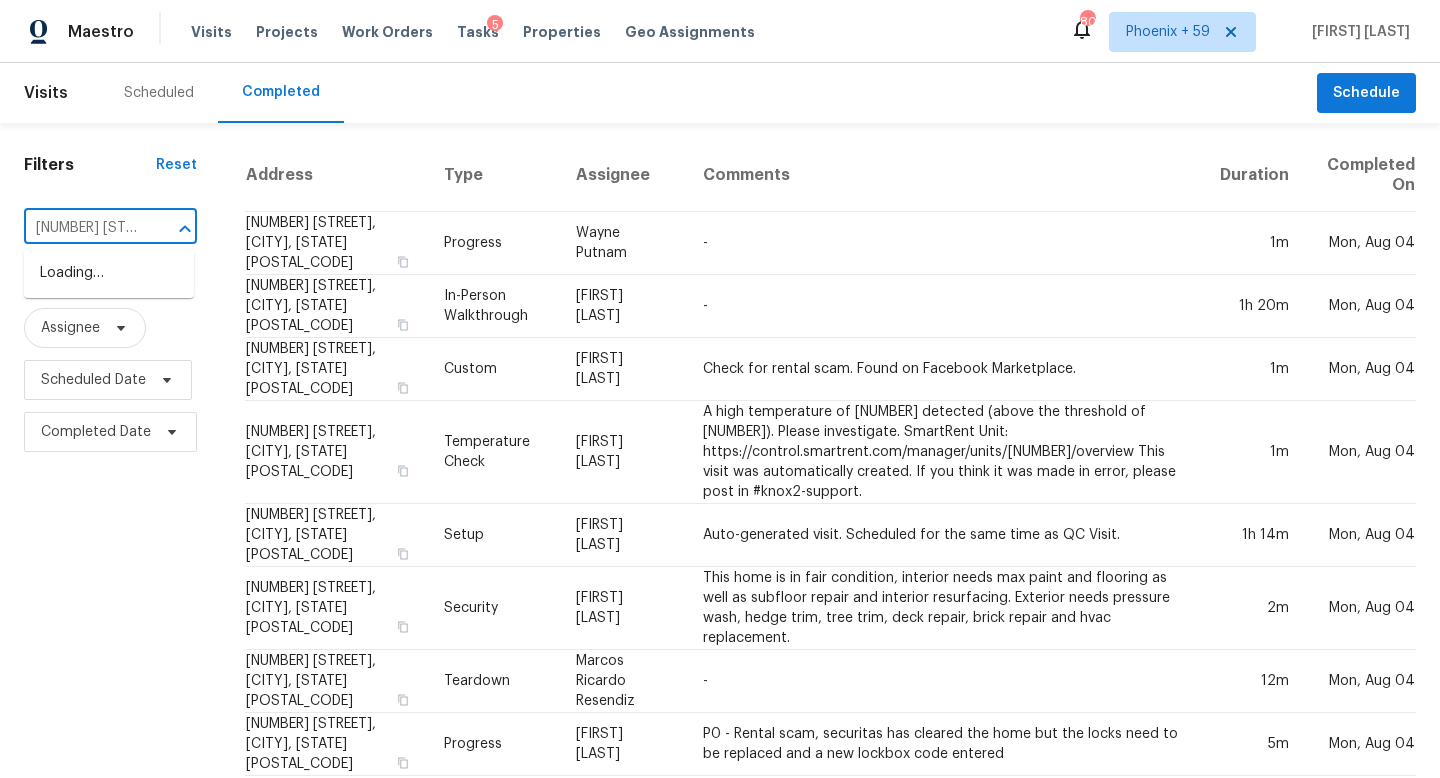 scroll, scrollTop: 0, scrollLeft: 23, axis: horizontal 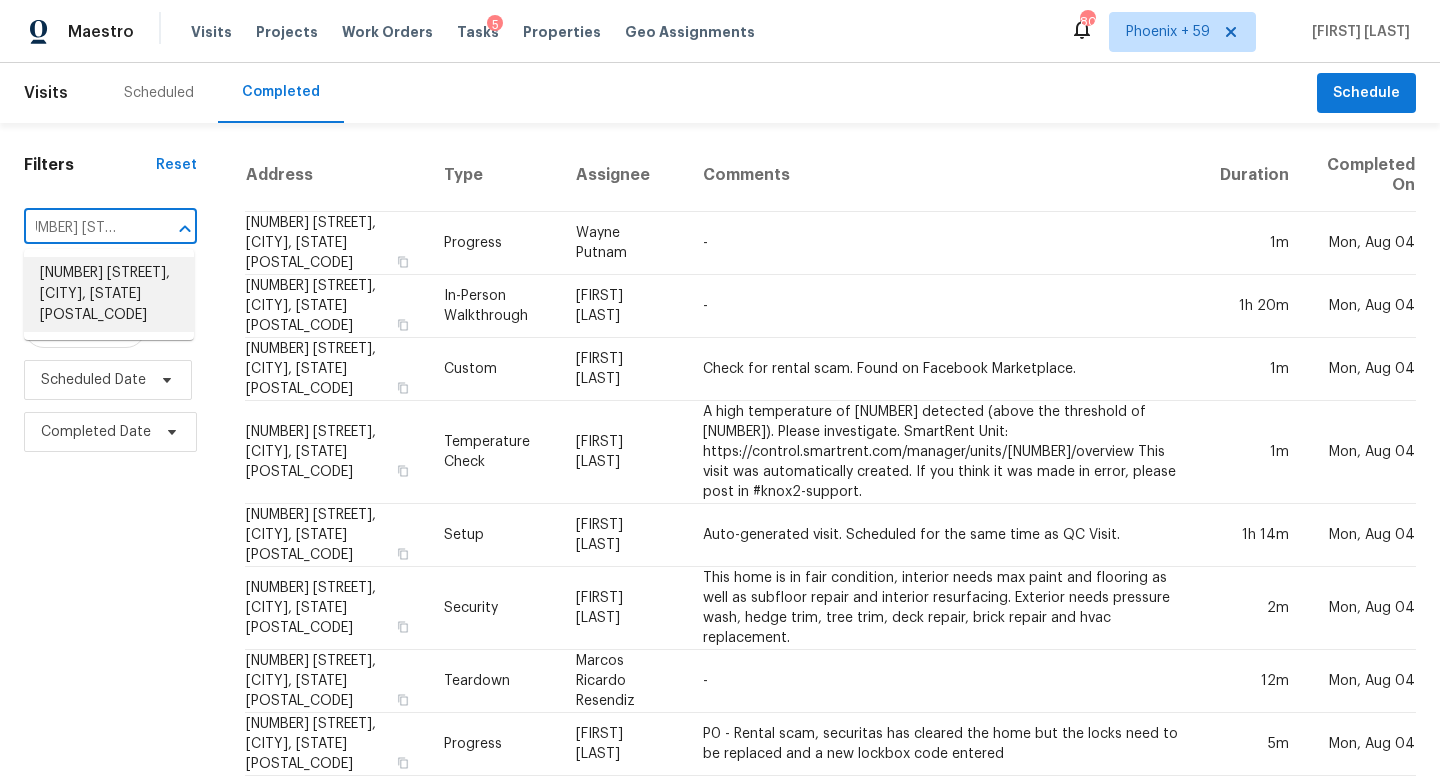 click on "[NUMBER] [STREET], [CITY], [STATE] [POSTAL_CODE]" at bounding box center [109, 294] 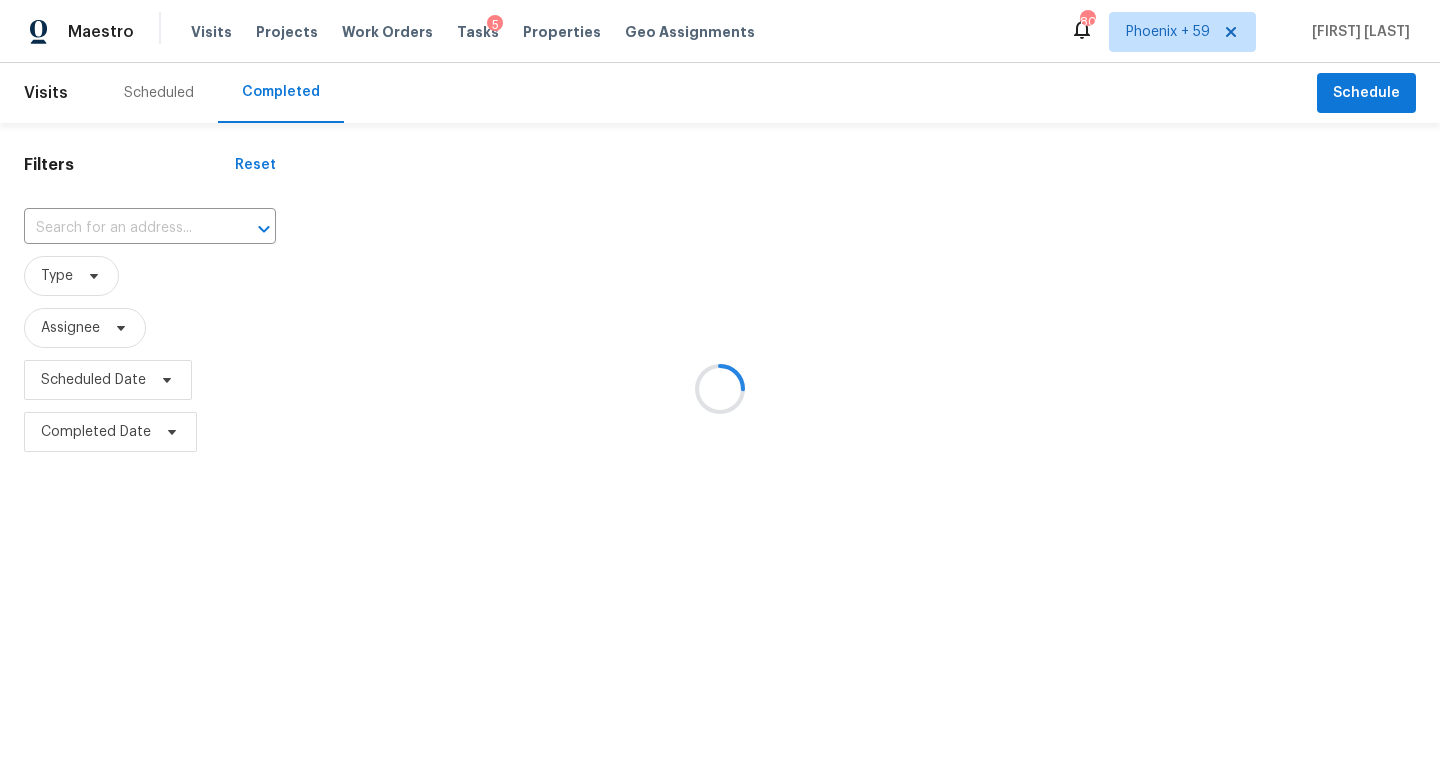 type on "[NUMBER] [STREET], [CITY], [STATE] [POSTAL_CODE]" 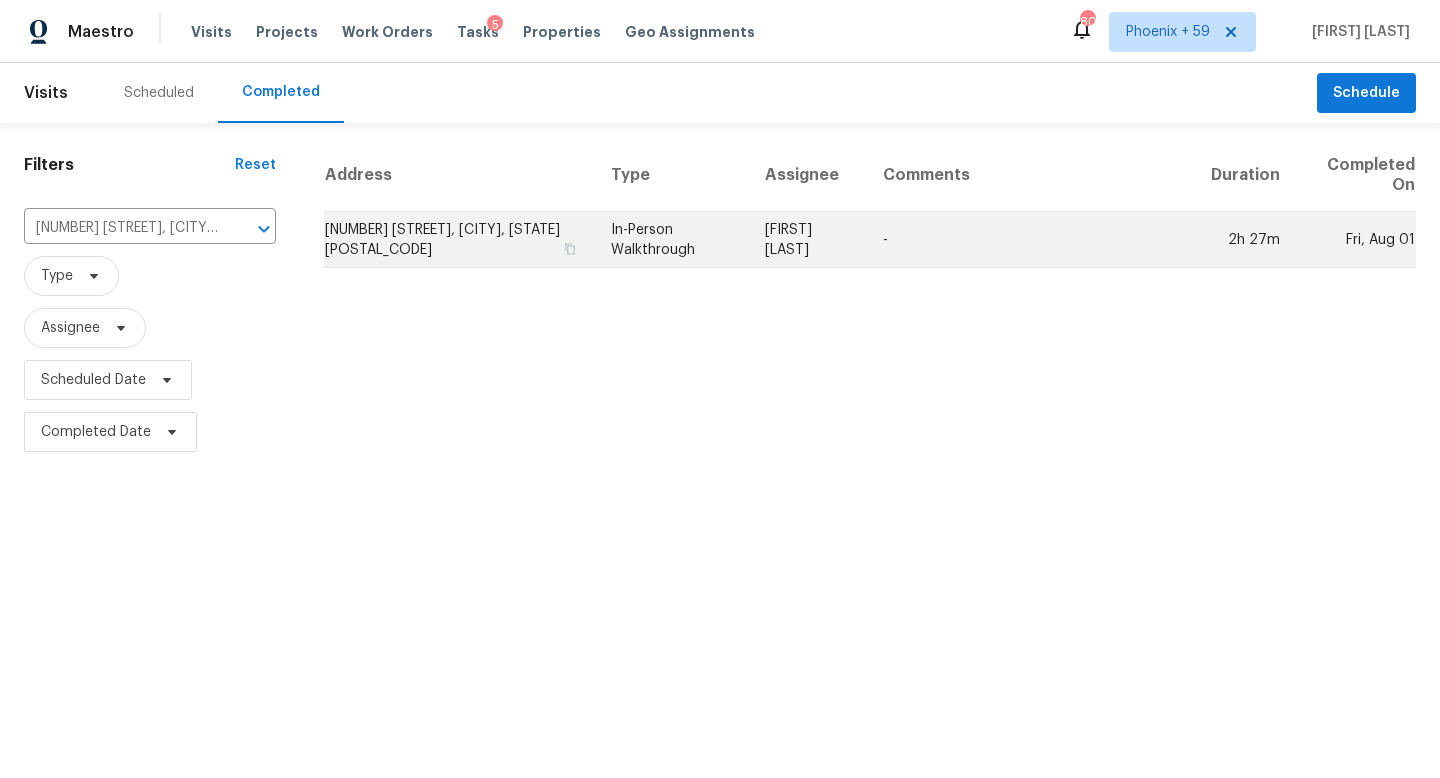 click on "[FIRST] [LAST]" at bounding box center (808, 240) 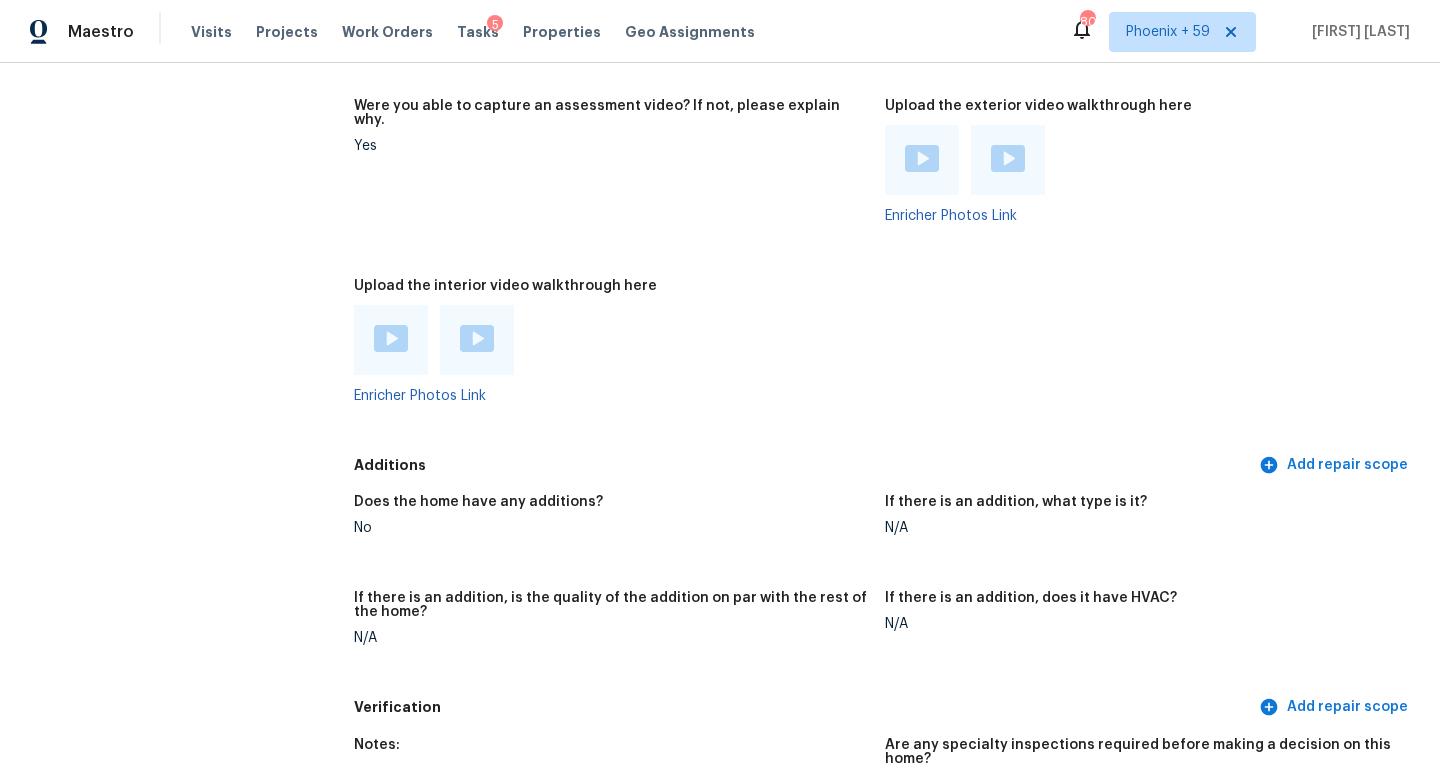 scroll, scrollTop: 4427, scrollLeft: 0, axis: vertical 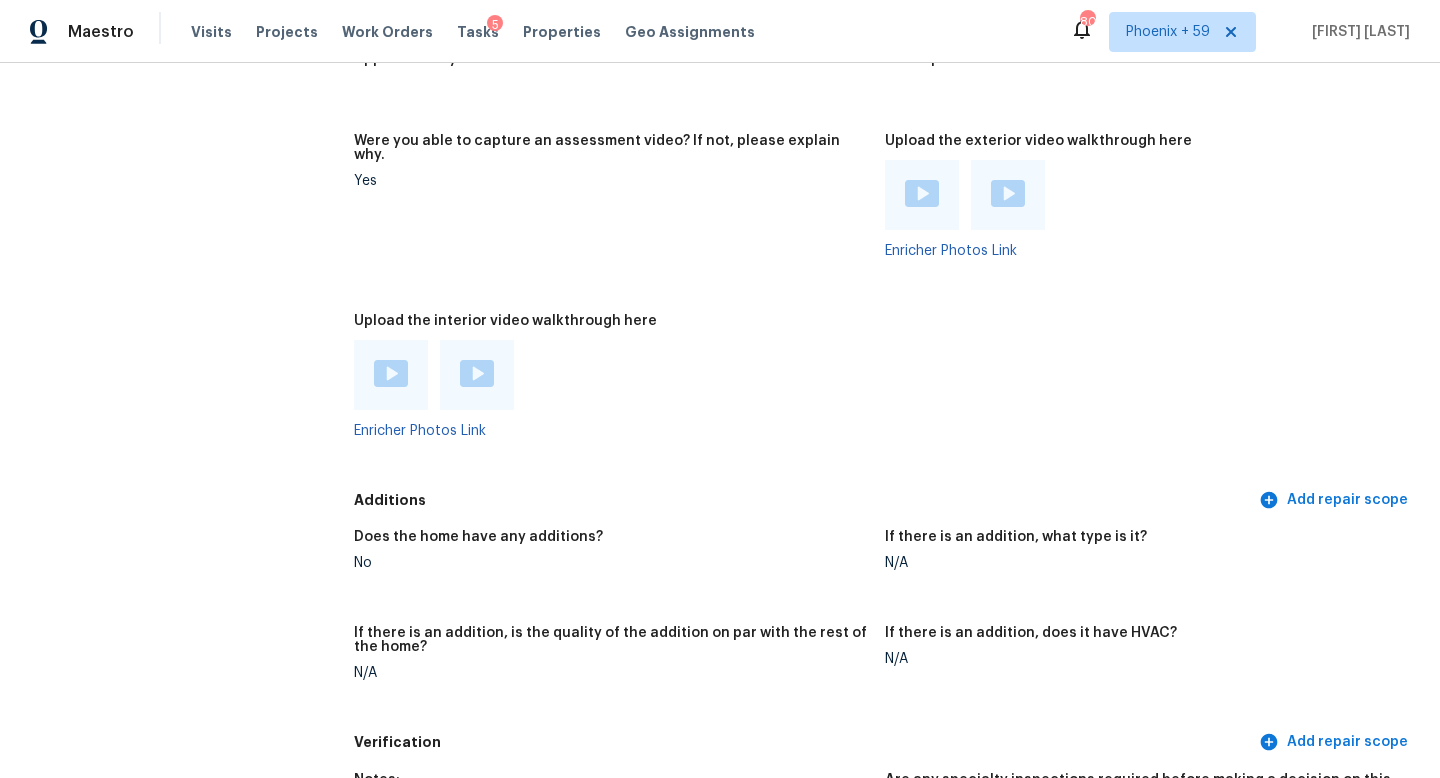 click at bounding box center (391, 373) 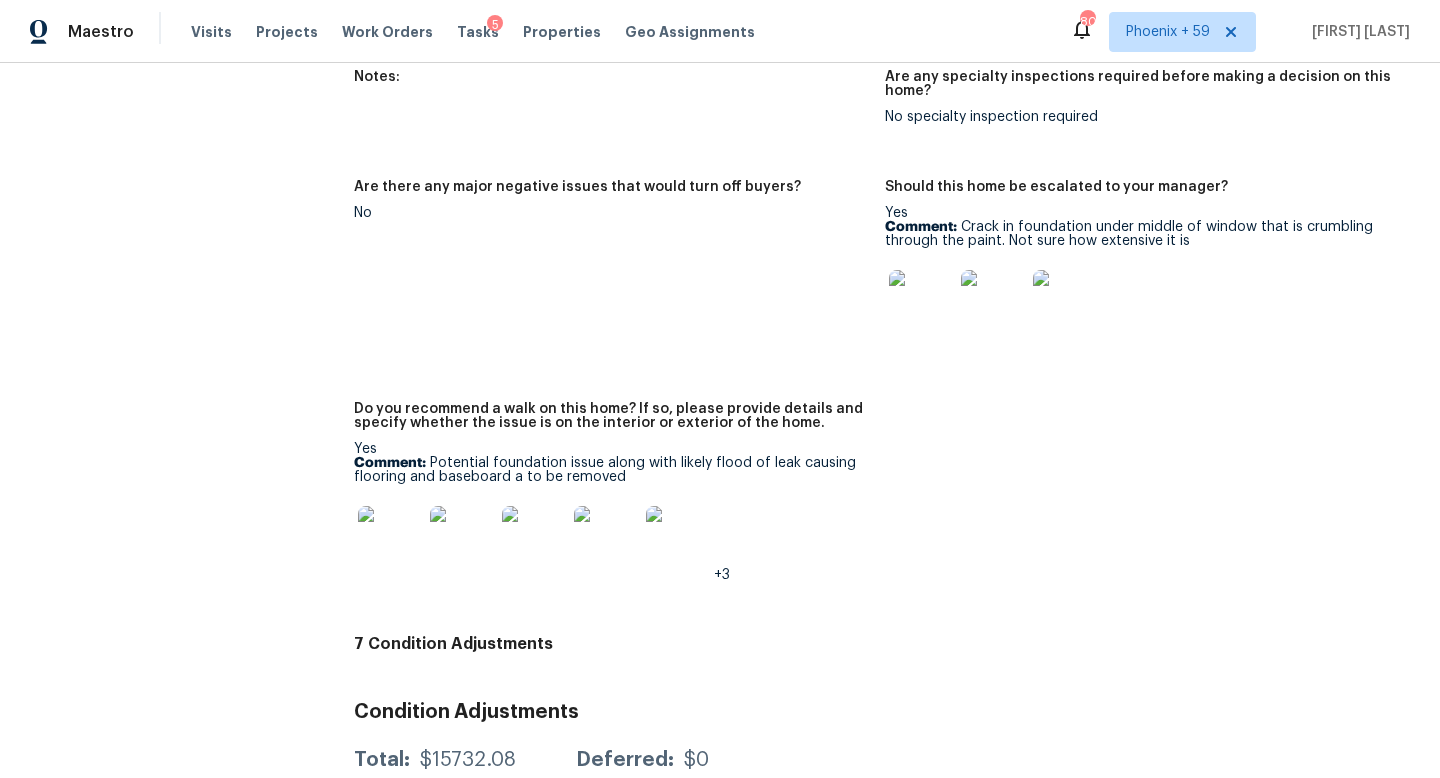 scroll, scrollTop: 5110, scrollLeft: 0, axis: vertical 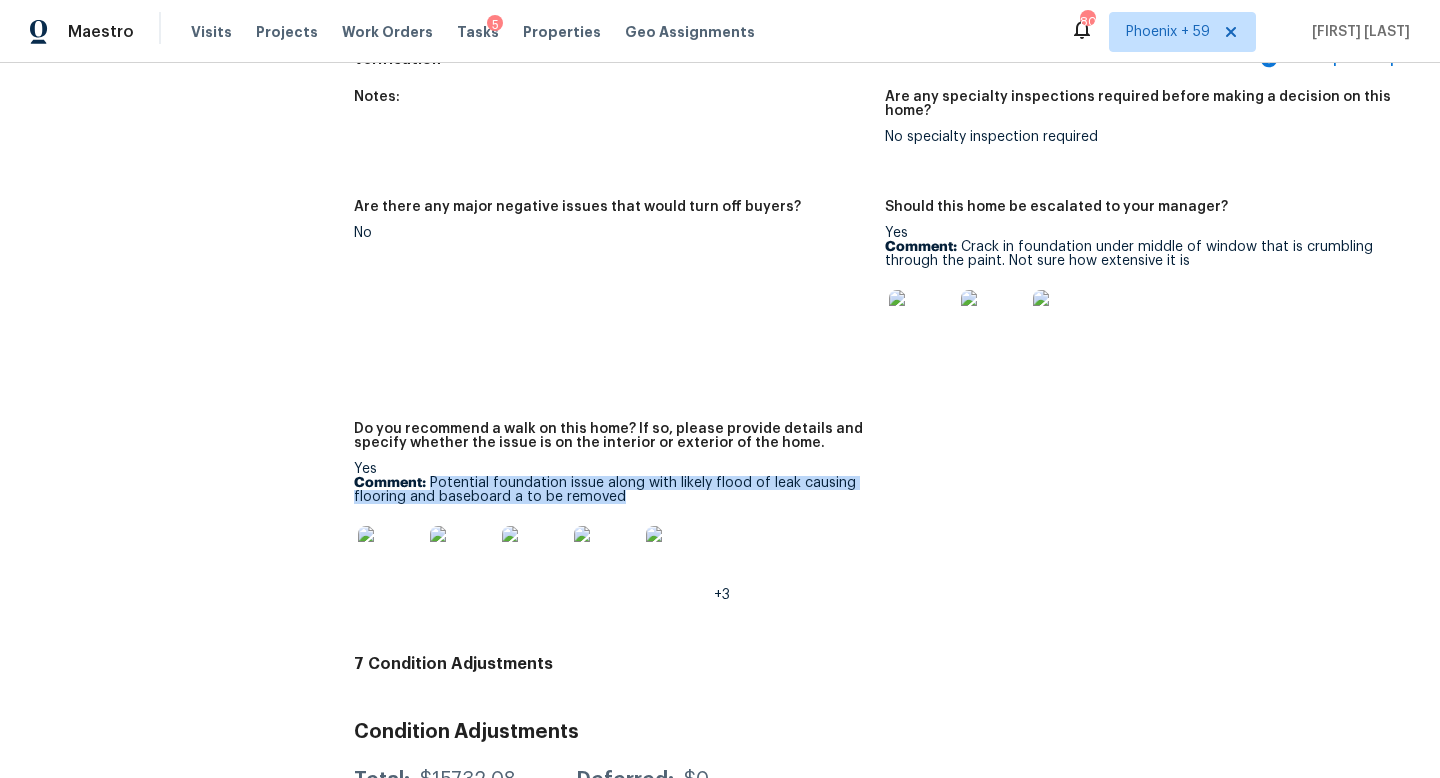 drag, startPoint x: 431, startPoint y: 456, endPoint x: 652, endPoint y: 468, distance: 221.32555 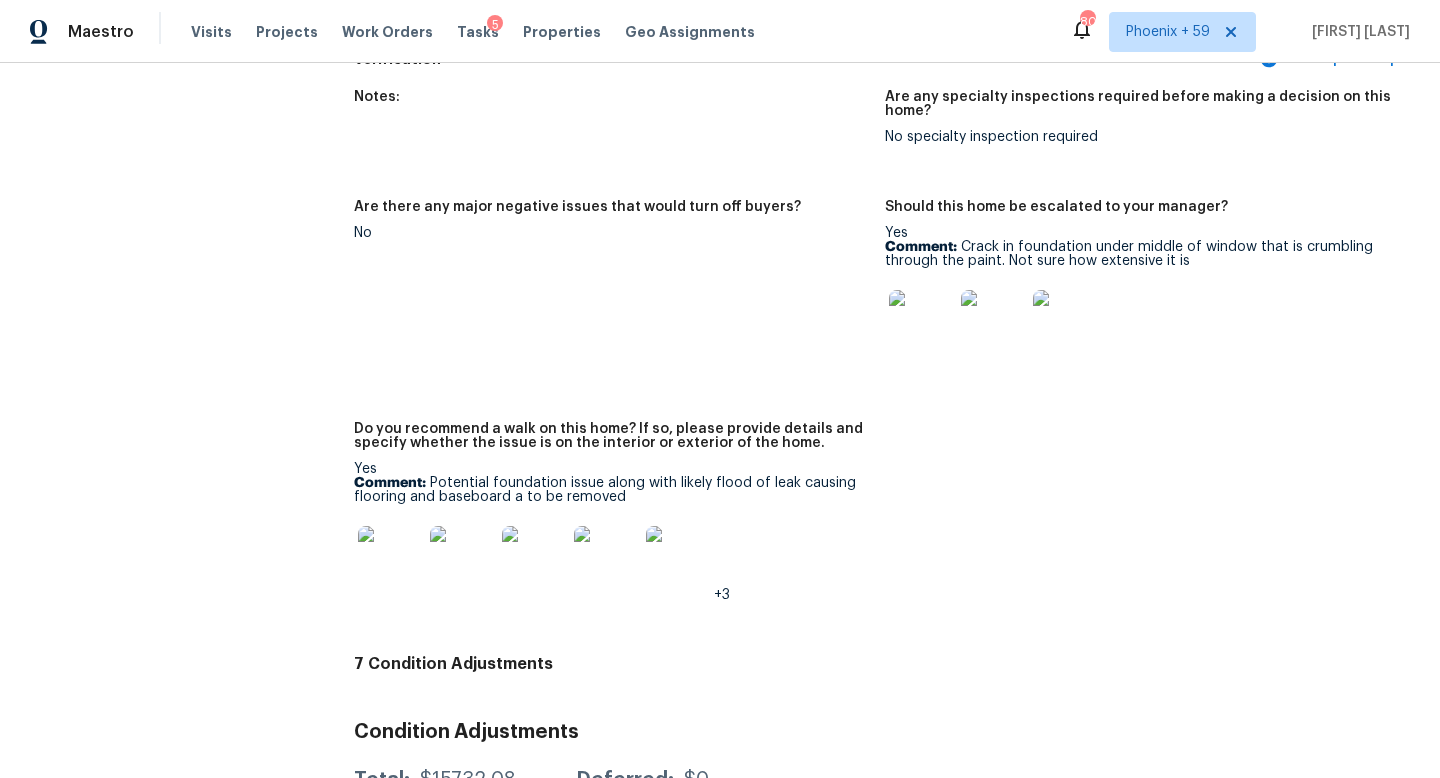 click on "7 Condition Adjustments" at bounding box center [885, 664] 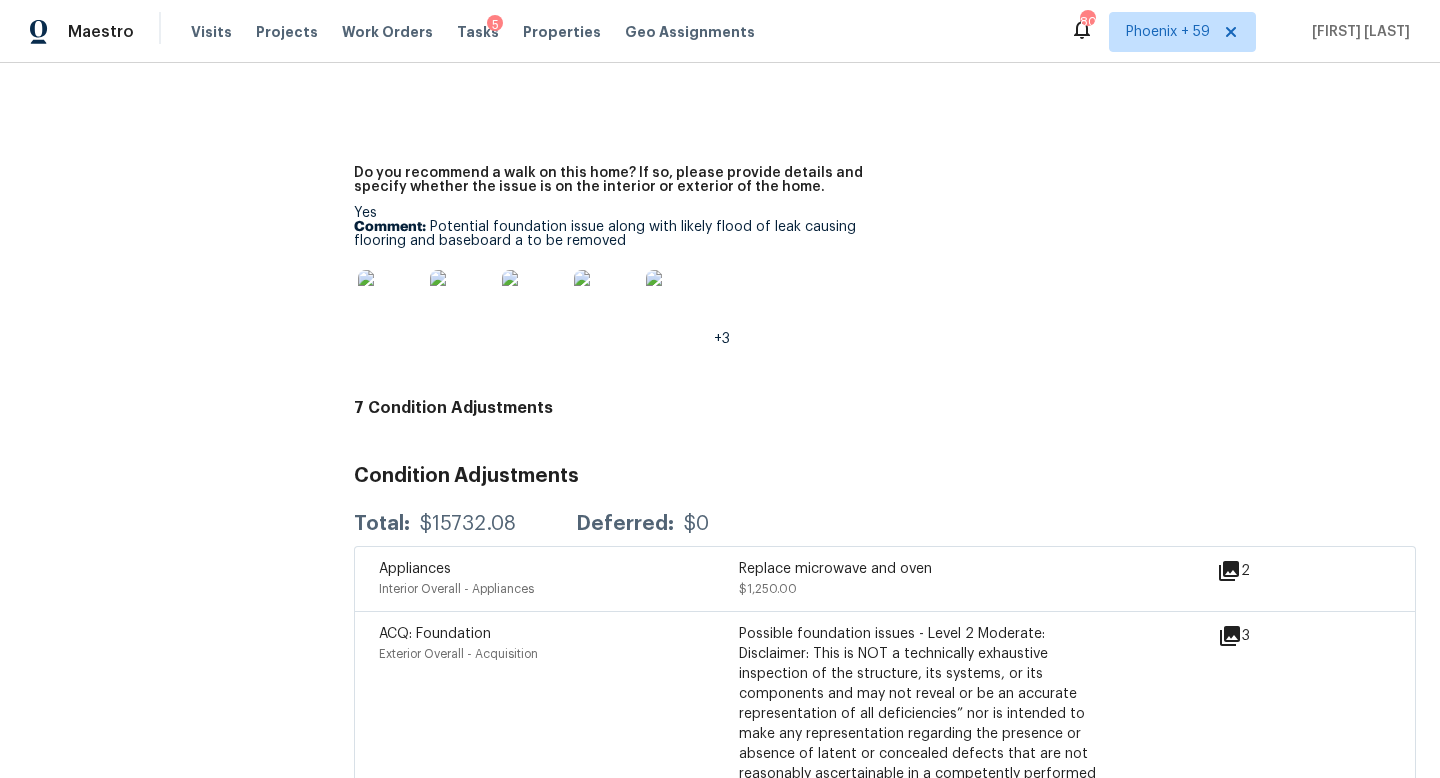 scroll, scrollTop: 5407, scrollLeft: 0, axis: vertical 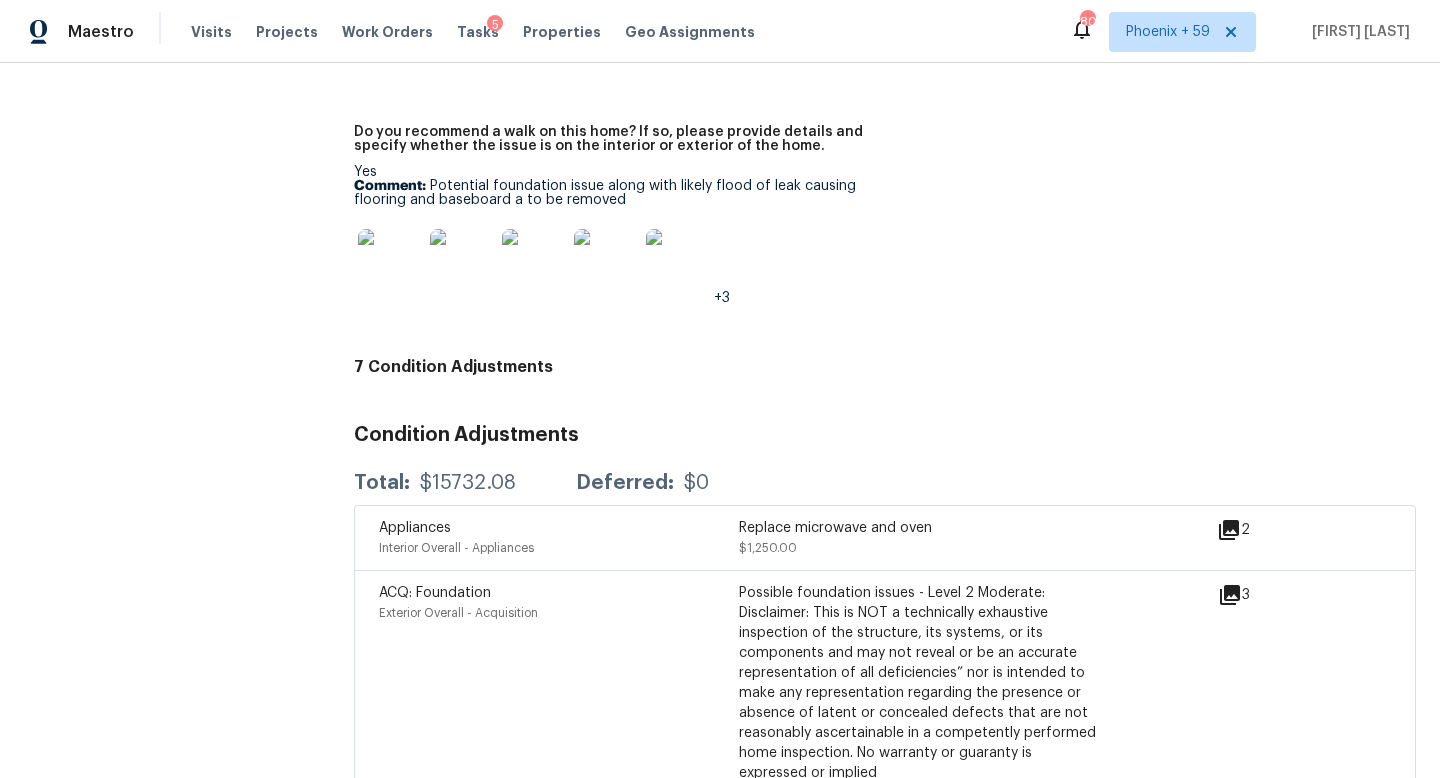 click at bounding box center (390, 261) 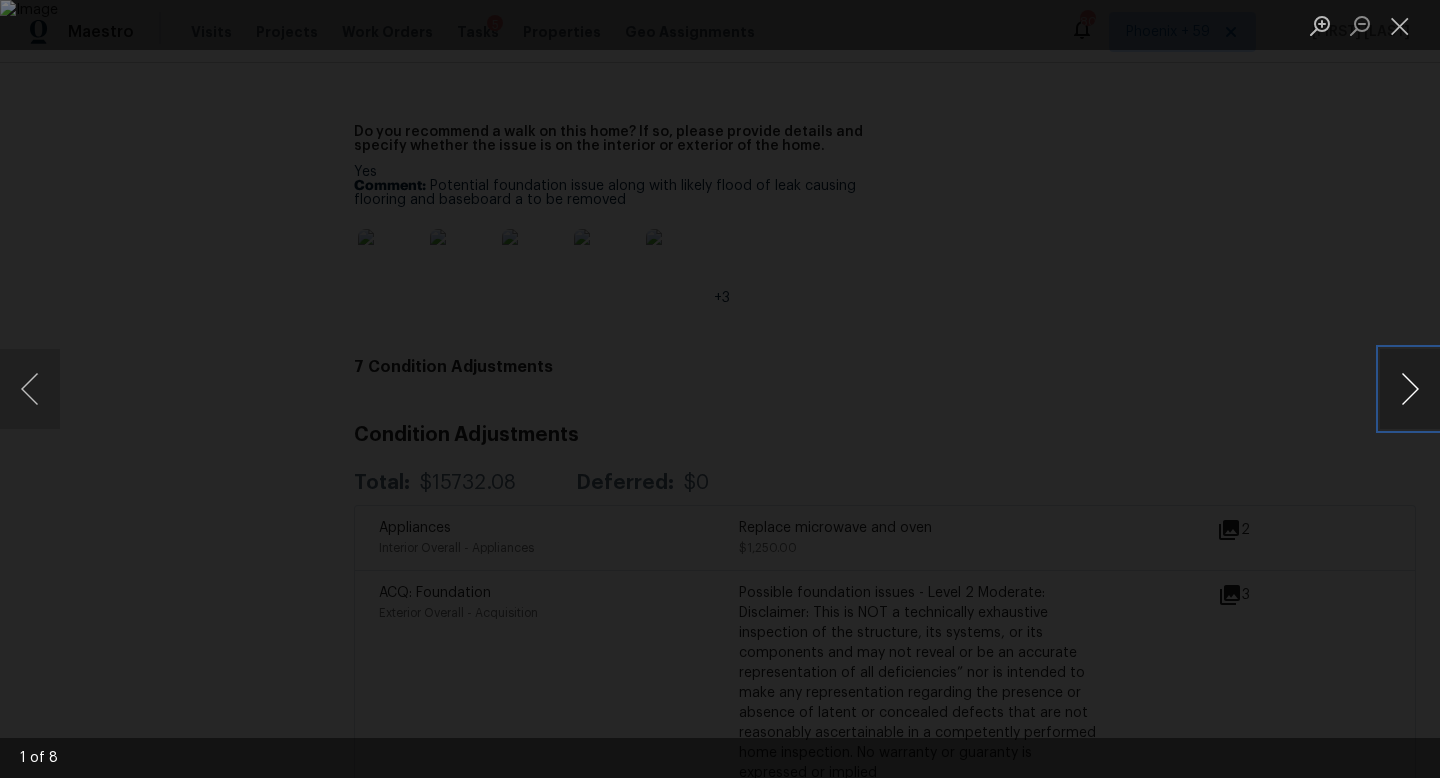 click at bounding box center (1410, 389) 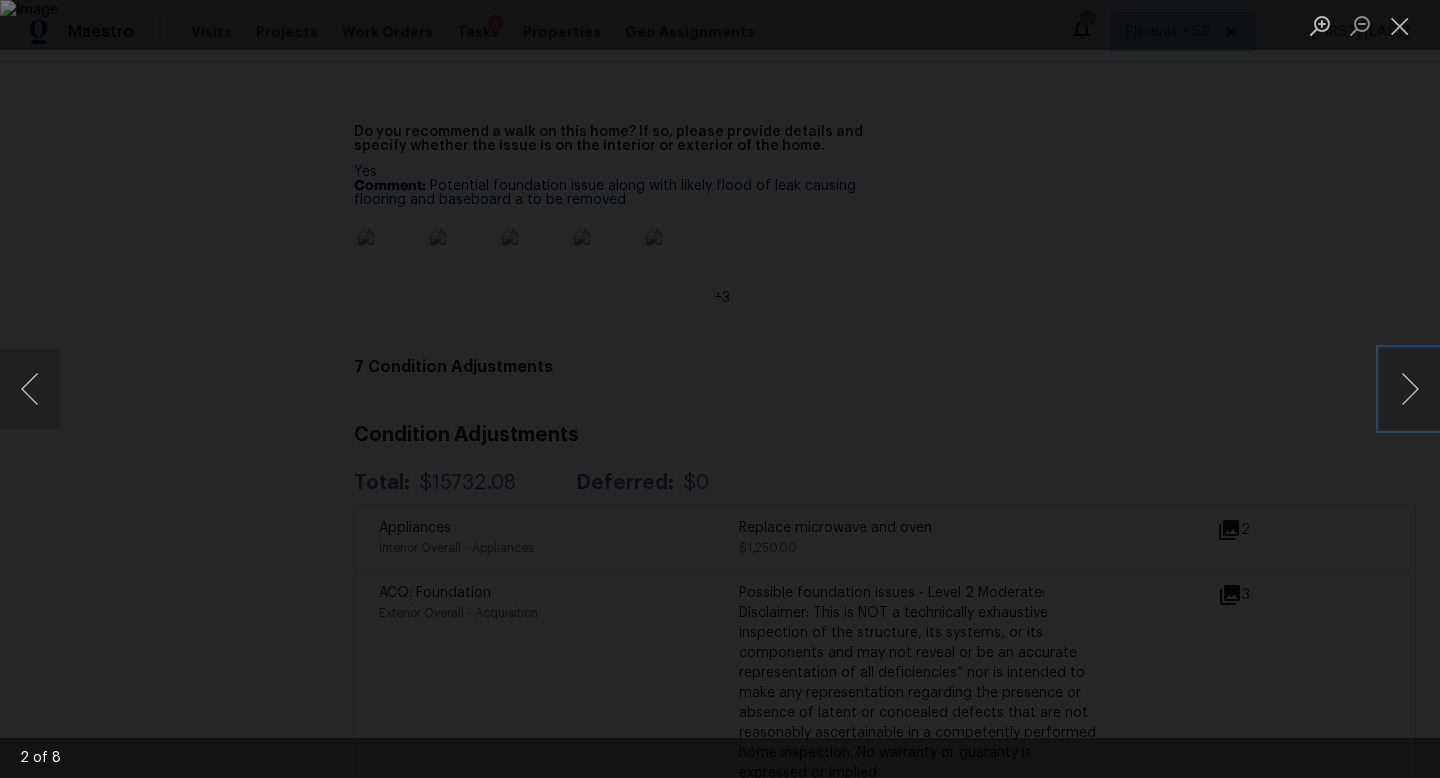 type 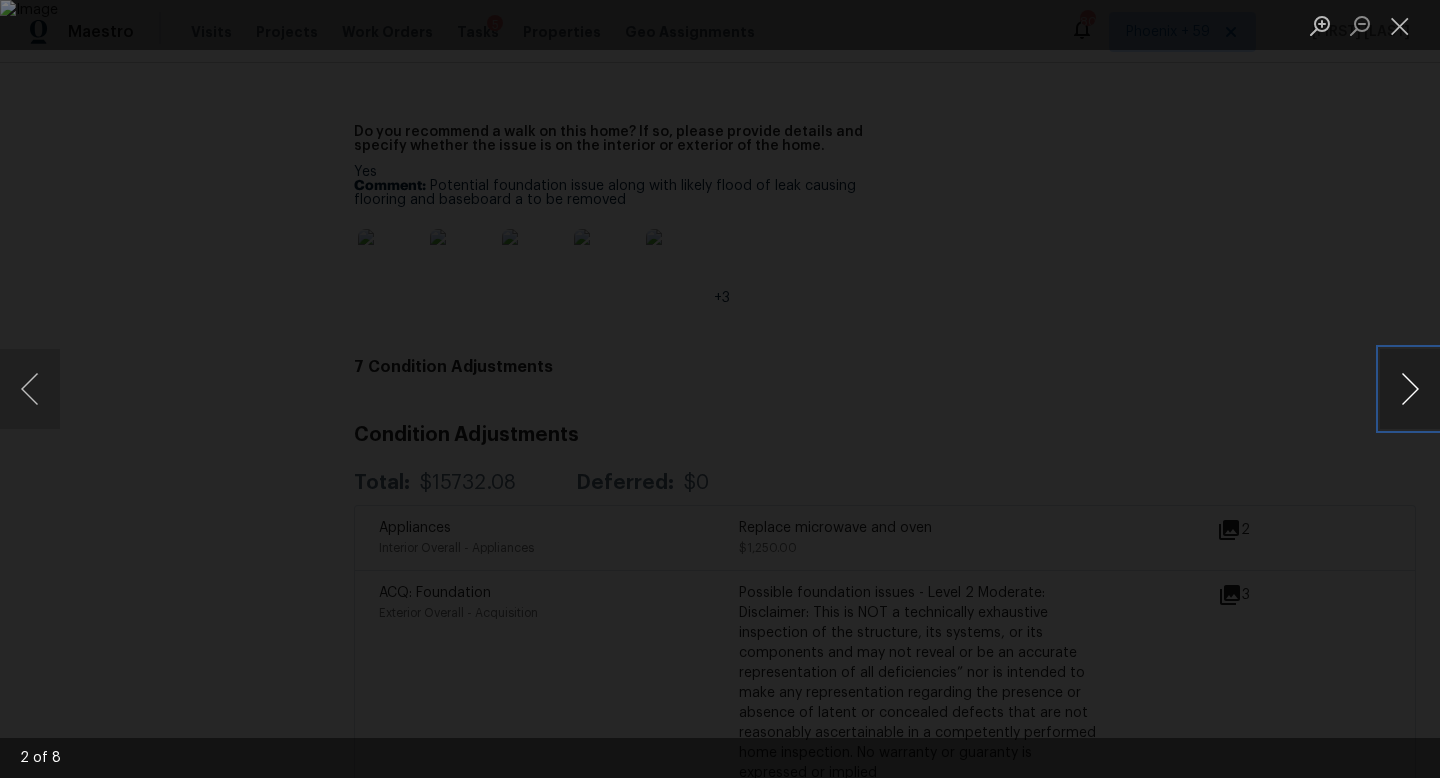 click at bounding box center (1410, 389) 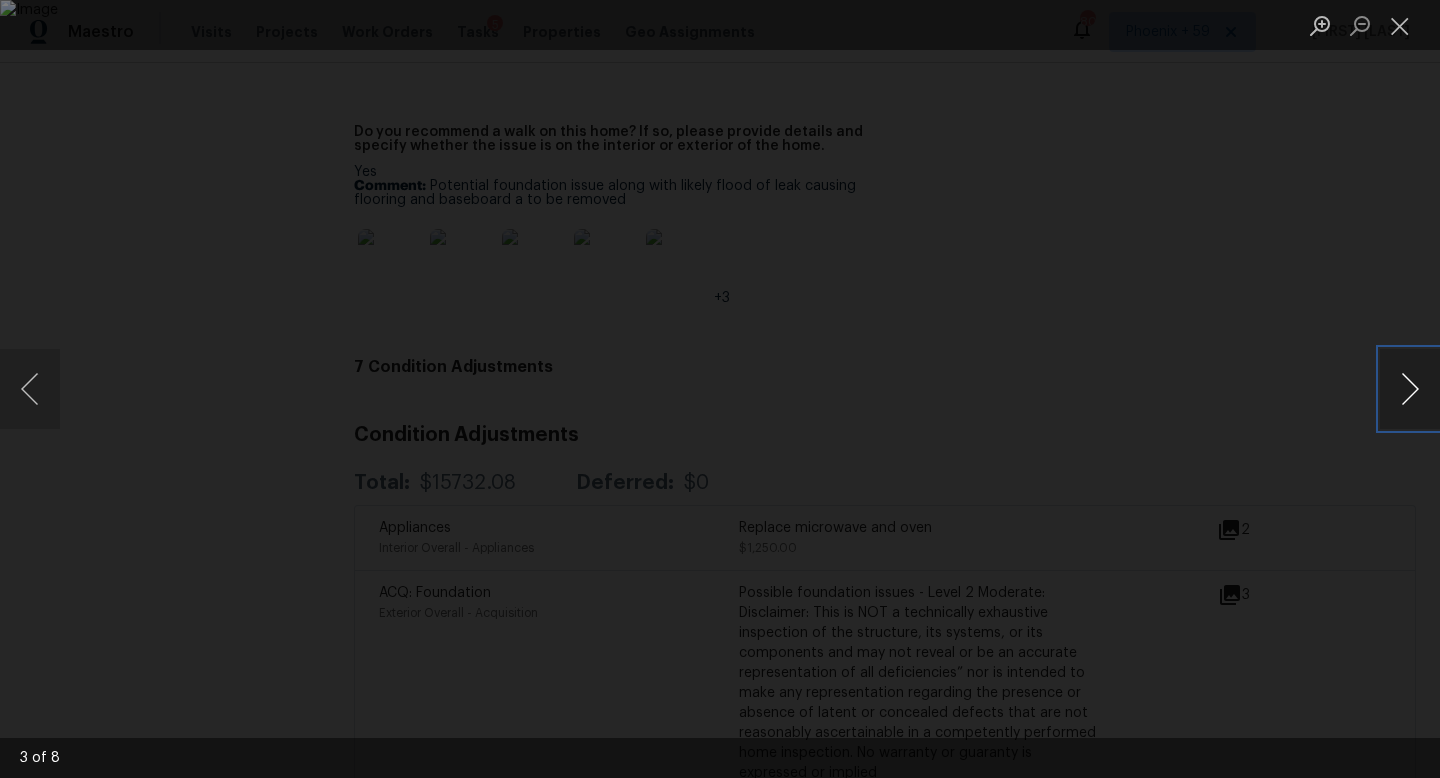 click at bounding box center (1410, 389) 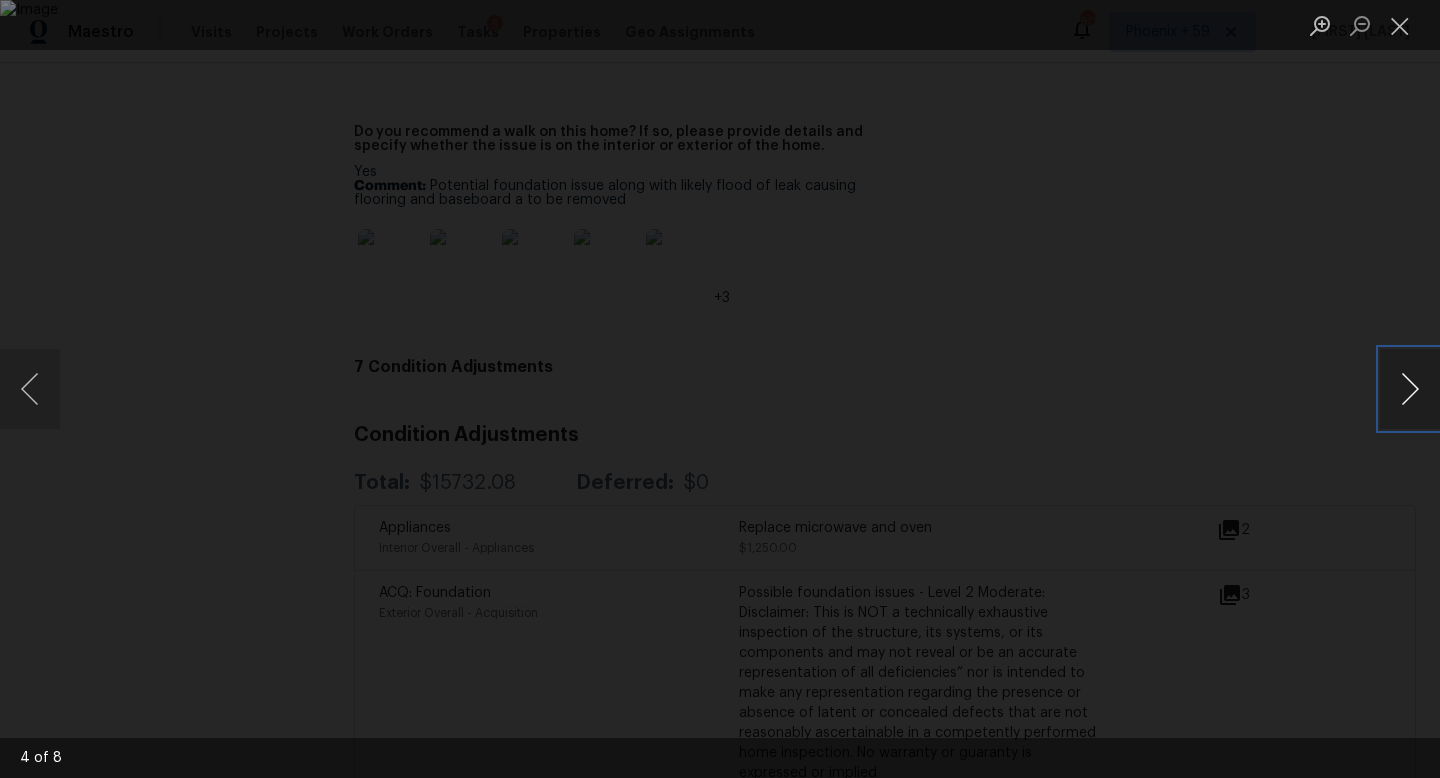 click at bounding box center (1410, 389) 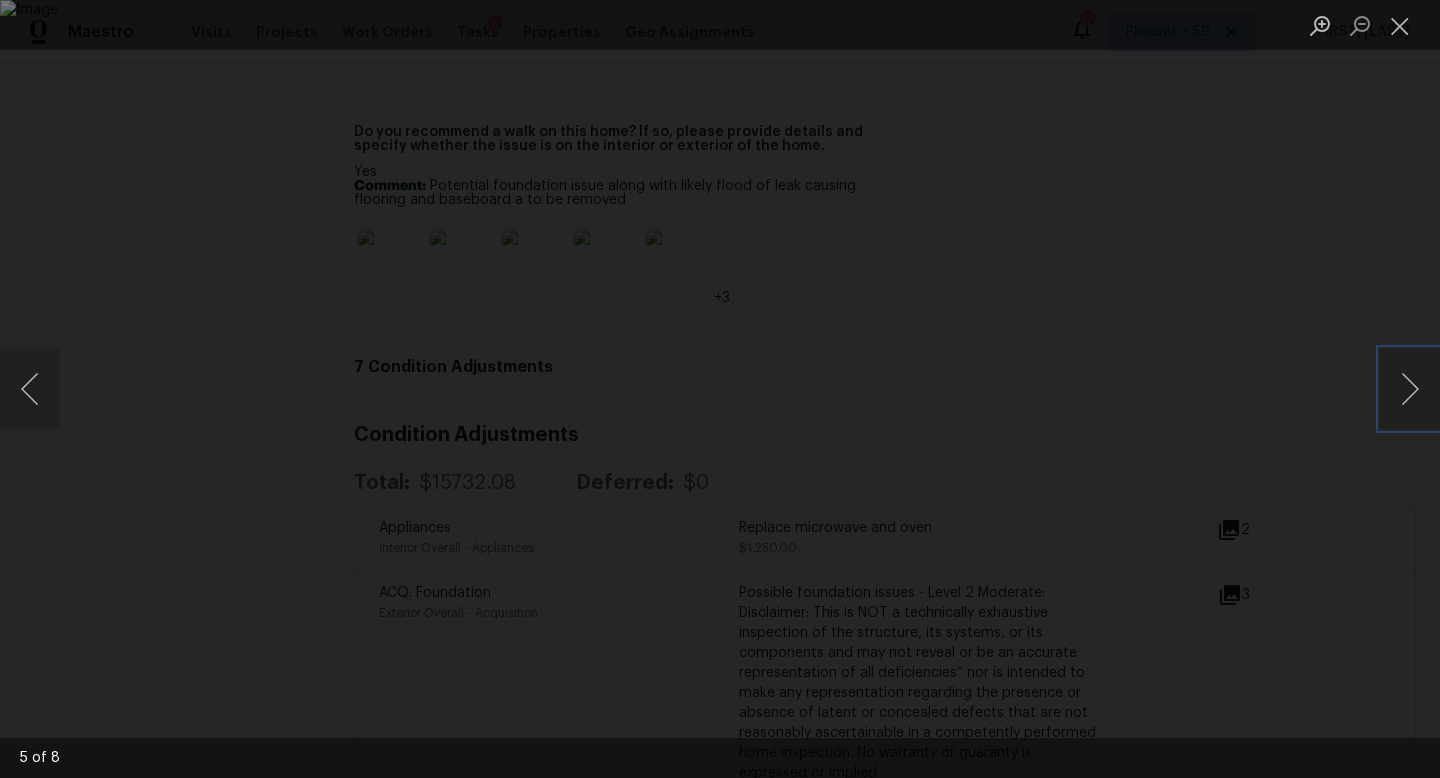 click at bounding box center (720, 389) 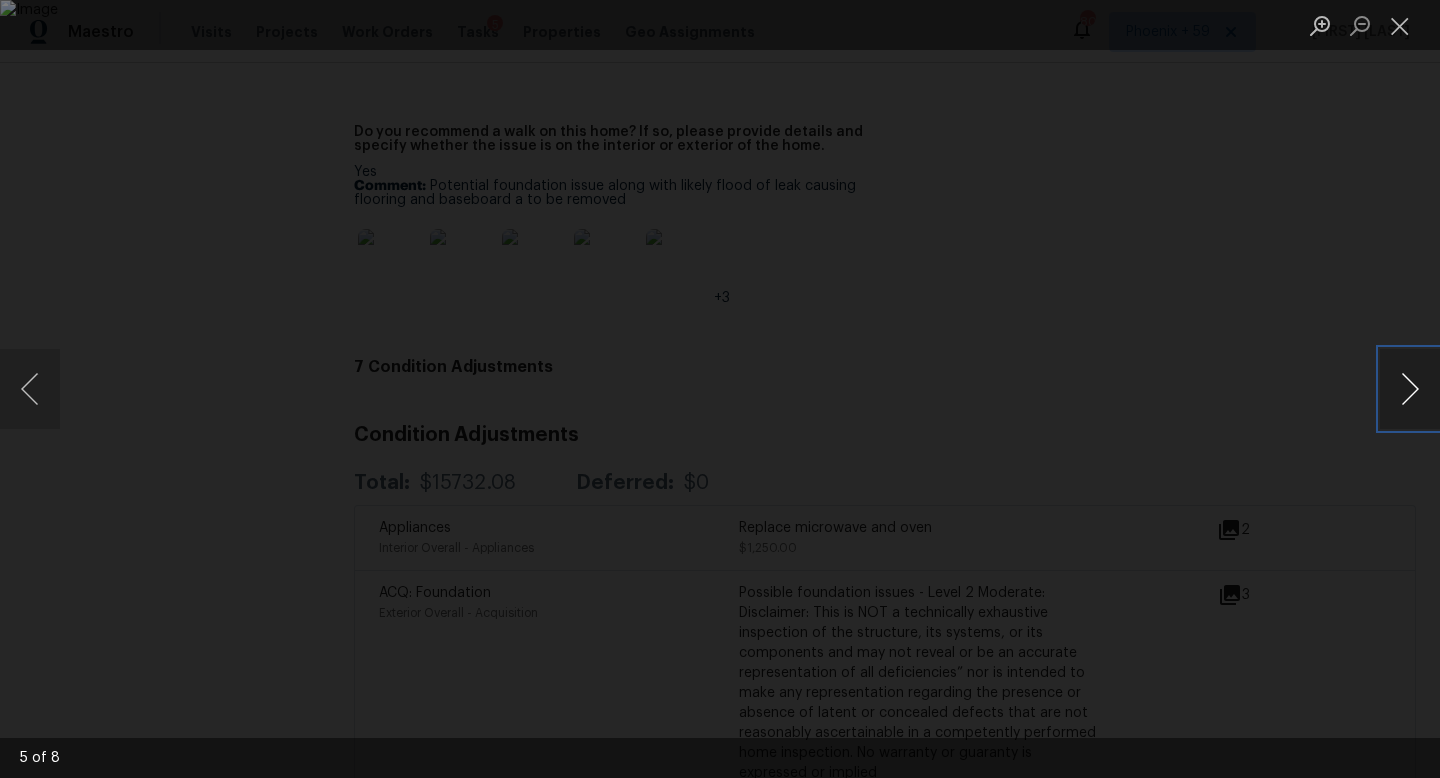 click at bounding box center (1410, 389) 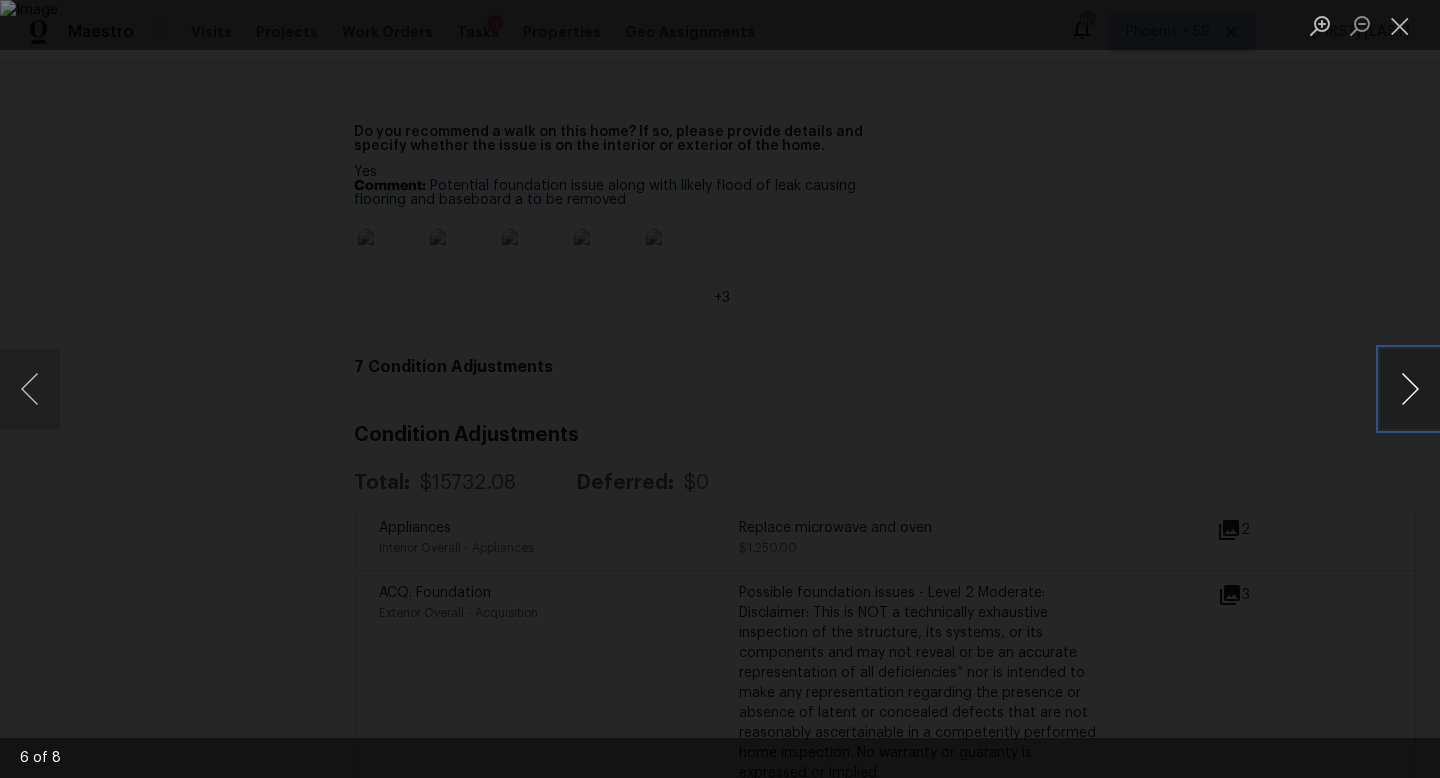click at bounding box center [1410, 389] 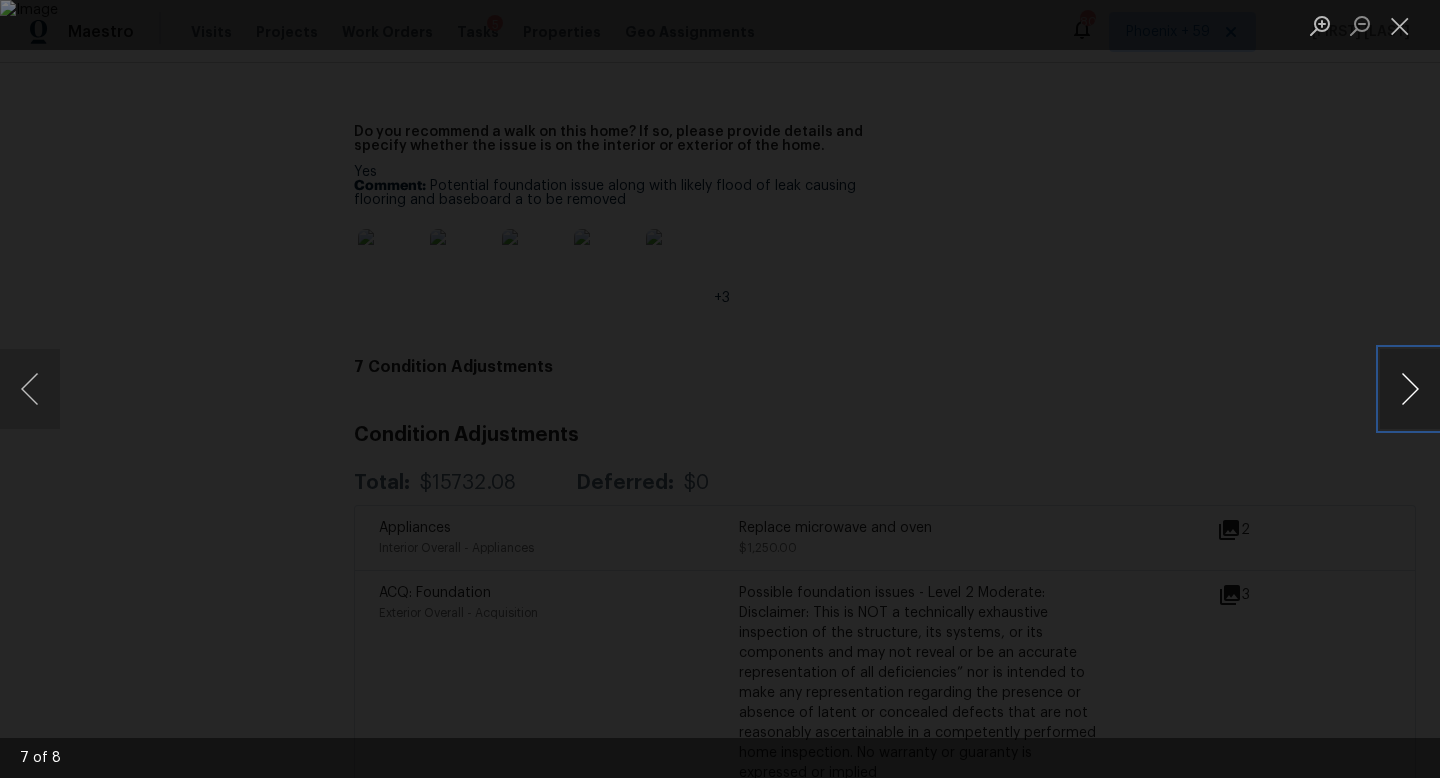 click at bounding box center (1410, 389) 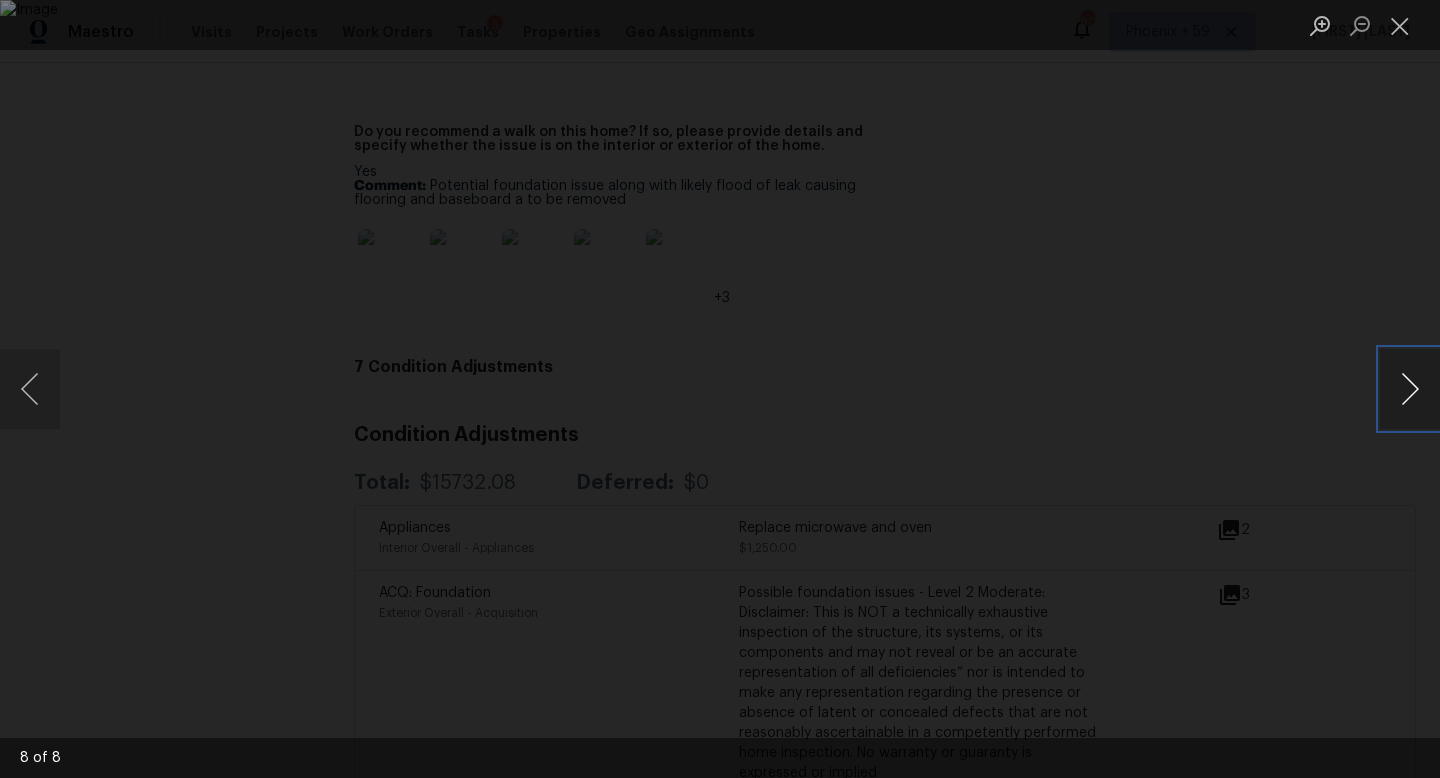 click at bounding box center [1410, 389] 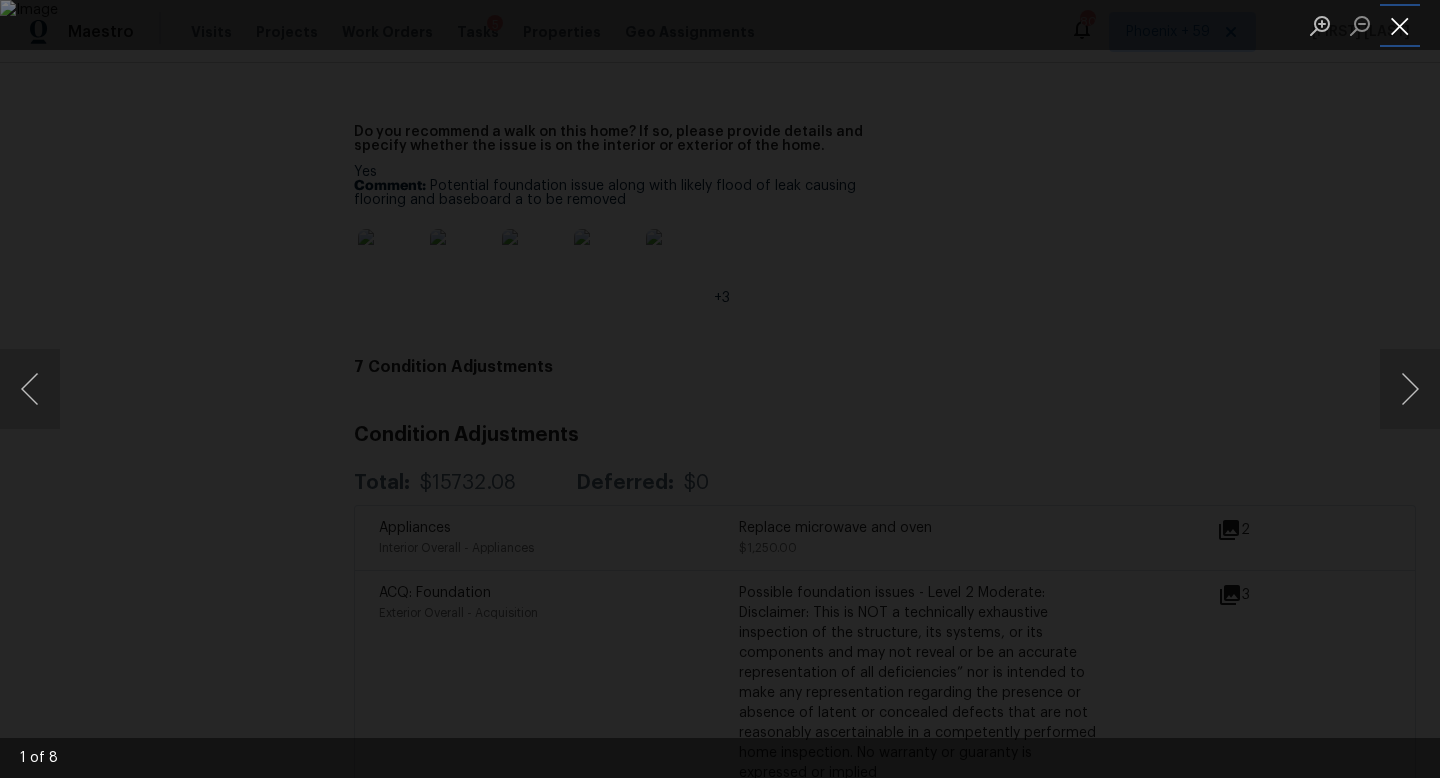 click at bounding box center (1400, 25) 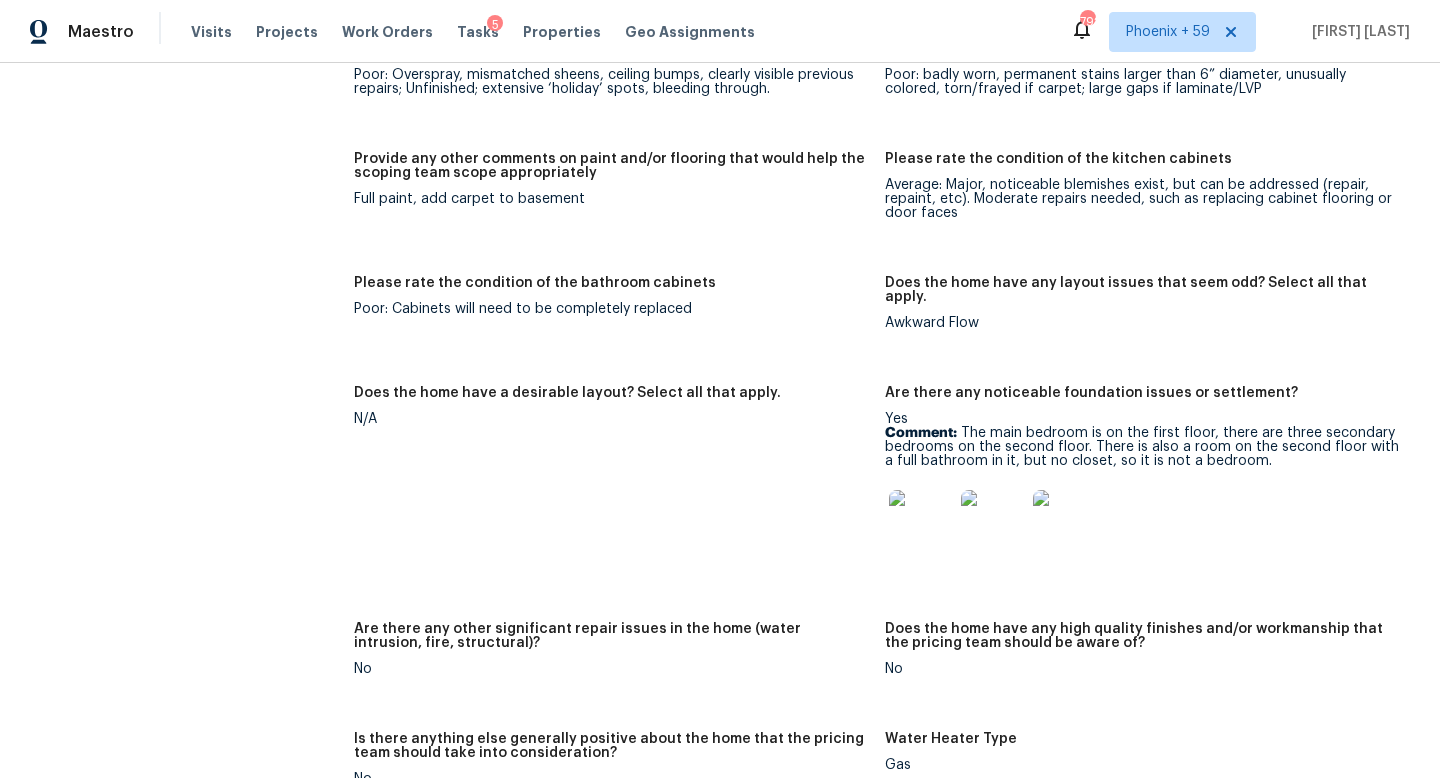 scroll, scrollTop: 3641, scrollLeft: 0, axis: vertical 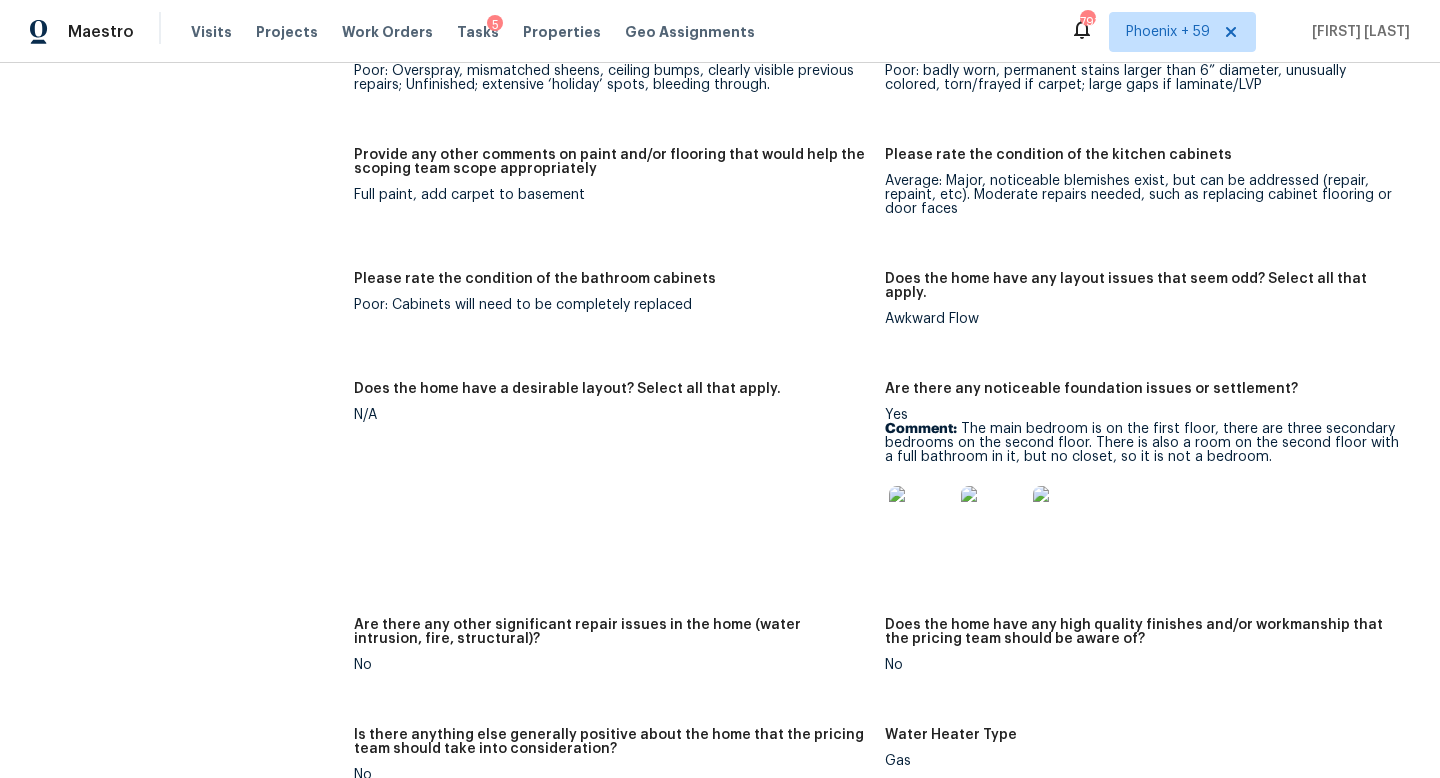 click at bounding box center [921, 518] 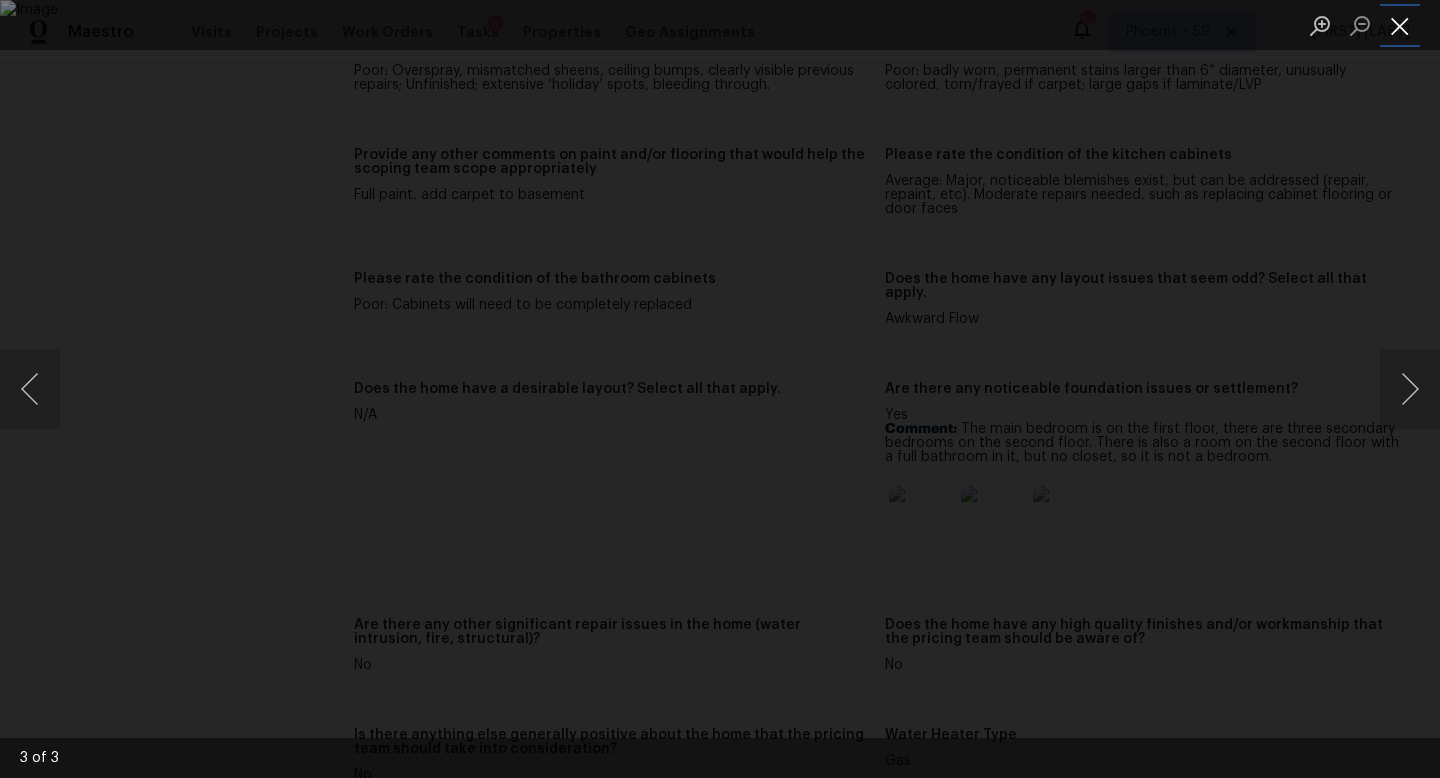click at bounding box center (1400, 25) 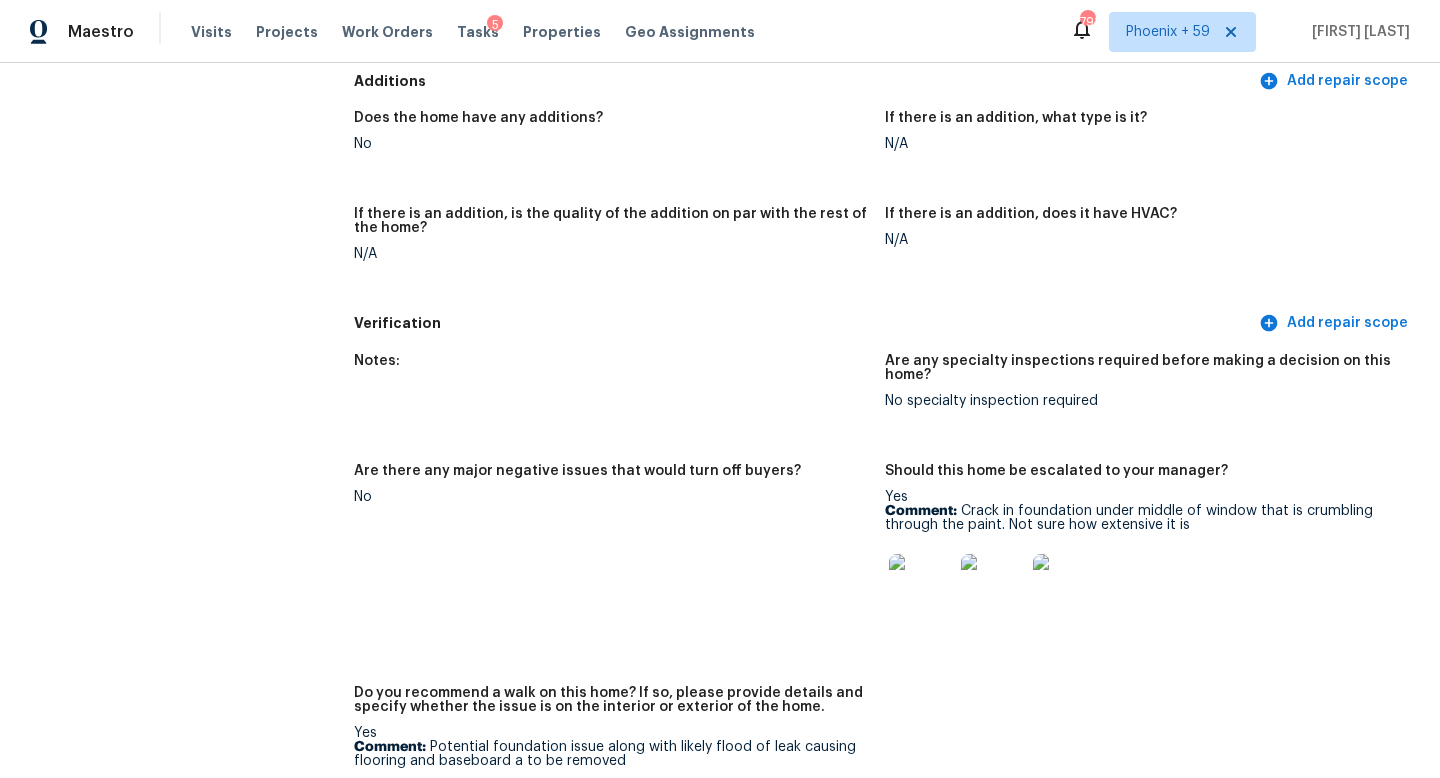 scroll, scrollTop: 4842, scrollLeft: 0, axis: vertical 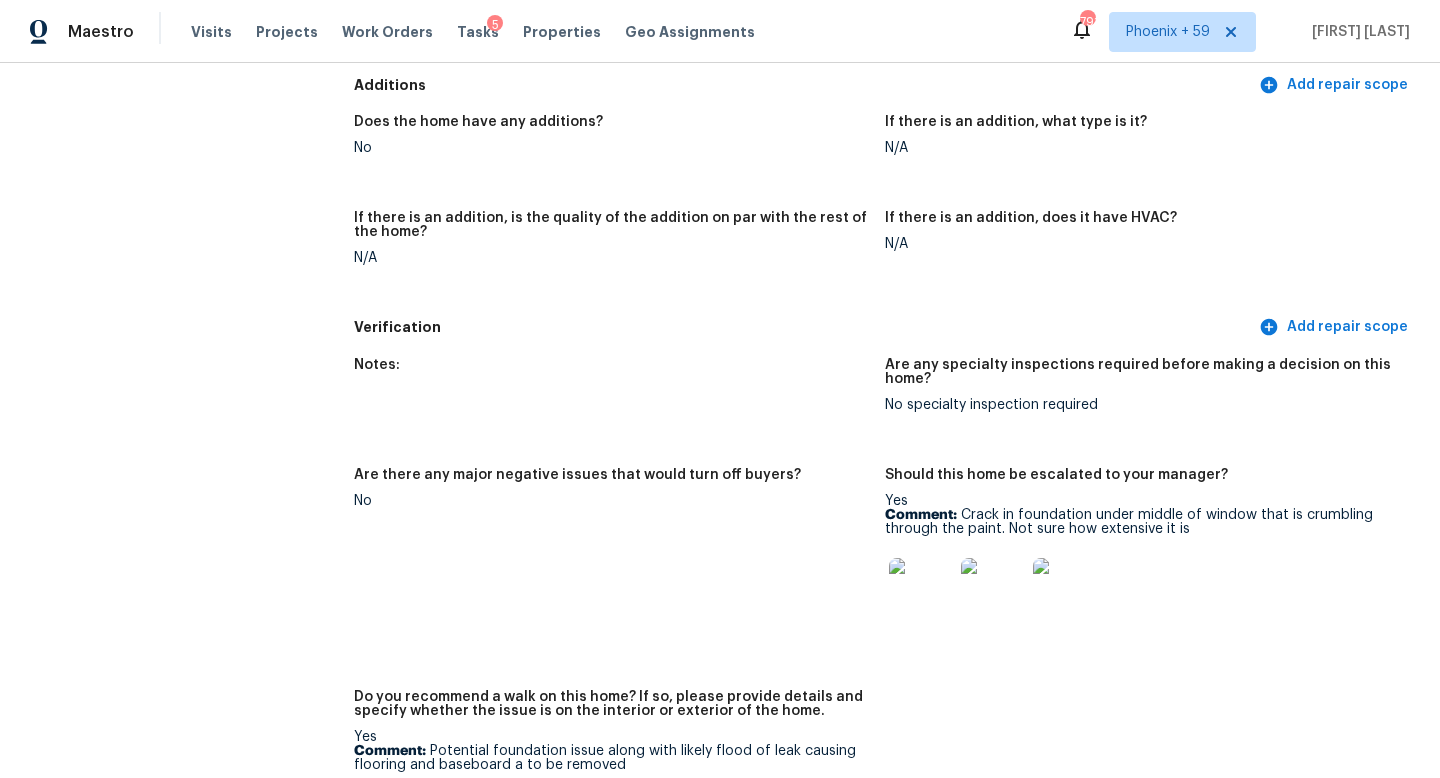 click on "Notes:" at bounding box center (619, 401) 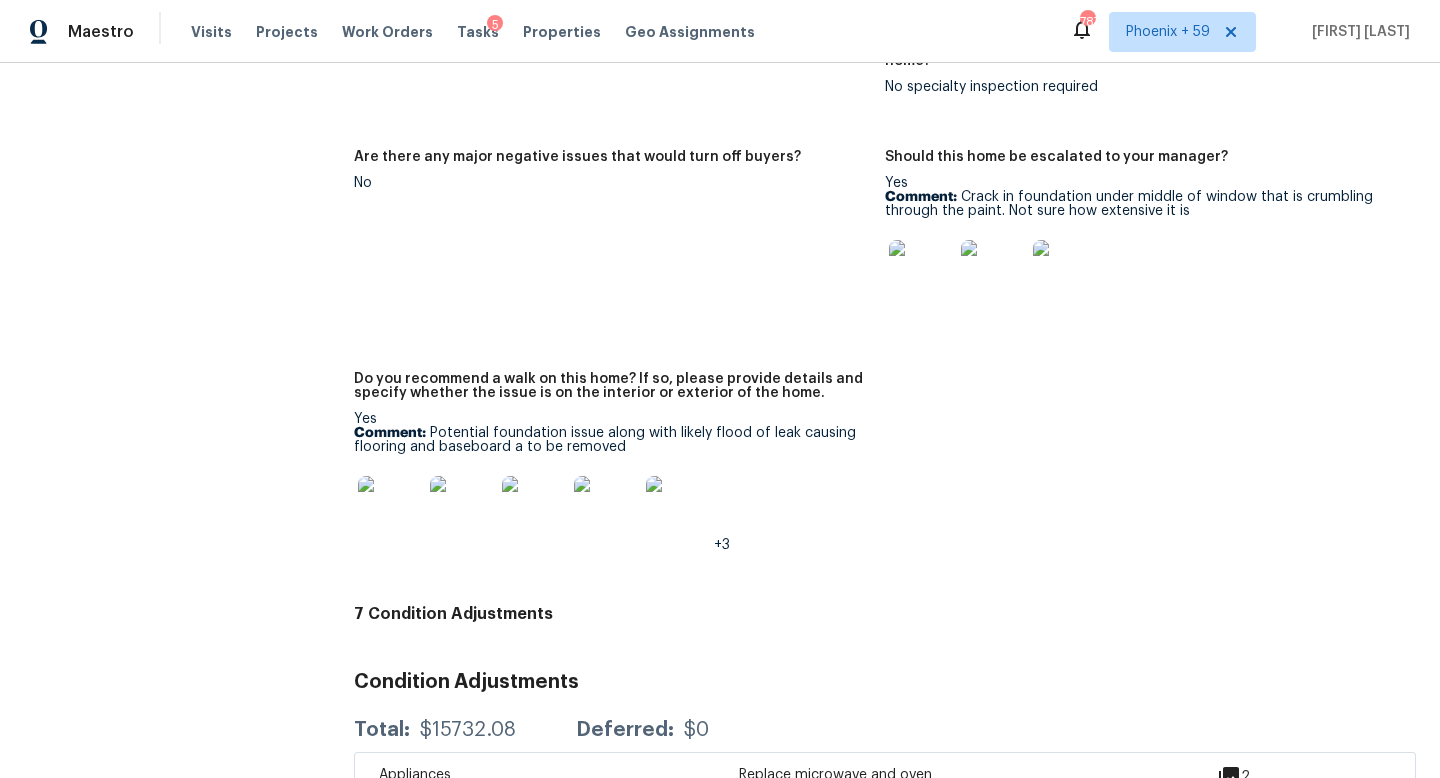 scroll, scrollTop: 2948, scrollLeft: 0, axis: vertical 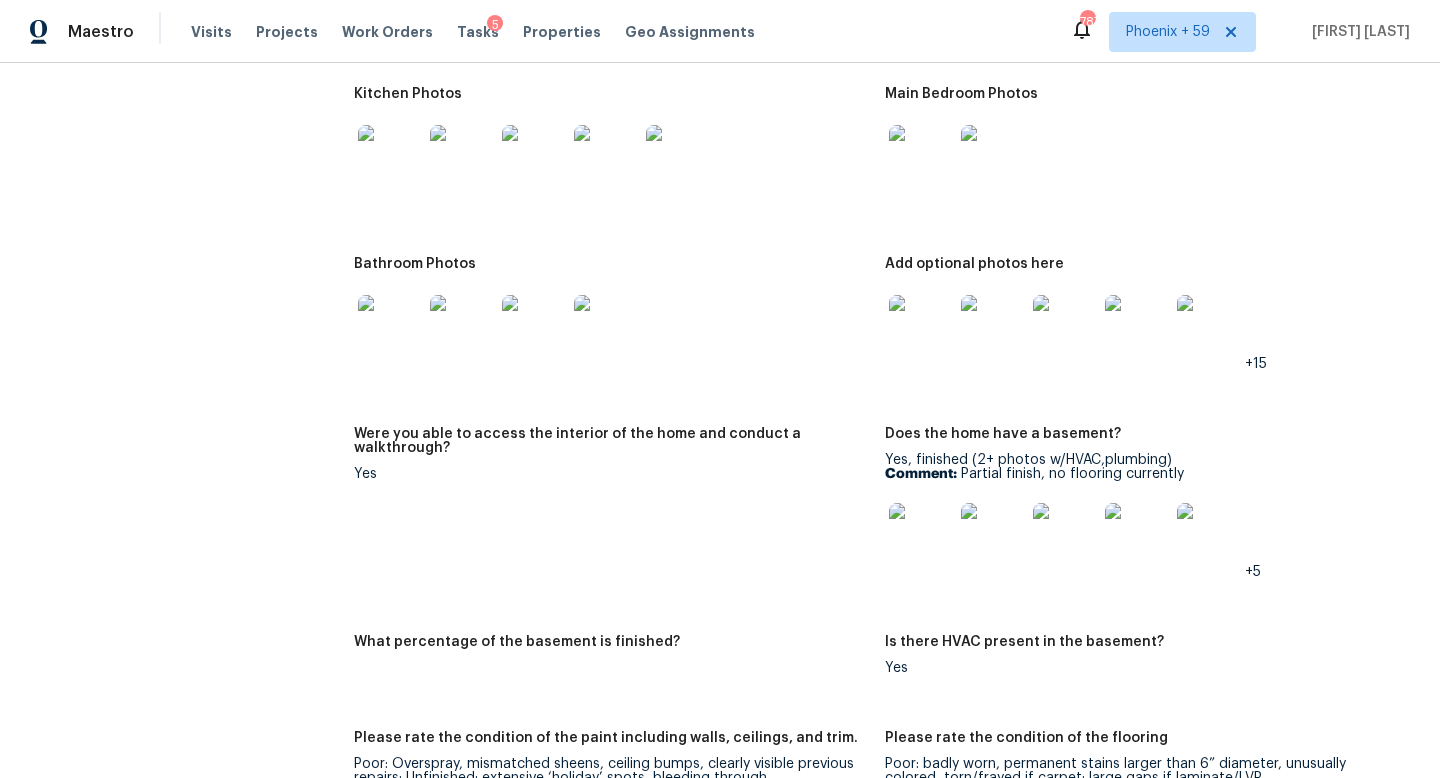 click on "Notes: Living Room Photos Kitchen Photos Main Bedroom Photos Bathroom Photos Add optional photos here  +15 Were you able to access the interior of the home and conduct a walkthrough? Yes Does the home have a basement? Yes, finished (2+ photos w/HVAC,plumbing) Comment:   Partial finish, no flooring currently  +5 What percentage of the basement is finished? Is there HVAC present in the basement? Yes Please rate the condition of the paint including walls, ceilings, and trim. Poor: Overspray, mismatched sheens, ceiling bumps, clearly visible previous repairs; Unfinished; extensive ‘holiday’ spots, bleeding through. Please rate the condition of the flooring Poor: badly worn, permanent stains larger than 6” diameter, unusually colored, torn/frayed if carpet; large gaps if laminate/LVP Provide any other comments on paint and/or flooring that would help the scoping team scope appropriately Full paint, add carpet to basement Please rate the condition of the kitchen cabinets Awkward Flow N/A Yes Comment:   No No" at bounding box center [885, 933] 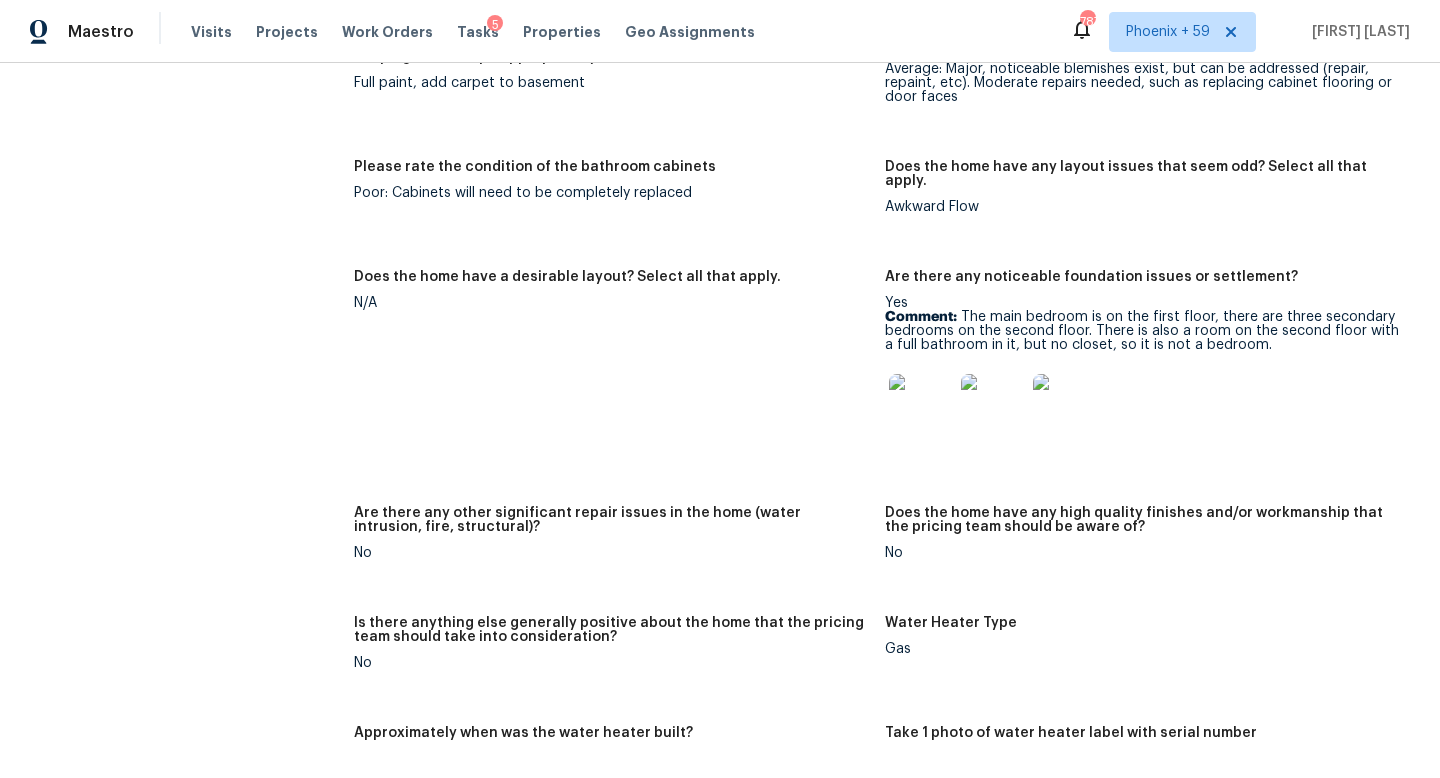 scroll, scrollTop: 3807, scrollLeft: 0, axis: vertical 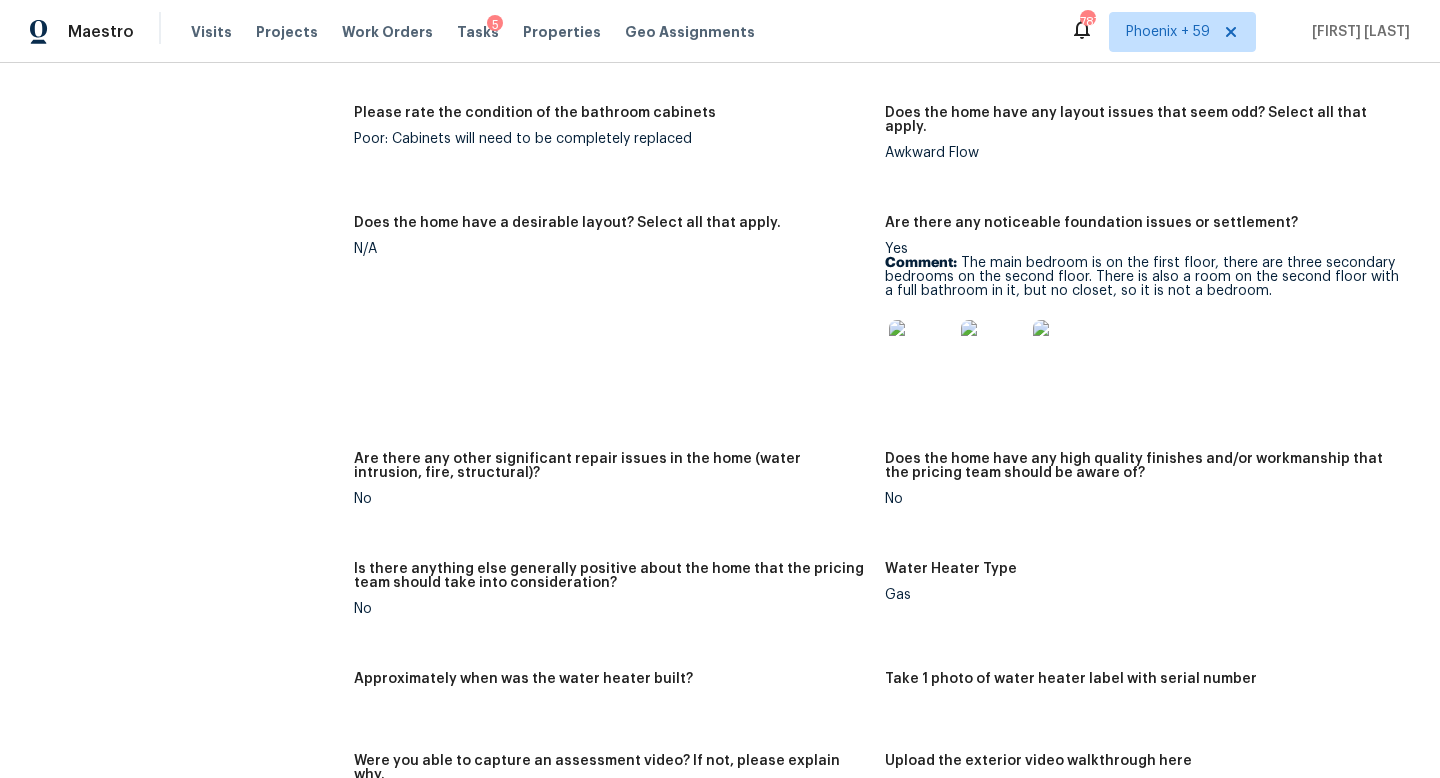 click at bounding box center (921, 352) 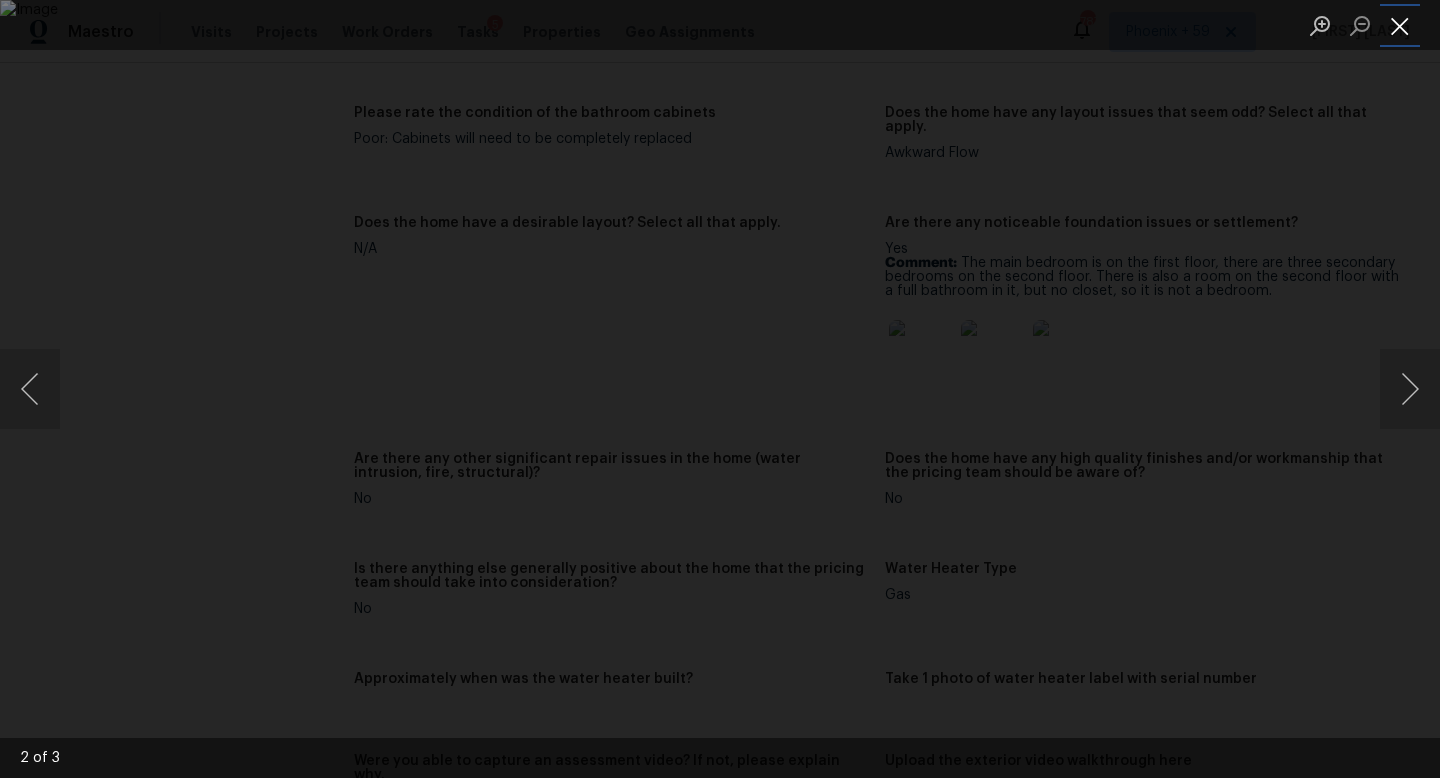 click at bounding box center [1400, 25] 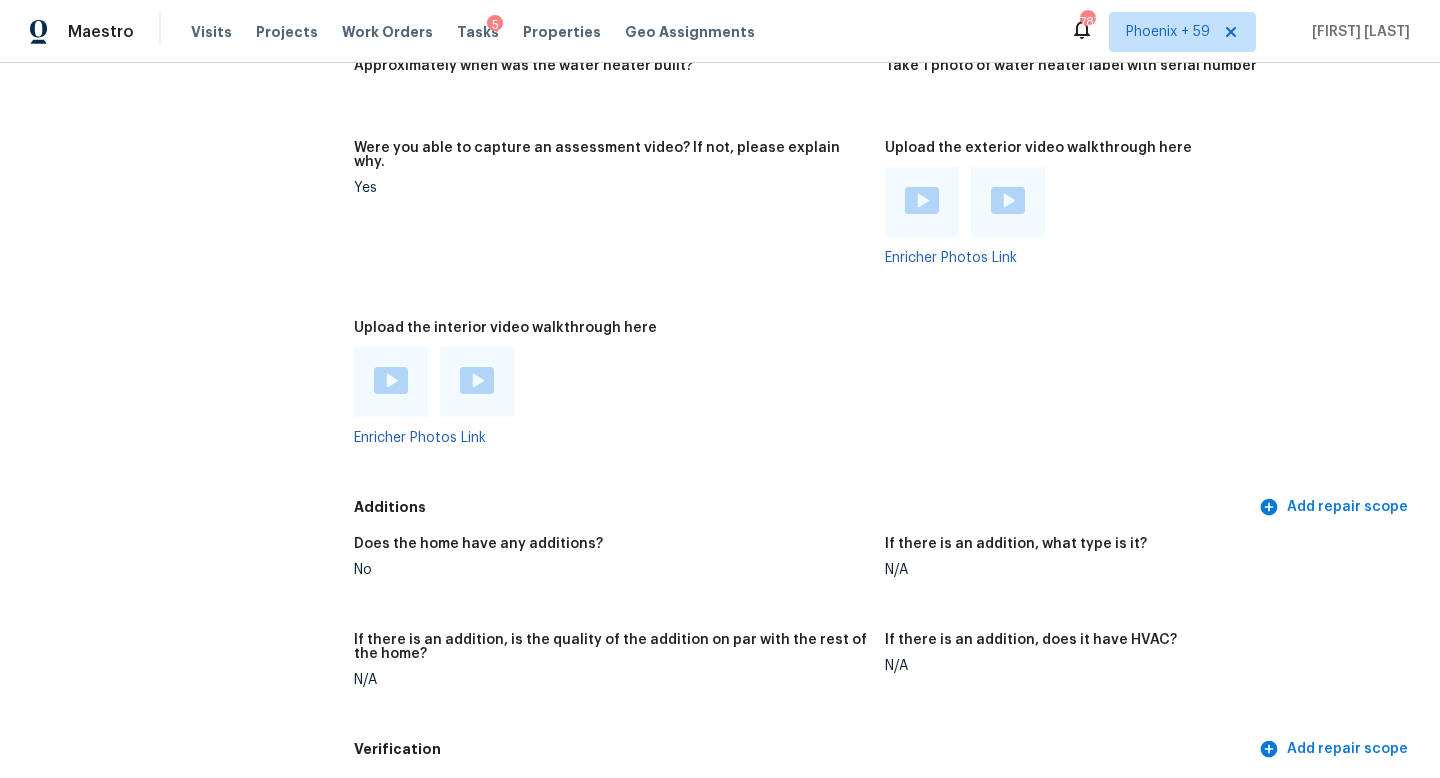 scroll, scrollTop: 4422, scrollLeft: 0, axis: vertical 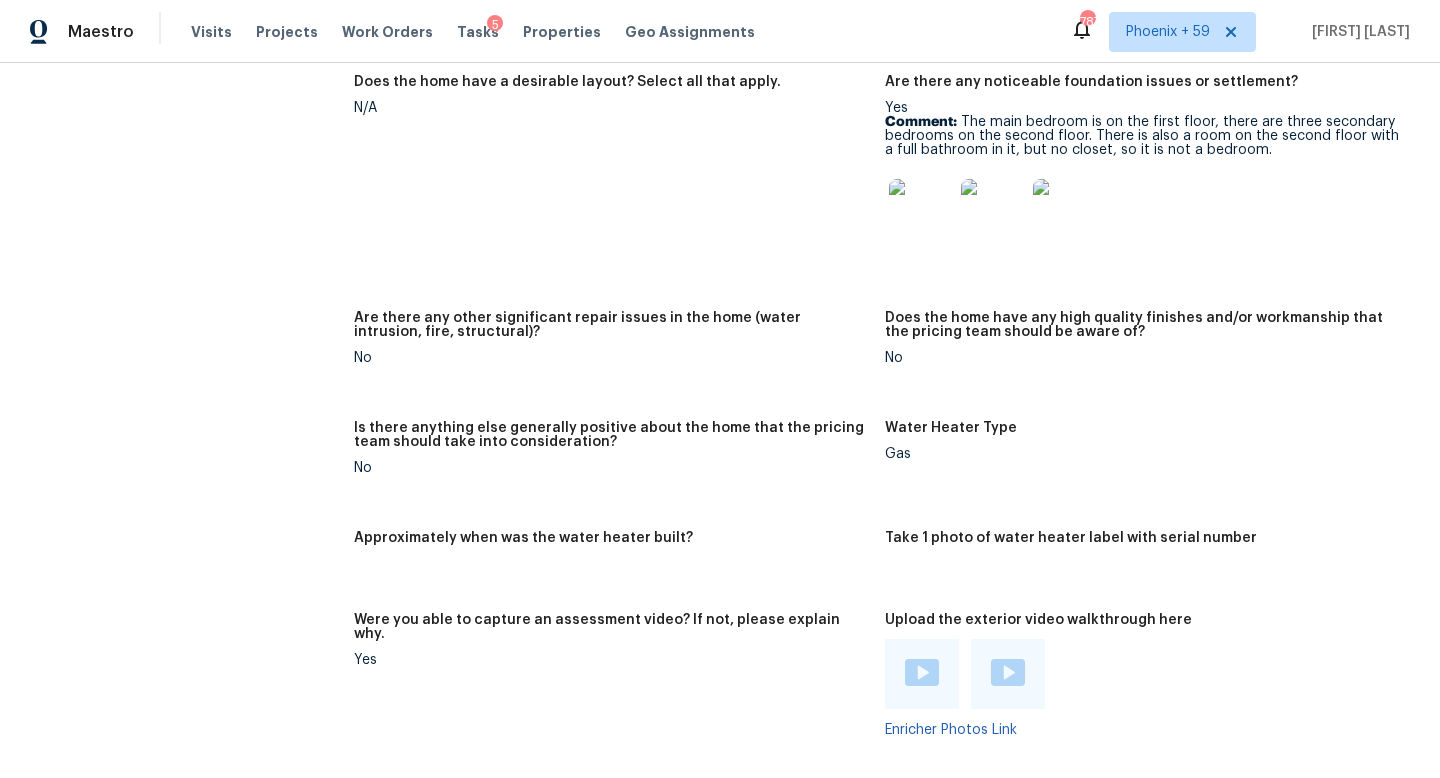 click on "Does the home have any high quality finishes and/or workmanship that the pricing team should be aware of?" at bounding box center [1142, 331] 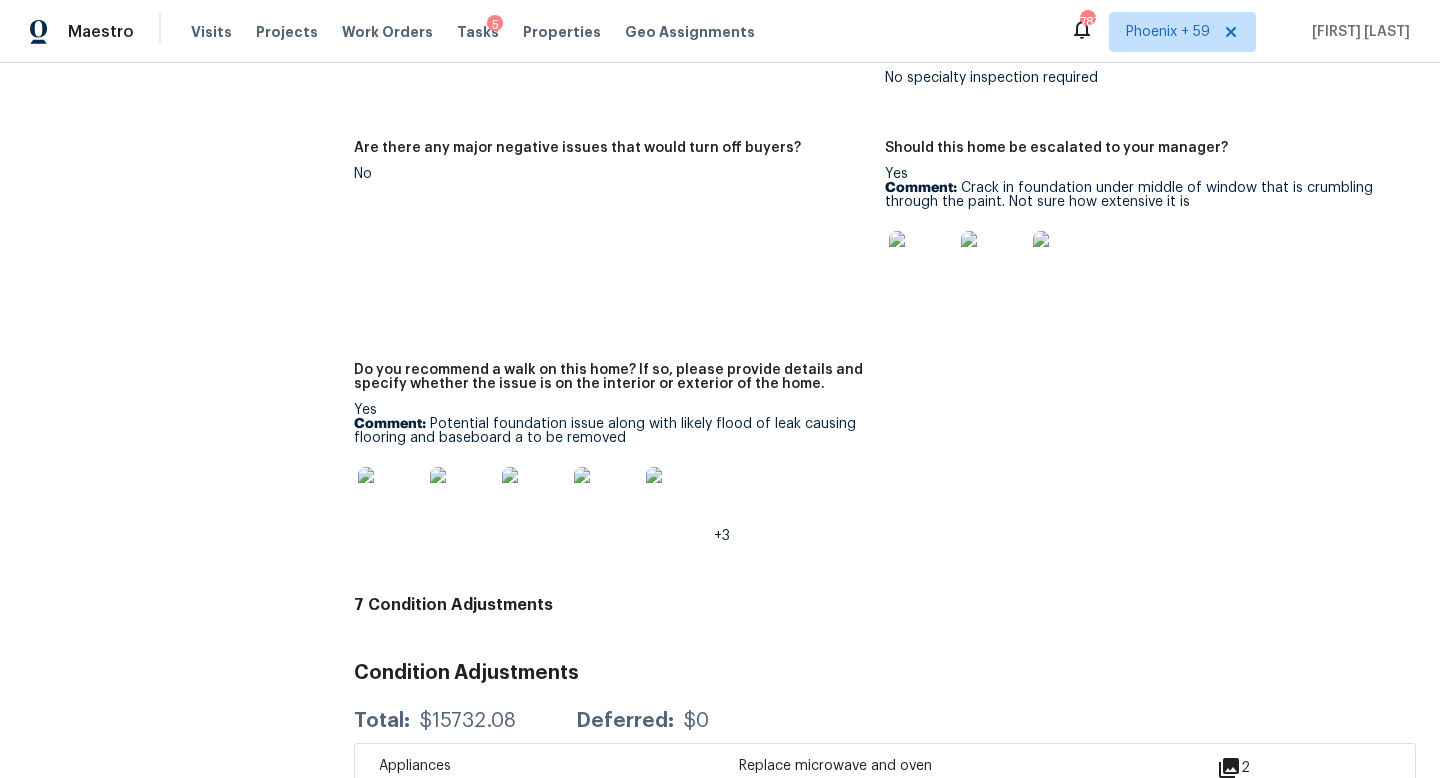 scroll, scrollTop: 5180, scrollLeft: 0, axis: vertical 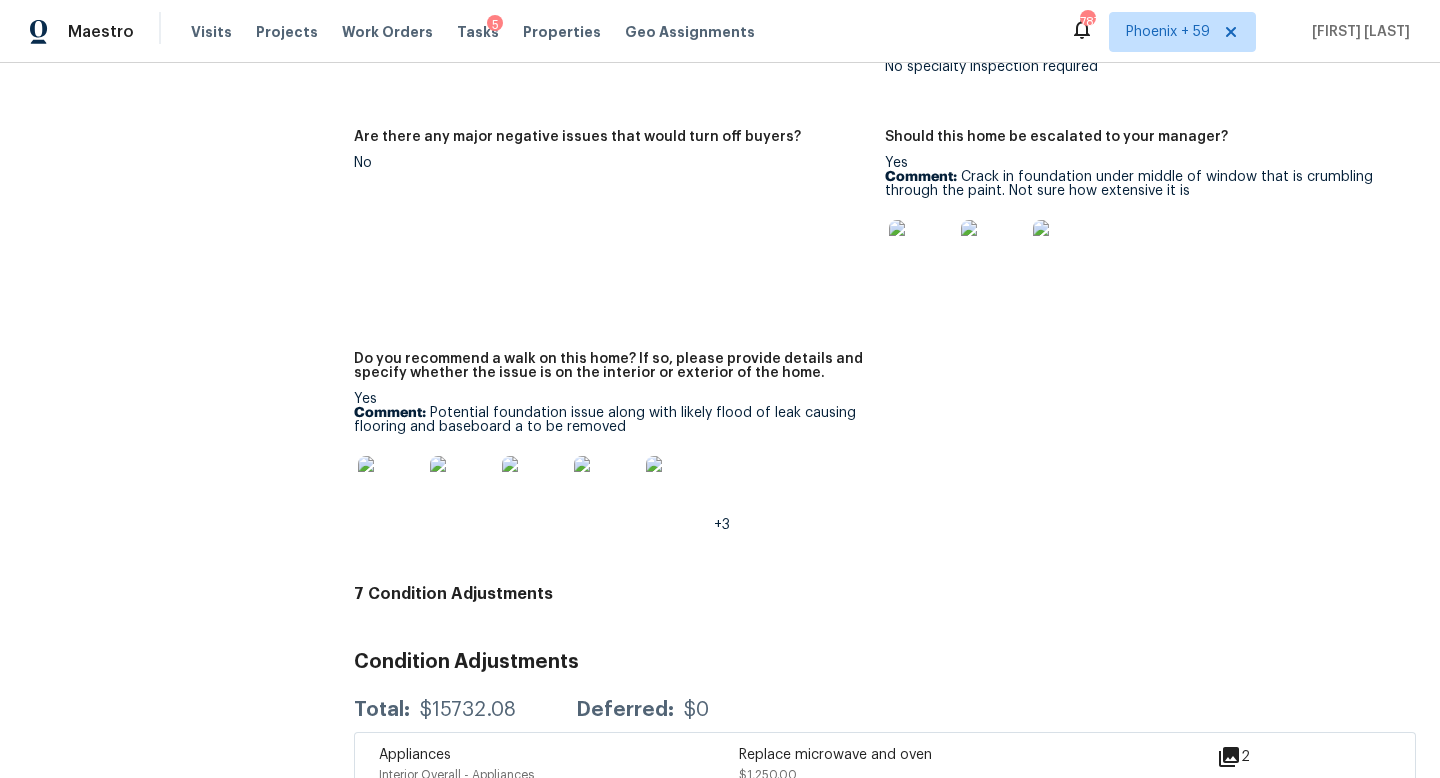 click at bounding box center (921, 252) 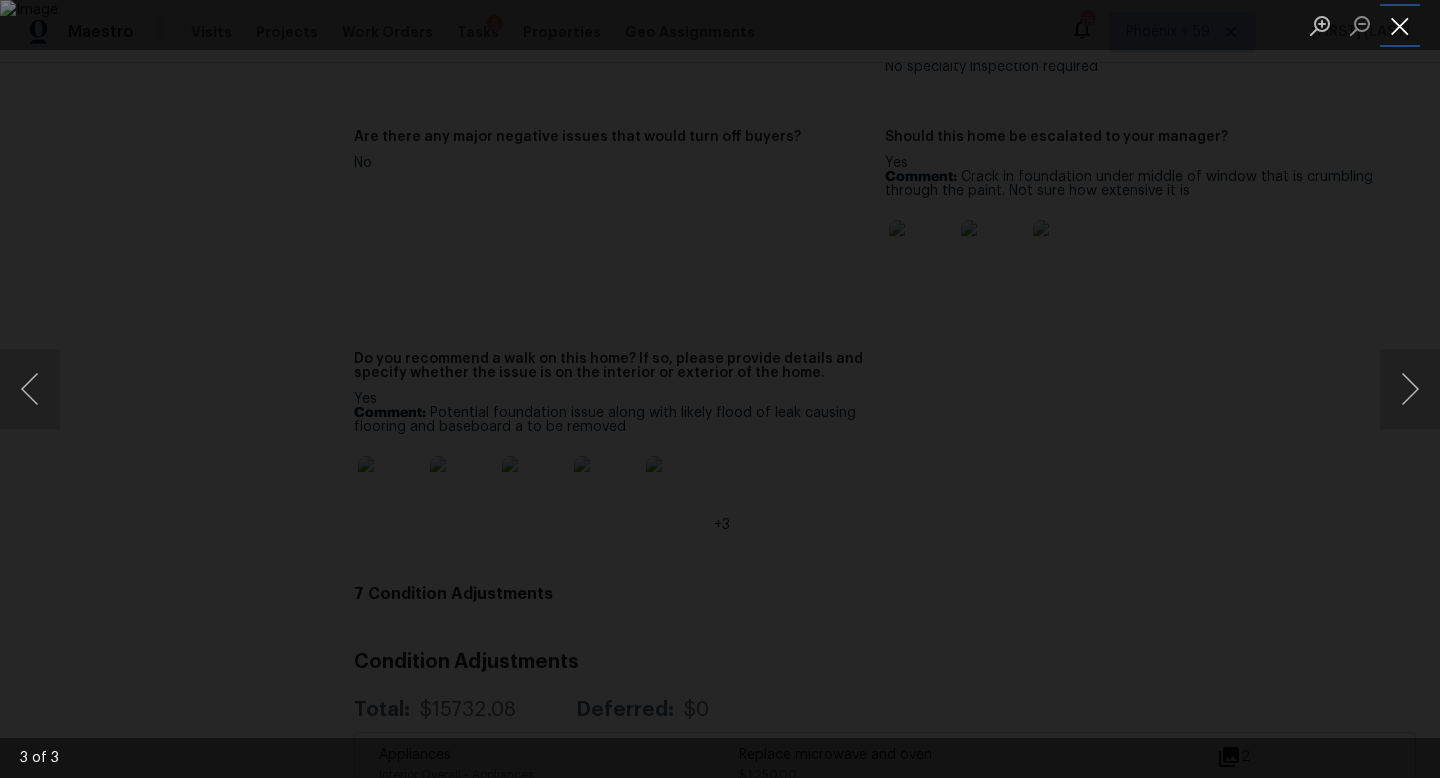 click at bounding box center [1400, 25] 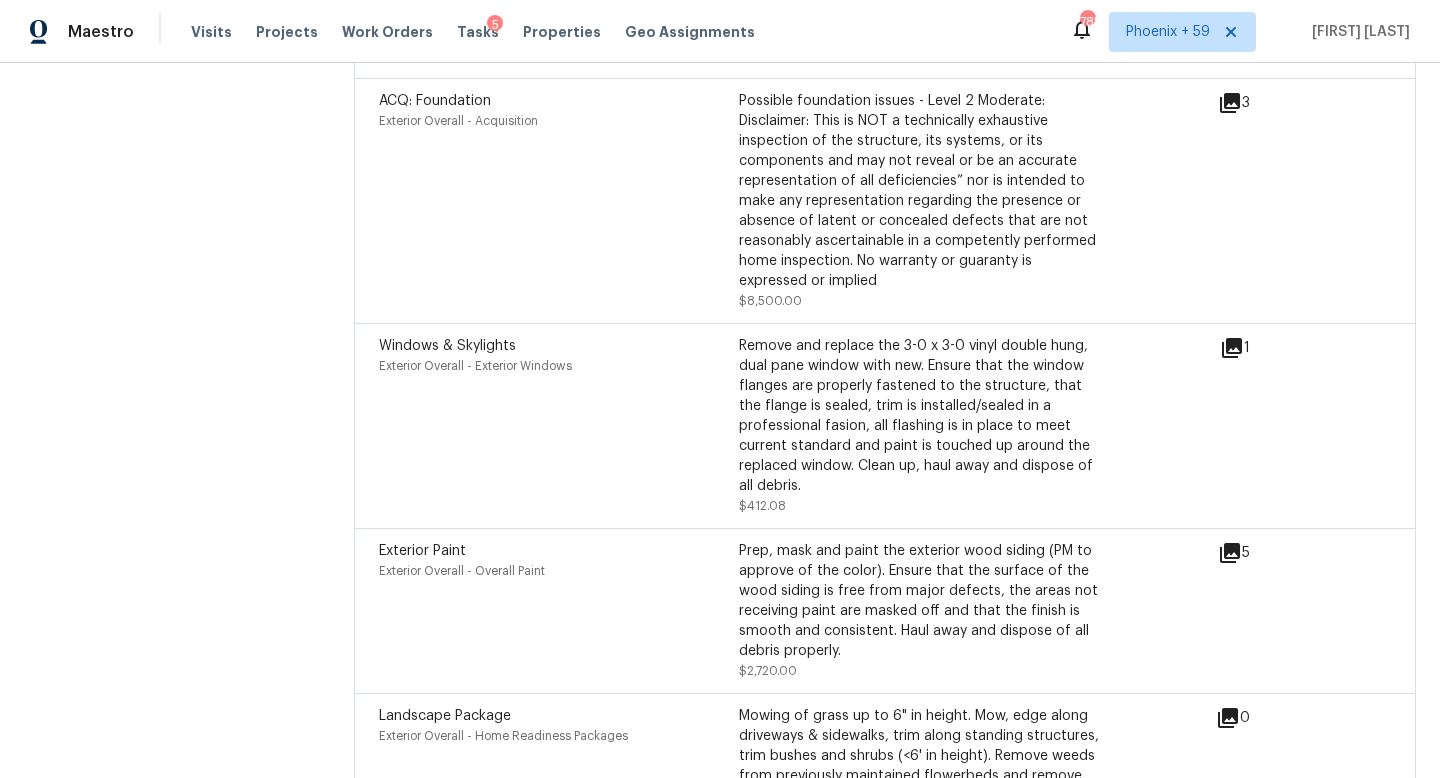 scroll, scrollTop: 3252, scrollLeft: 0, axis: vertical 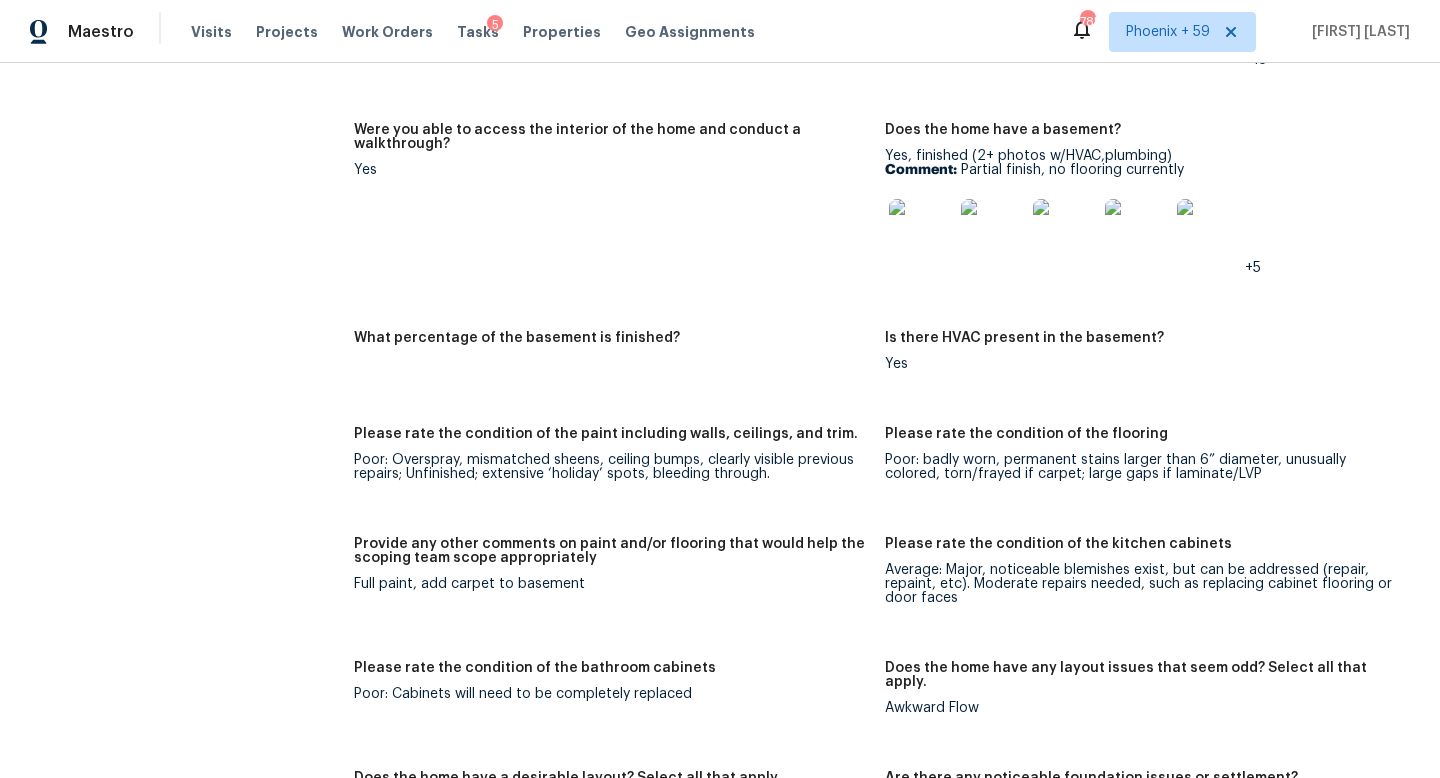 click on "Were you able to access the interior of the home and conduct a walkthrough? Yes" at bounding box center (619, 215) 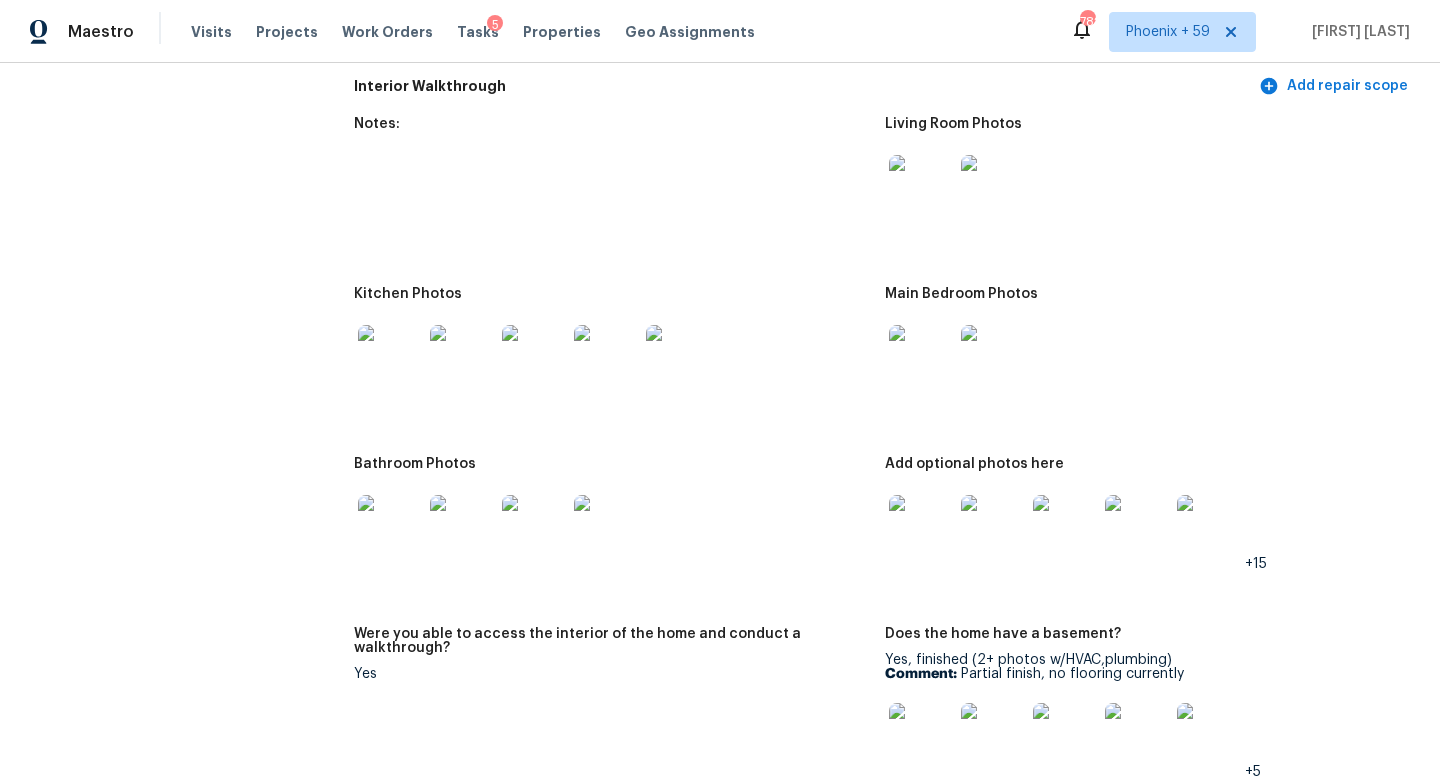 scroll, scrollTop: 2747, scrollLeft: 0, axis: vertical 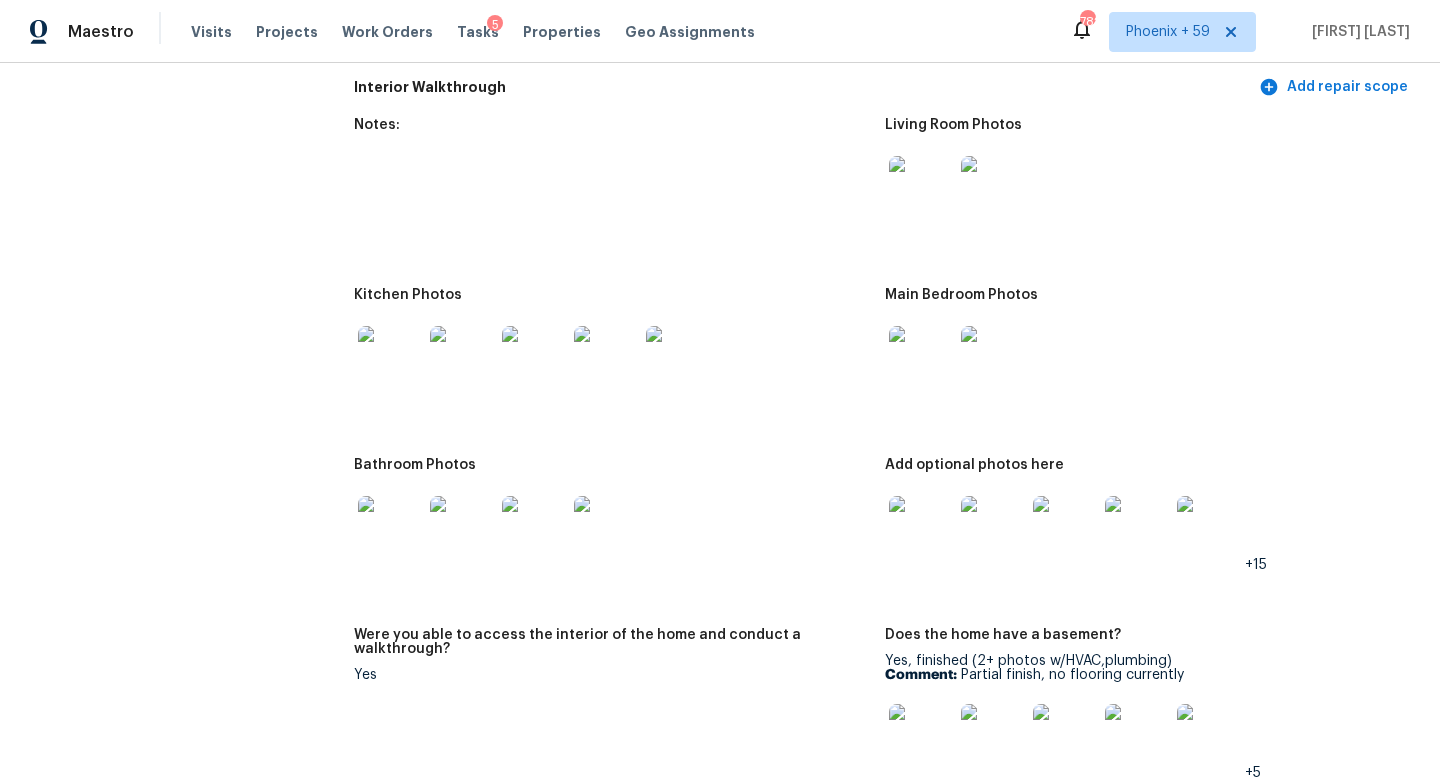 click at bounding box center (921, 528) 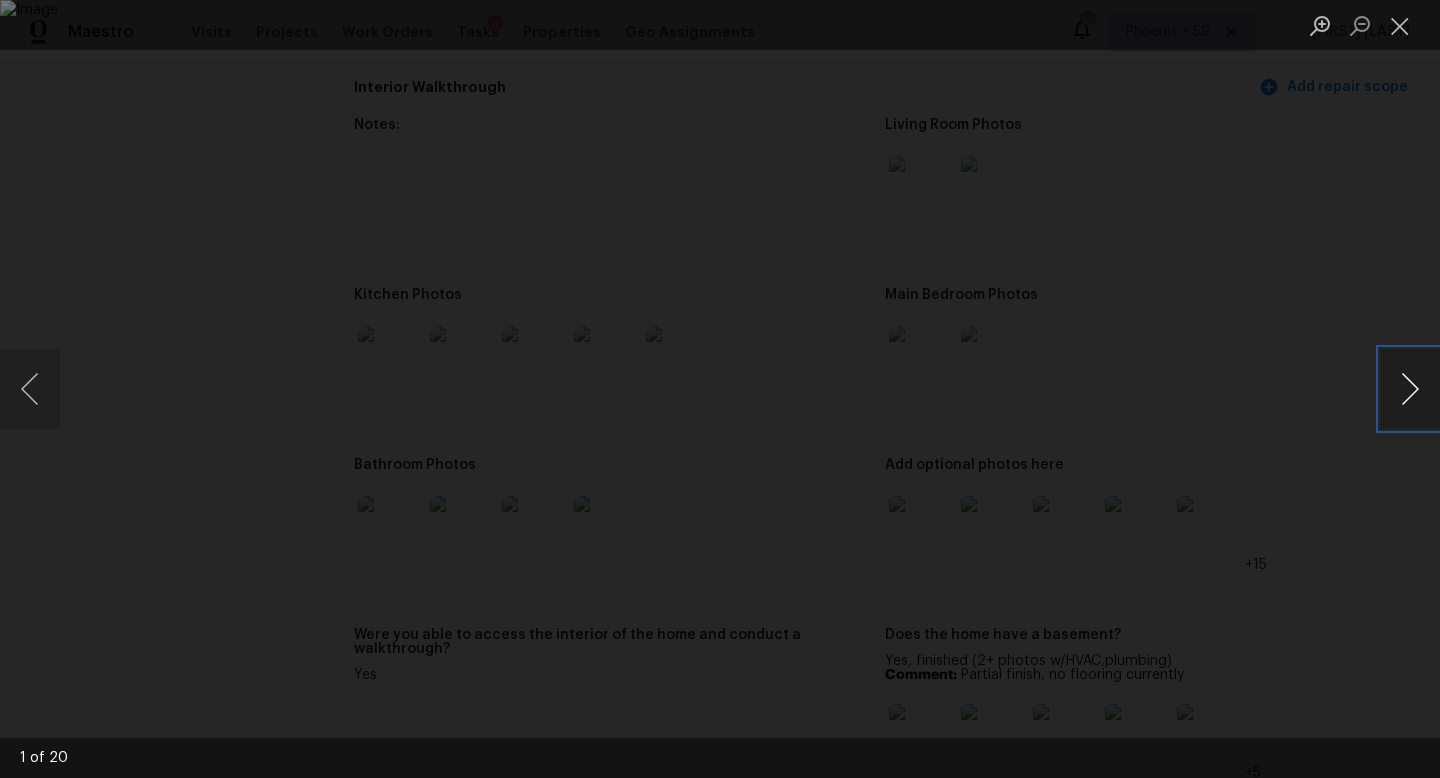 click at bounding box center [1410, 389] 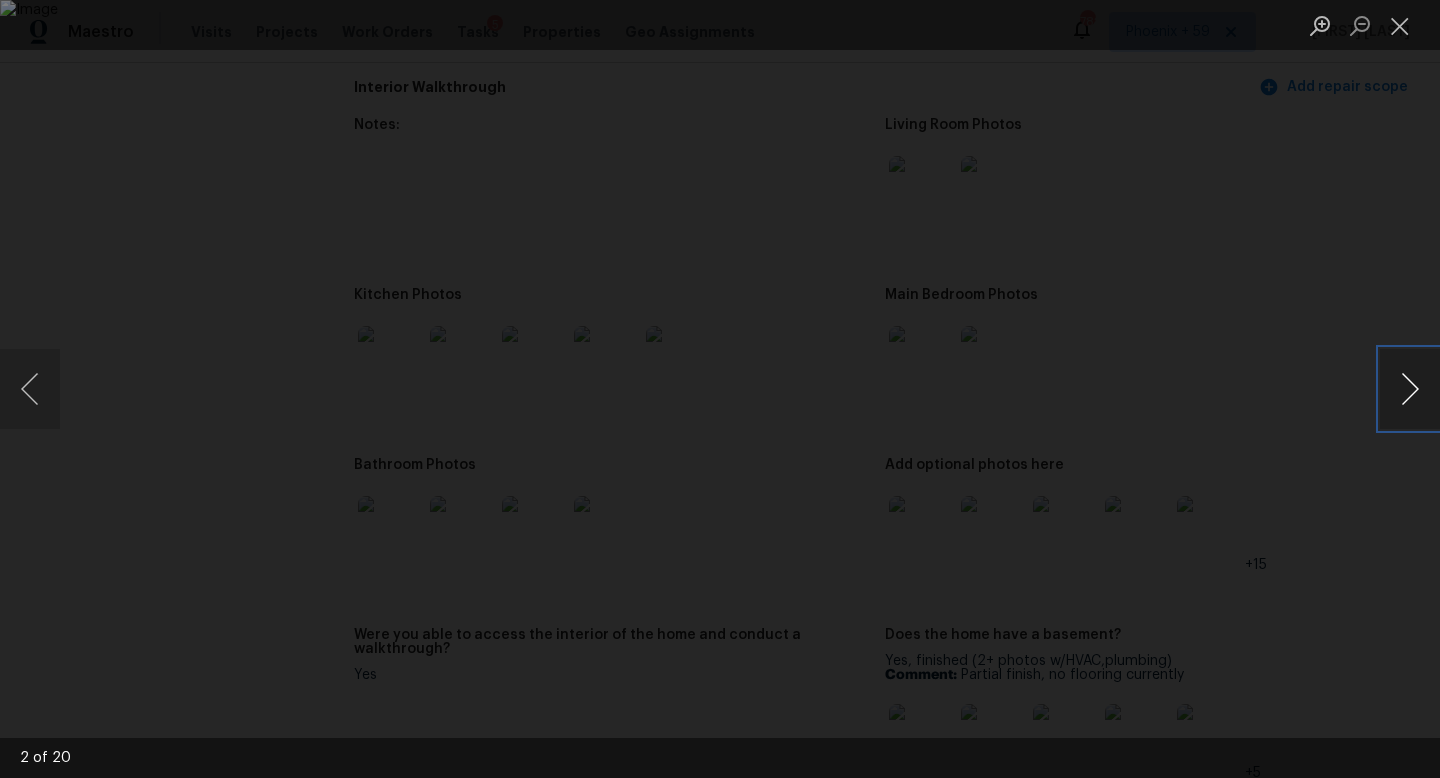 click at bounding box center (1410, 389) 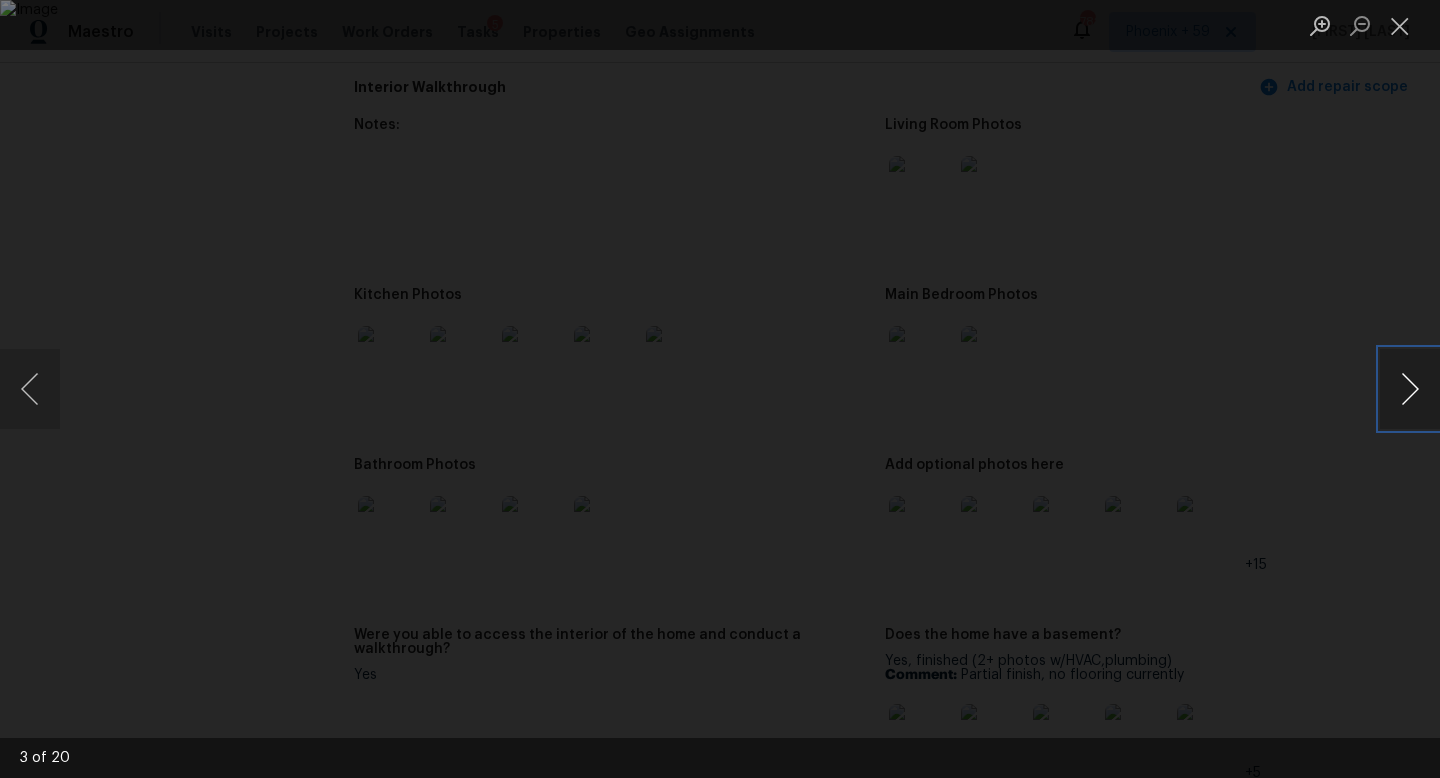 click at bounding box center [1410, 389] 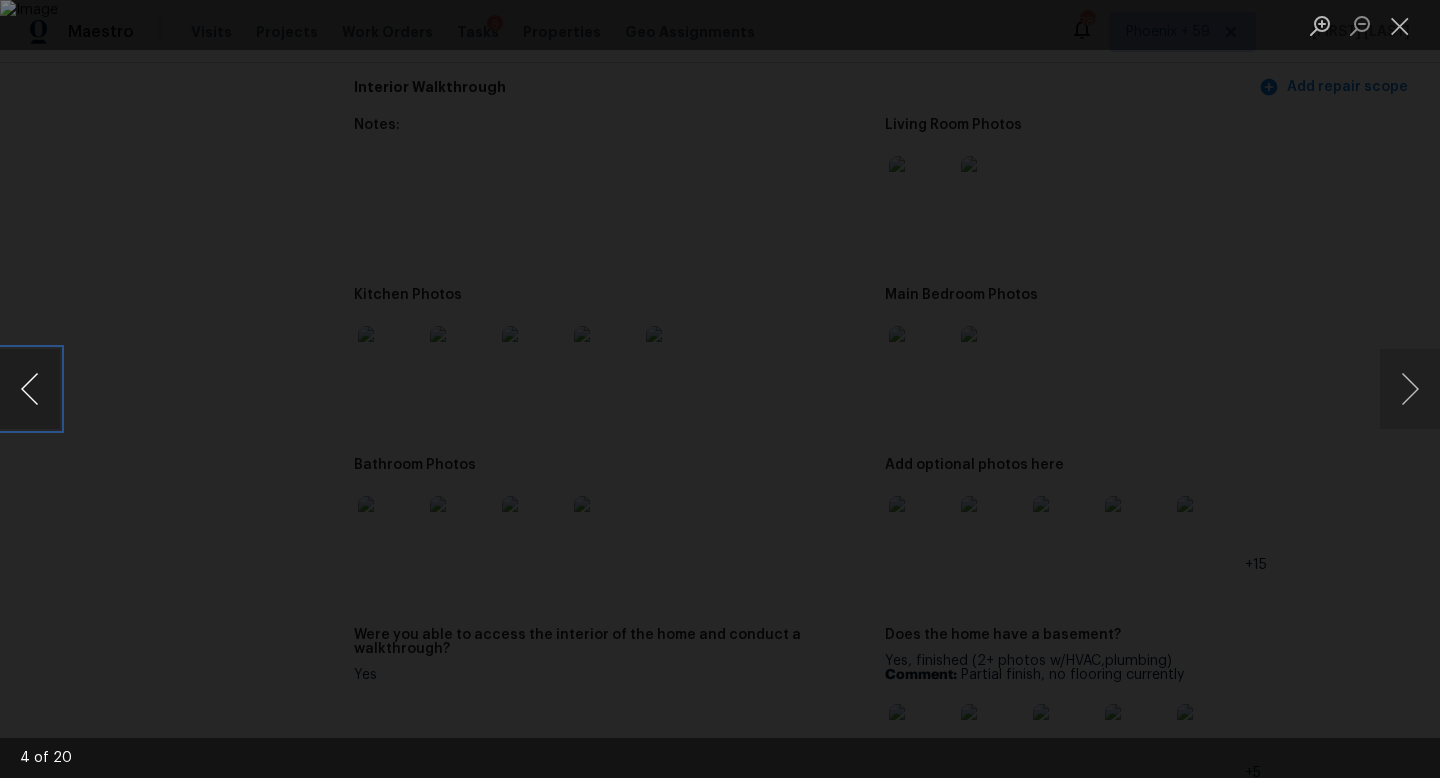 click at bounding box center [30, 389] 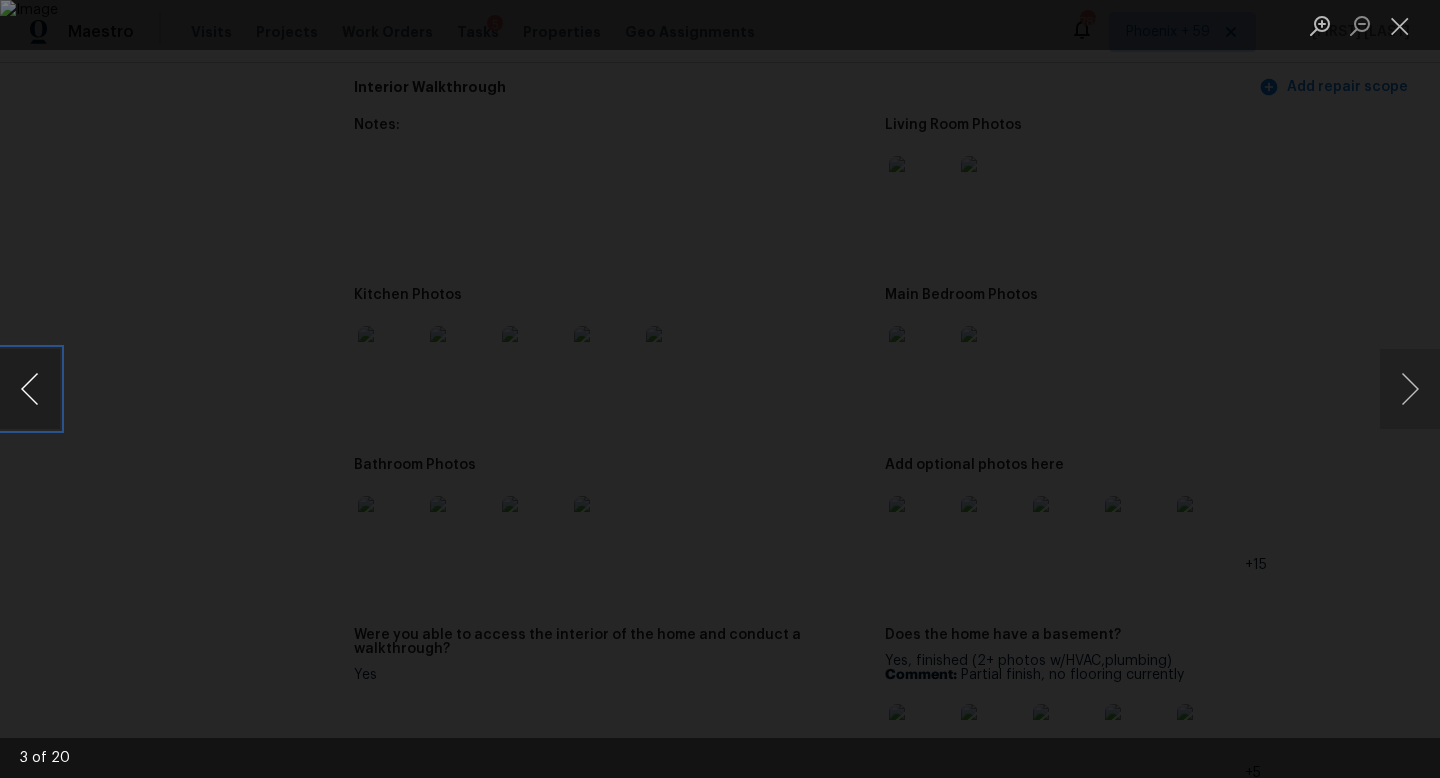 click at bounding box center [30, 389] 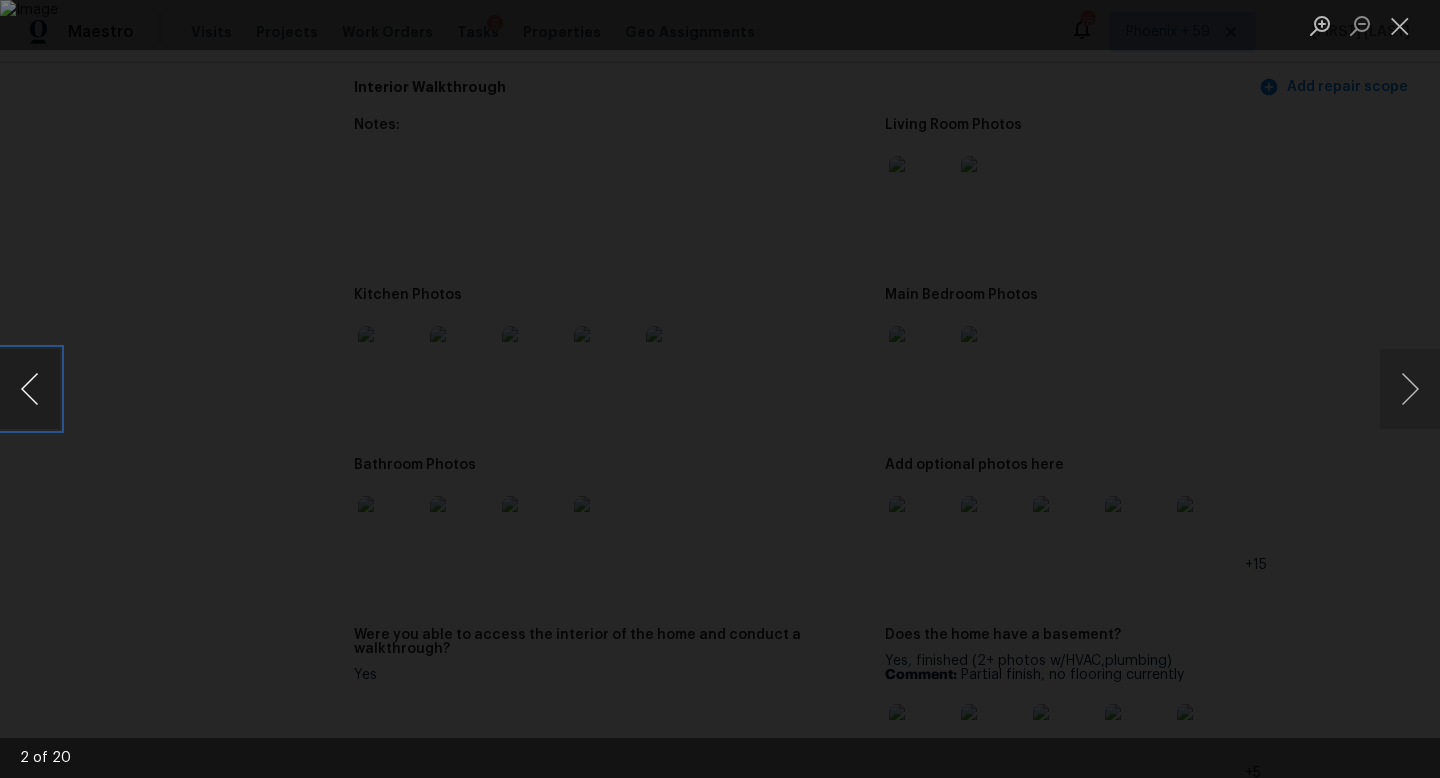 click at bounding box center (30, 389) 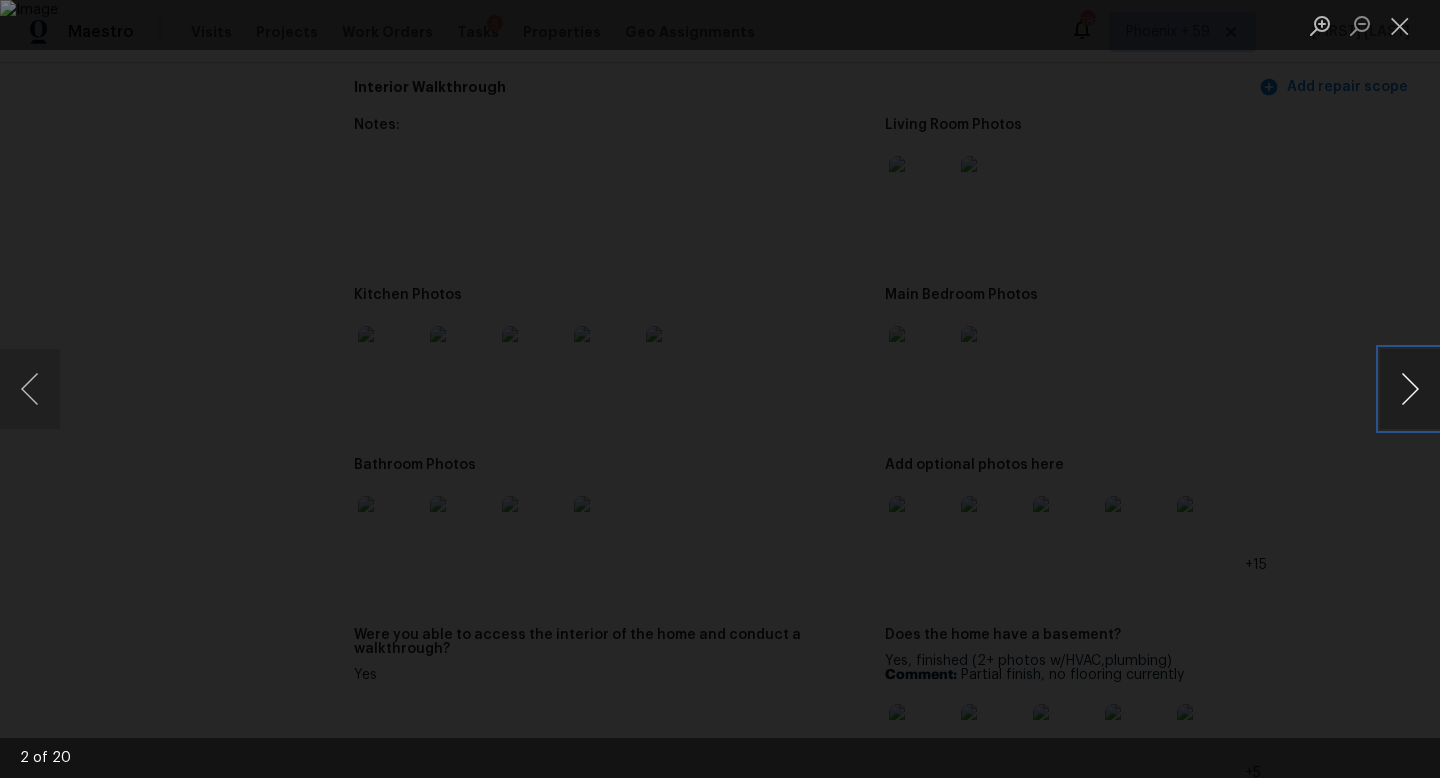 click at bounding box center (1410, 389) 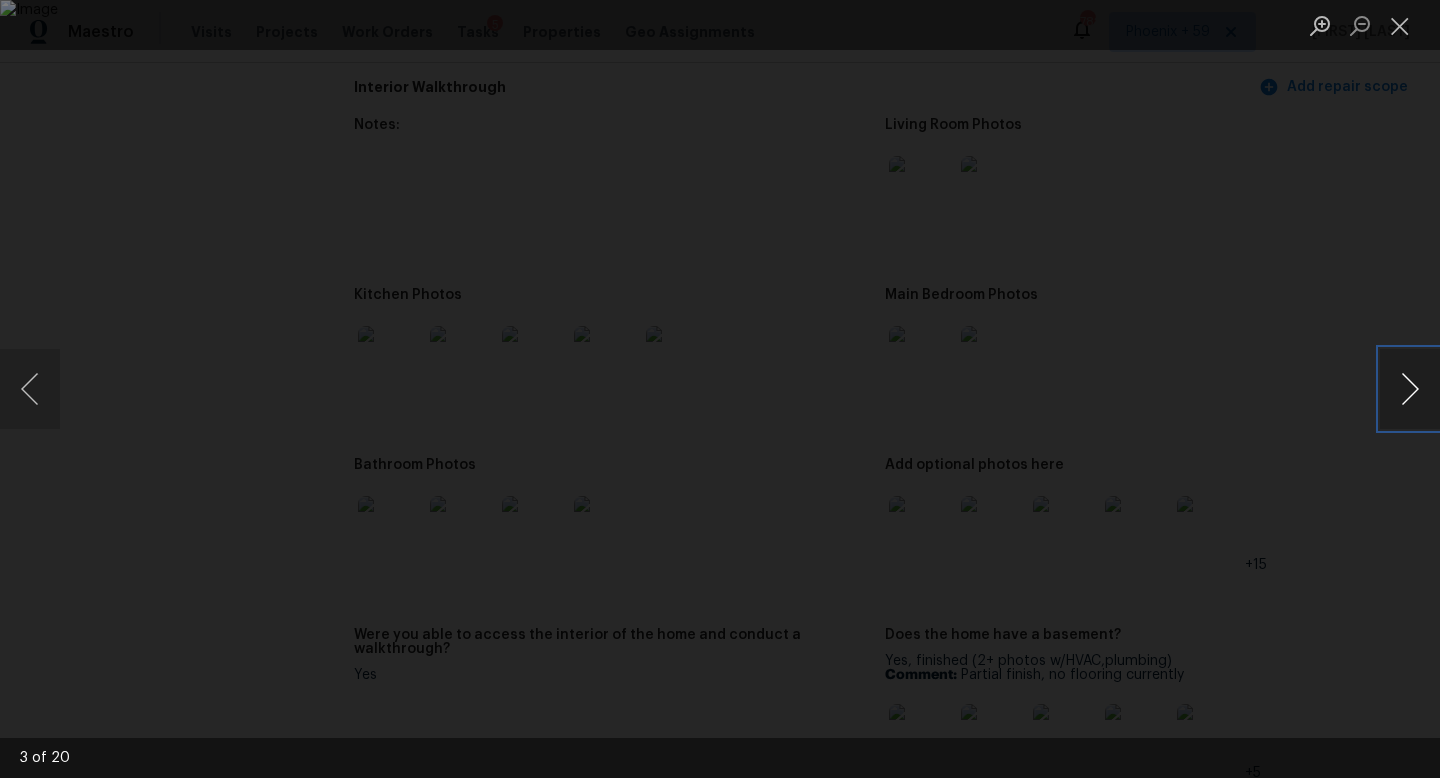 type 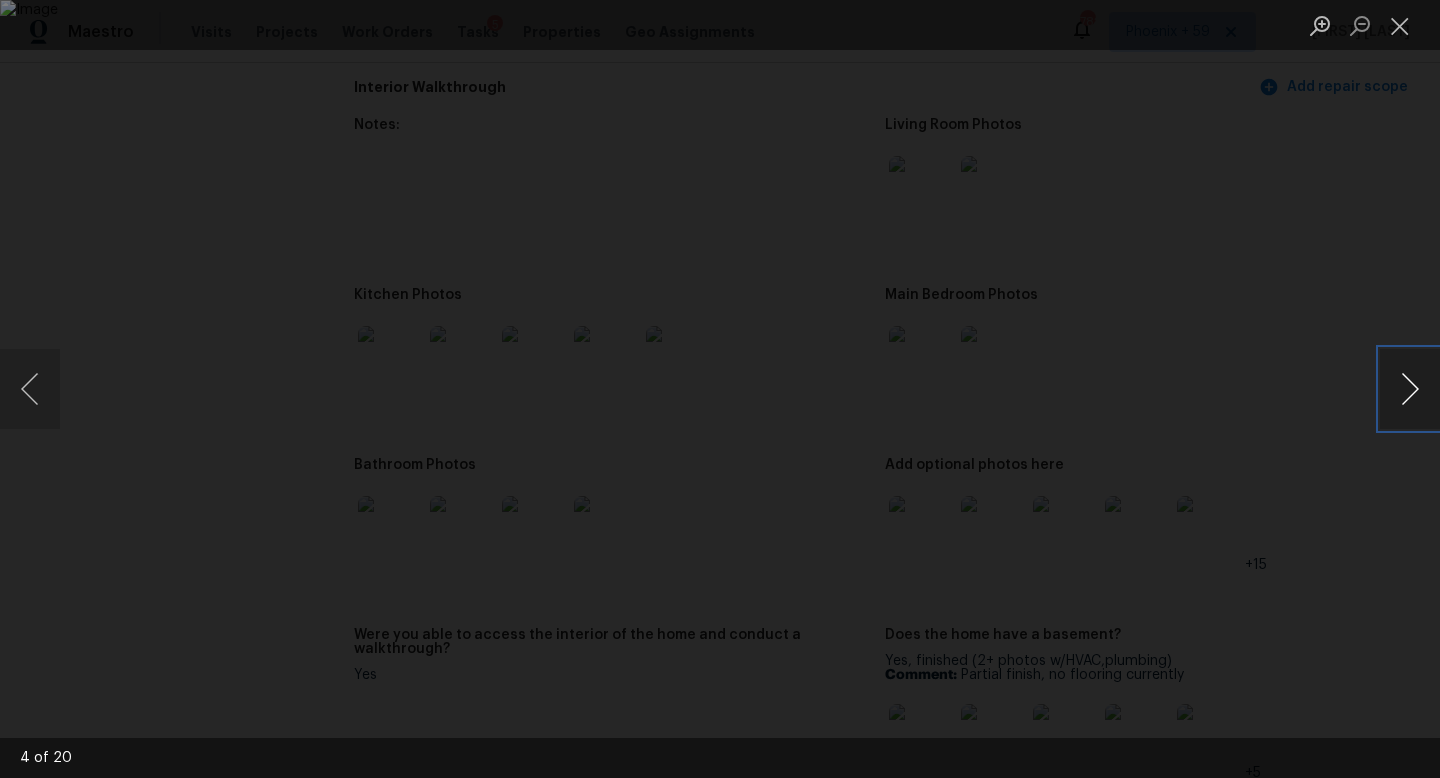 click at bounding box center [1410, 389] 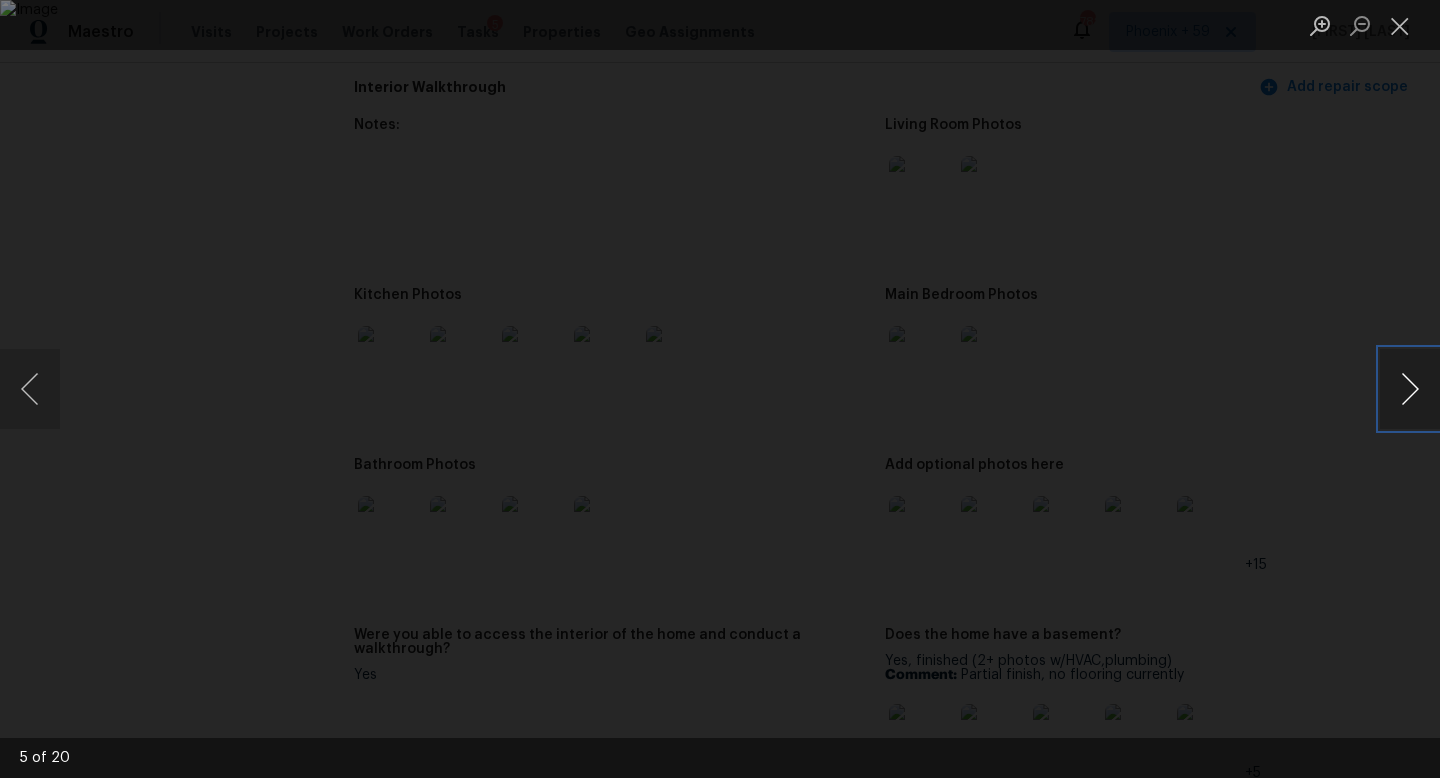 click at bounding box center (1410, 389) 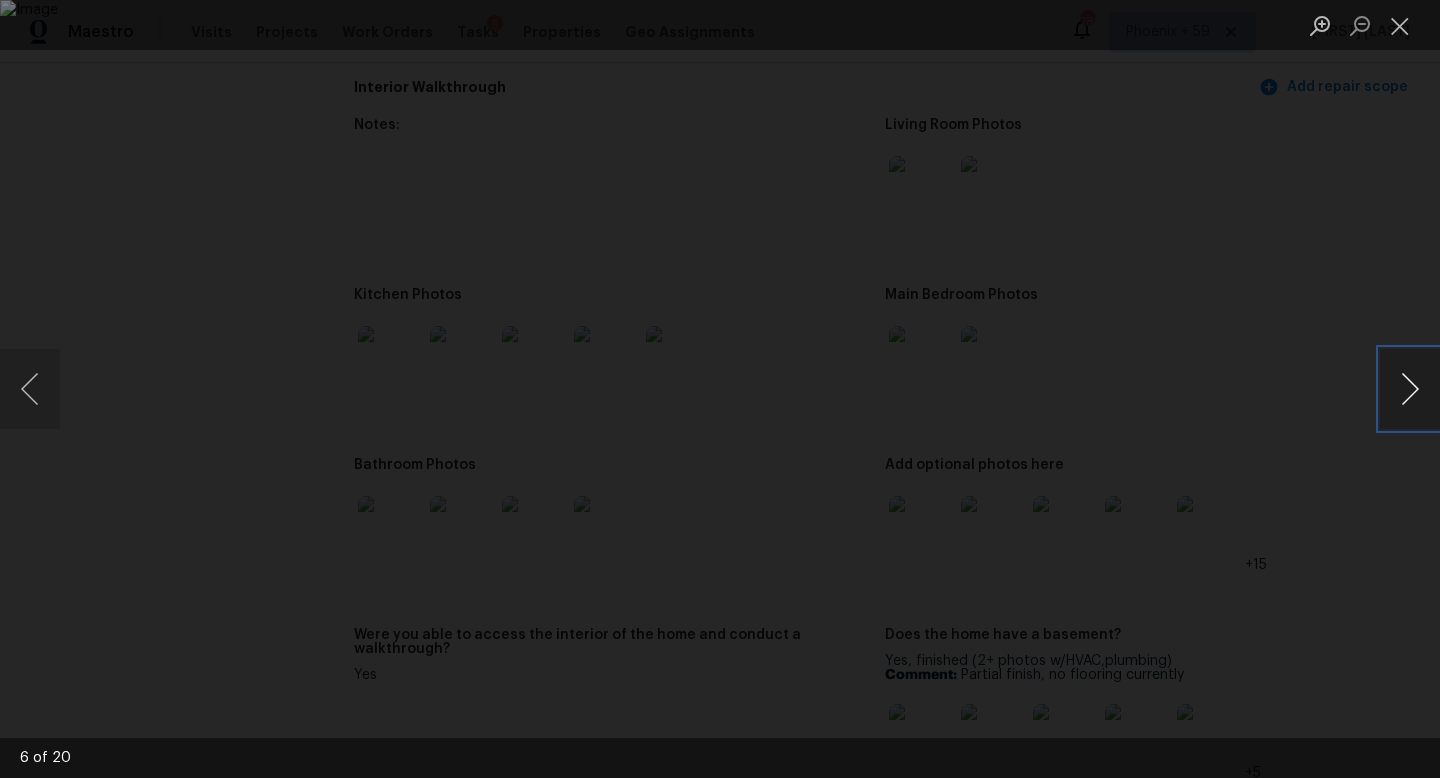 click at bounding box center (1410, 389) 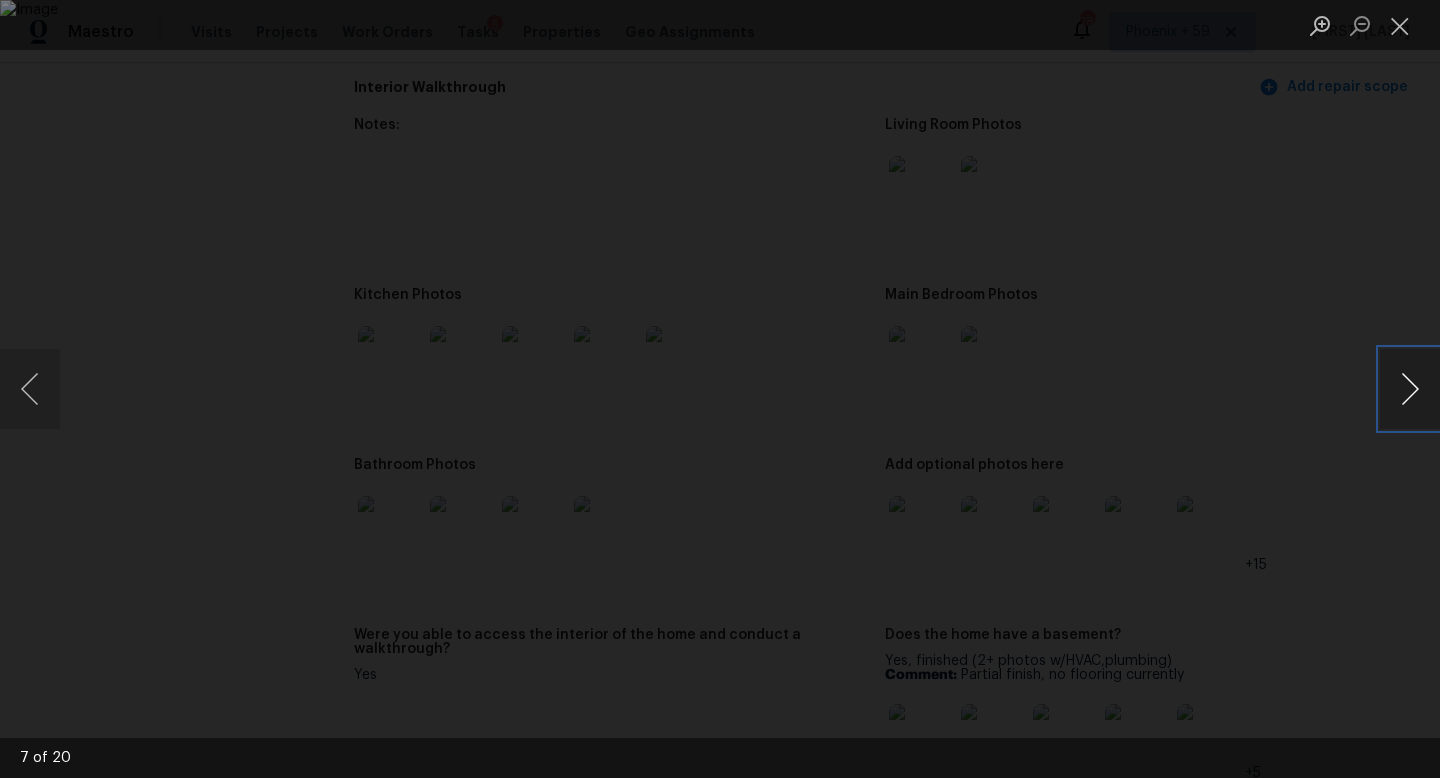 click at bounding box center [1410, 389] 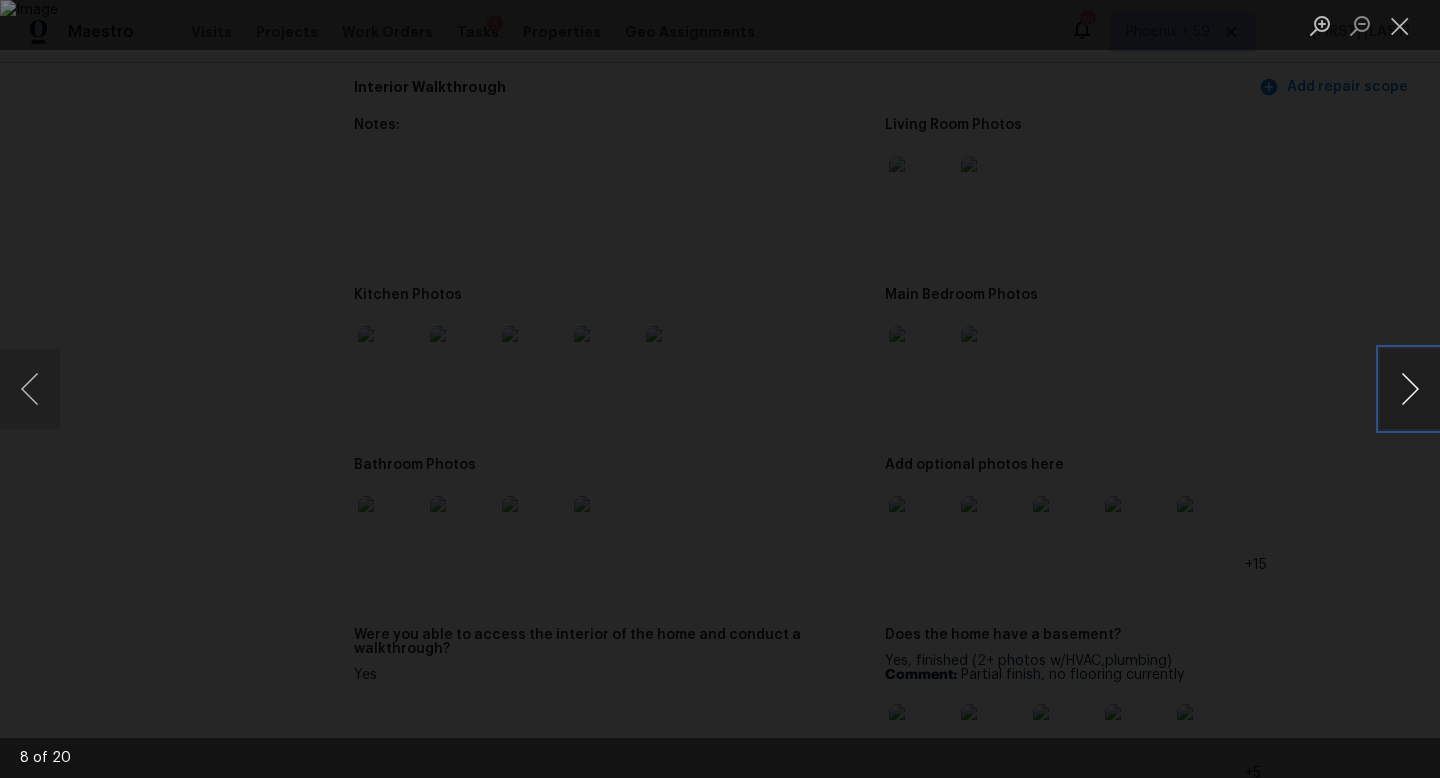 click at bounding box center [1410, 389] 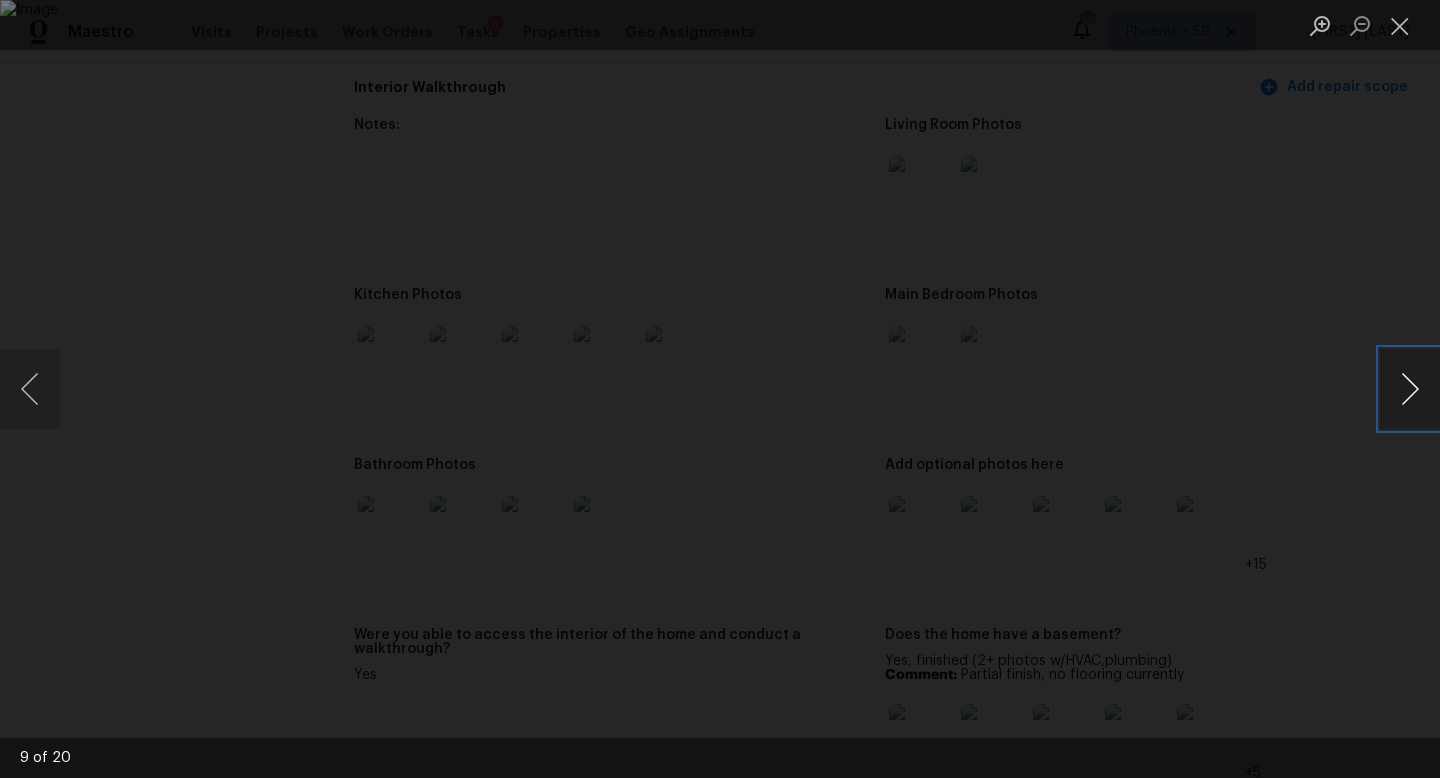 click at bounding box center (1410, 389) 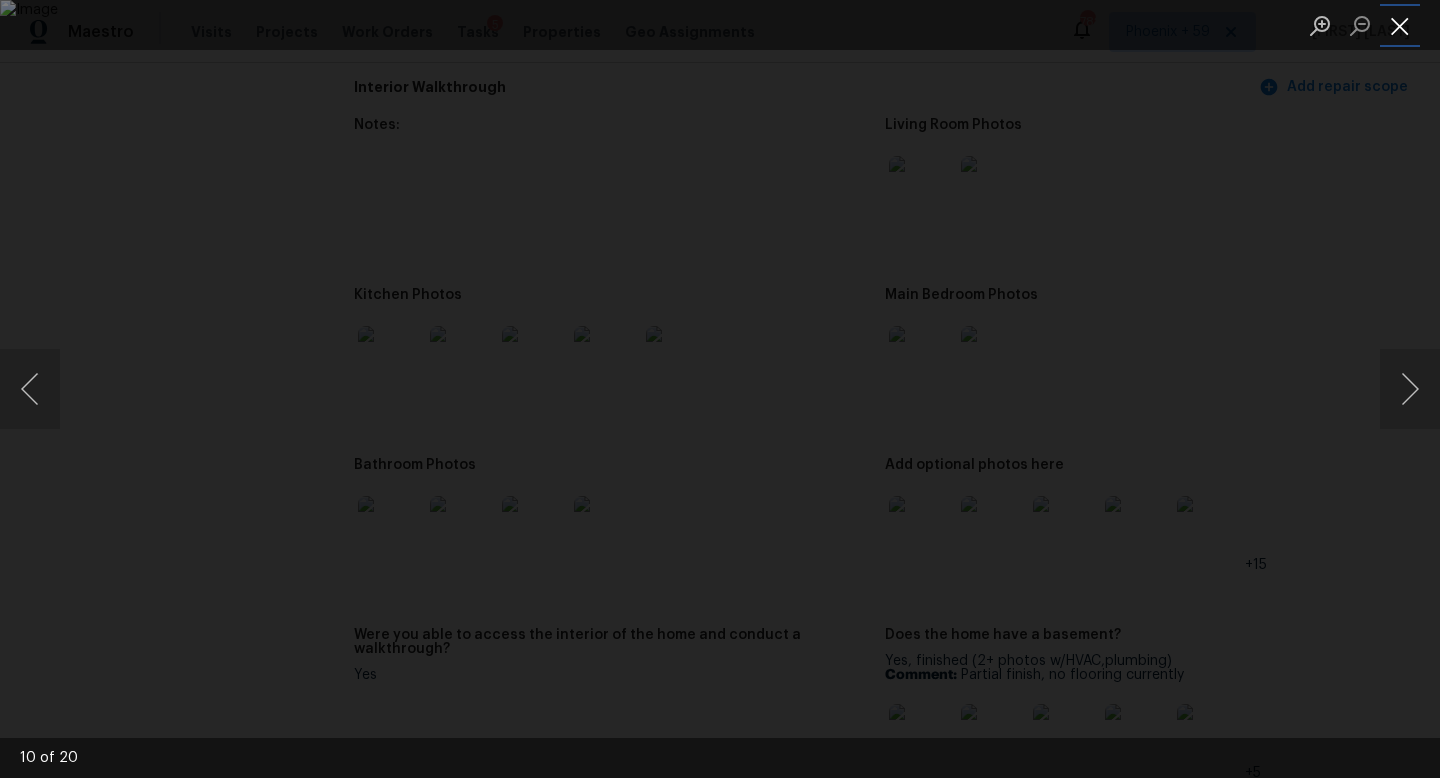 click at bounding box center (1400, 25) 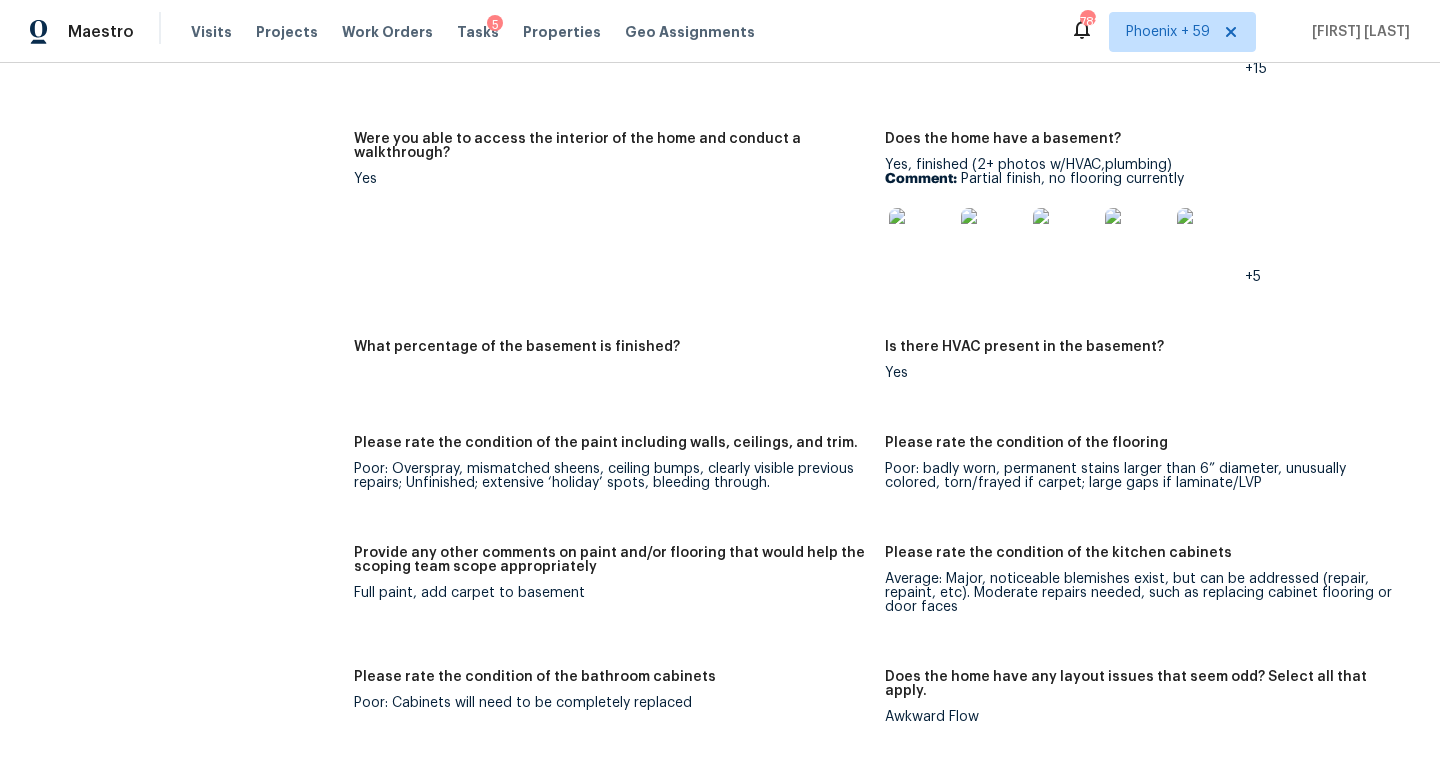 scroll, scrollTop: 3055, scrollLeft: 0, axis: vertical 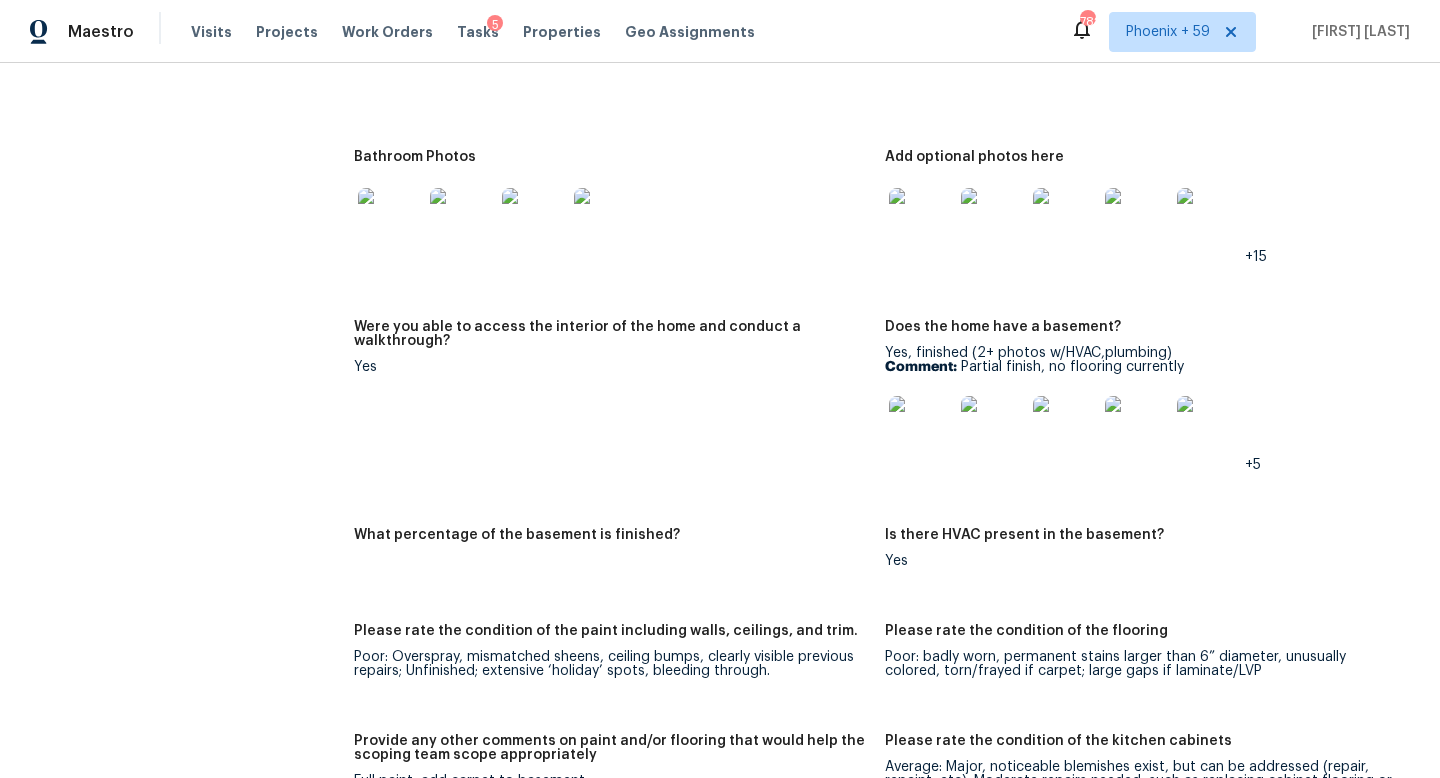 click at bounding box center (921, 220) 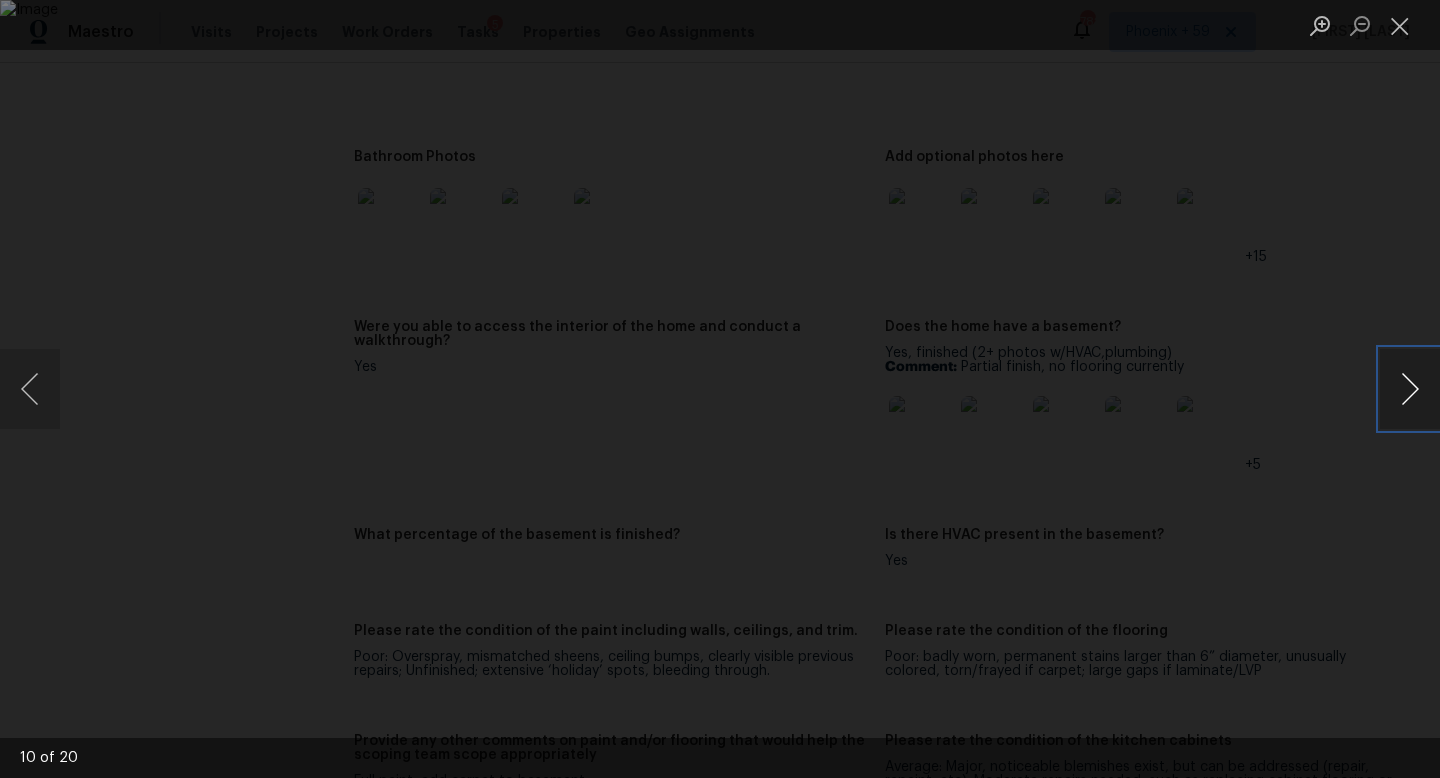 click at bounding box center (1410, 389) 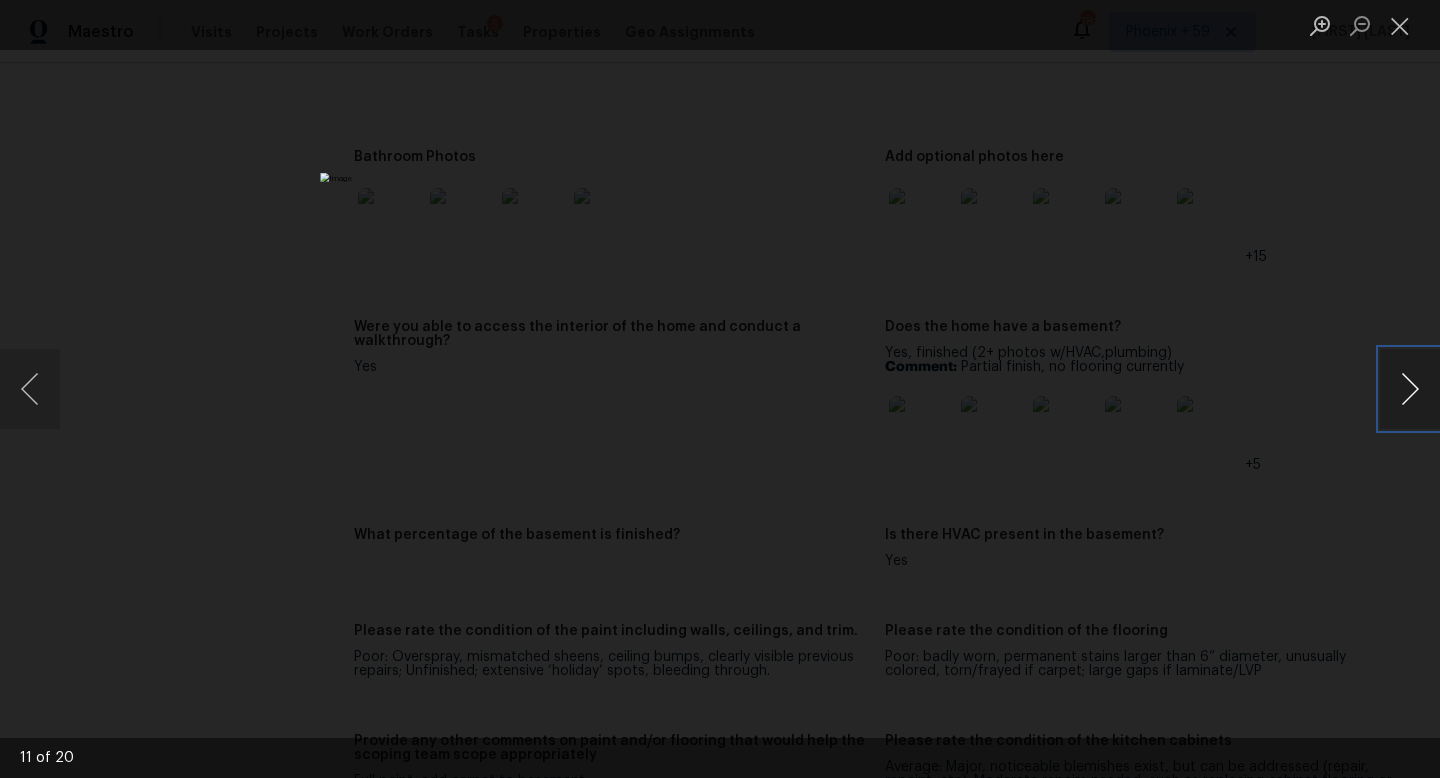 click at bounding box center (1410, 389) 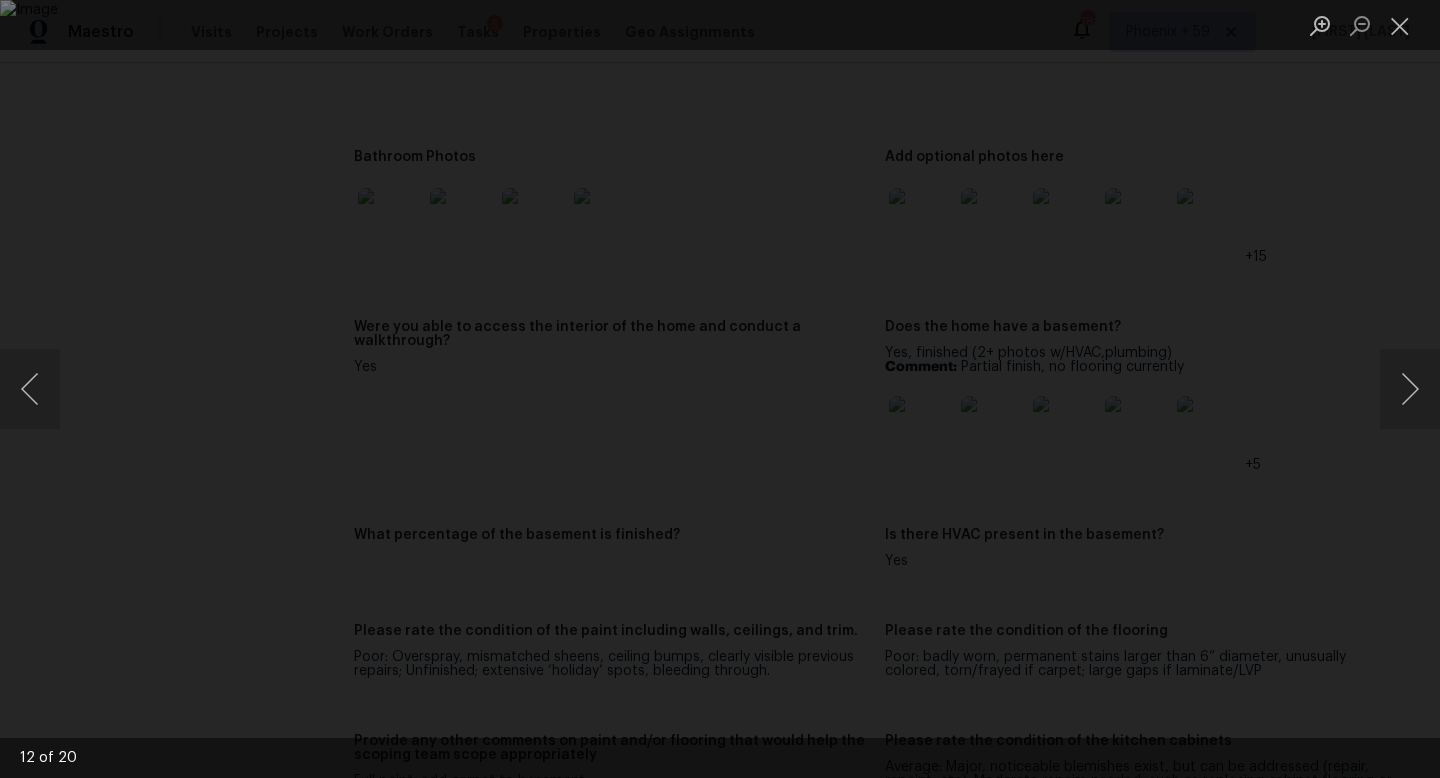 click at bounding box center [720, 389] 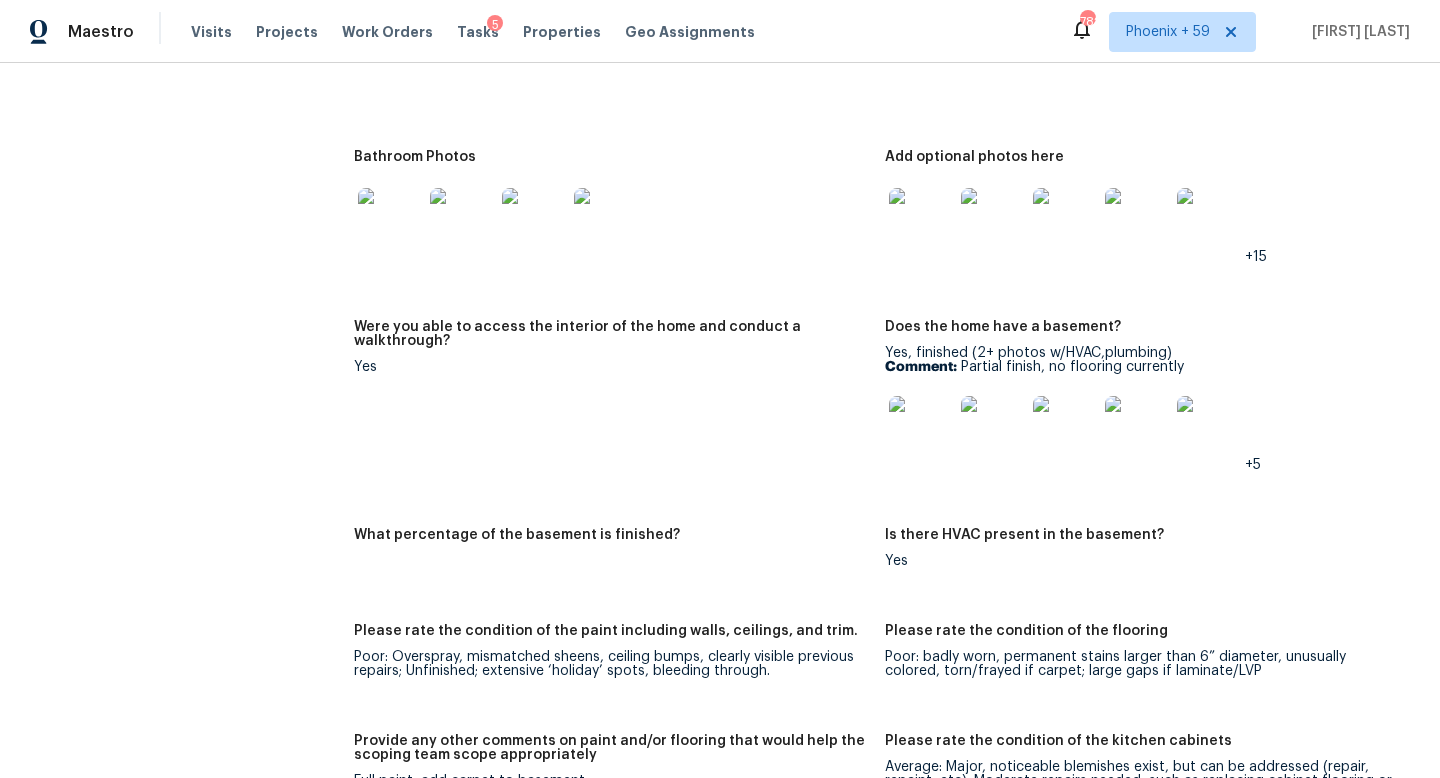 click at bounding box center [921, 428] 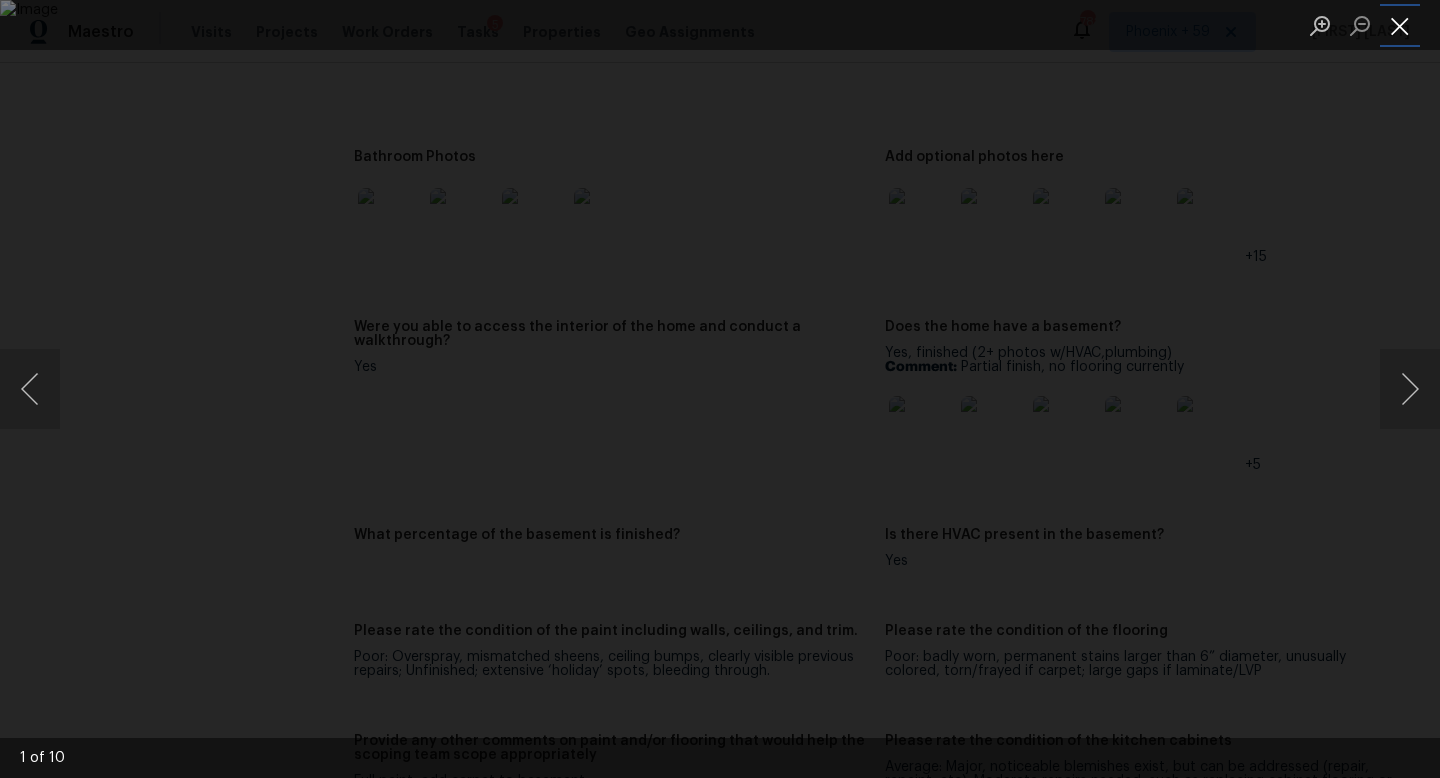 click at bounding box center (1400, 25) 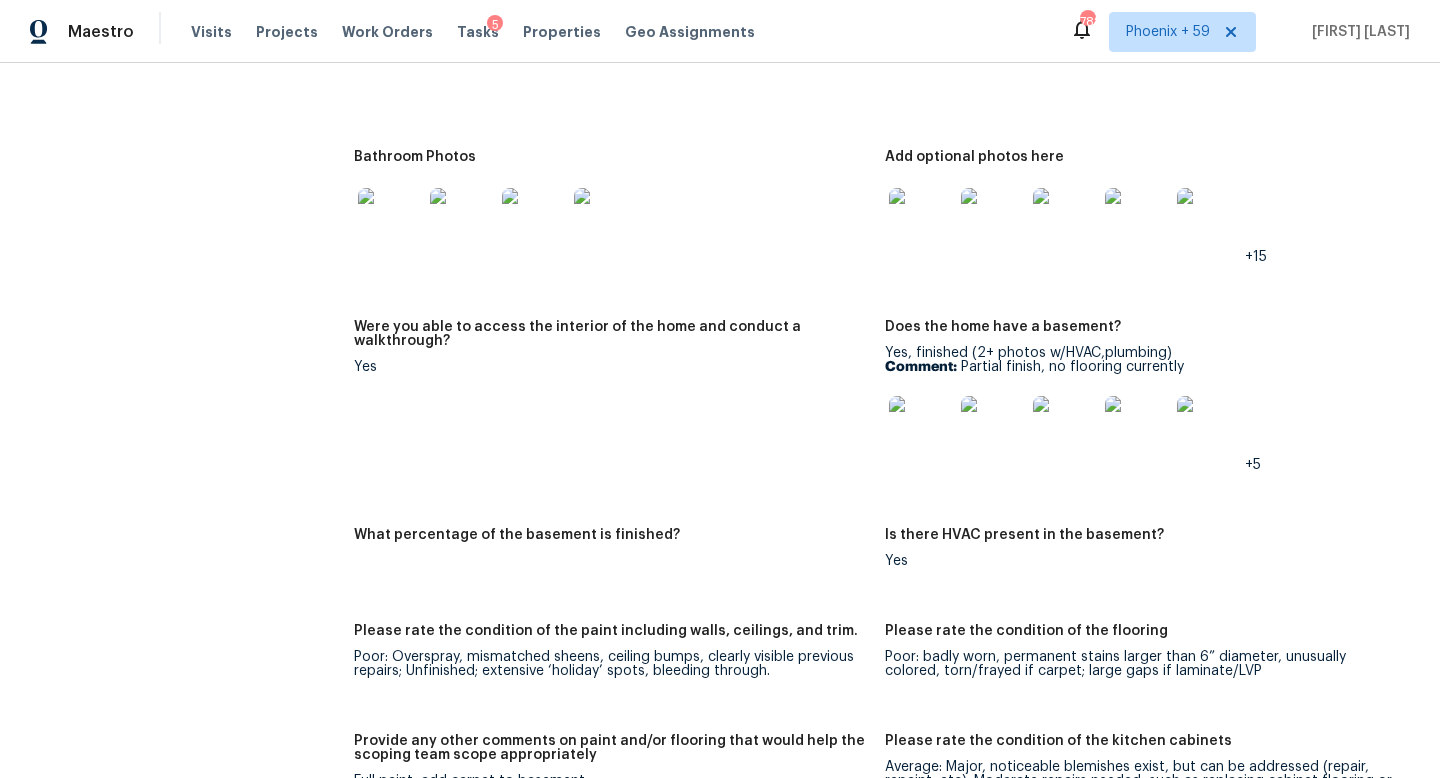 click at bounding box center [1209, 220] 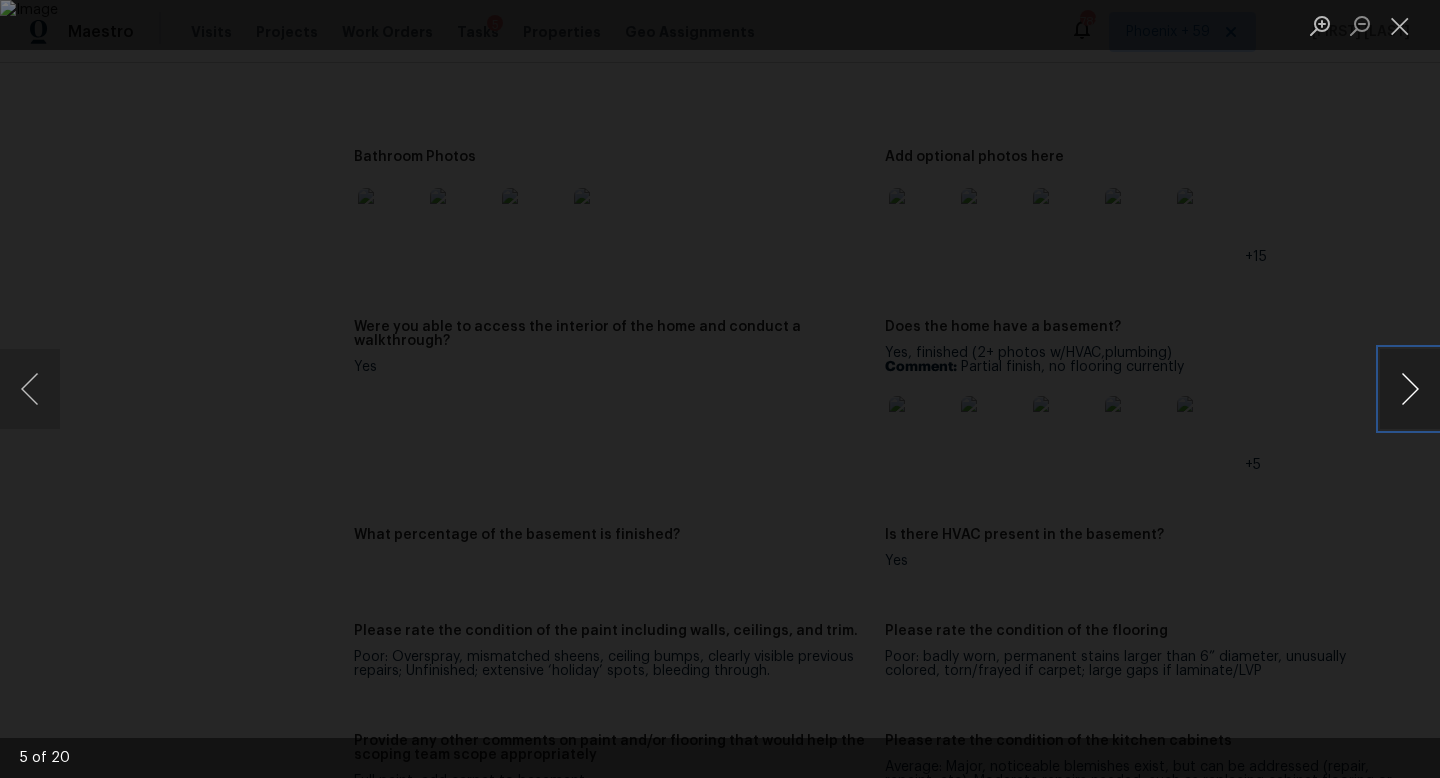 click at bounding box center (1410, 389) 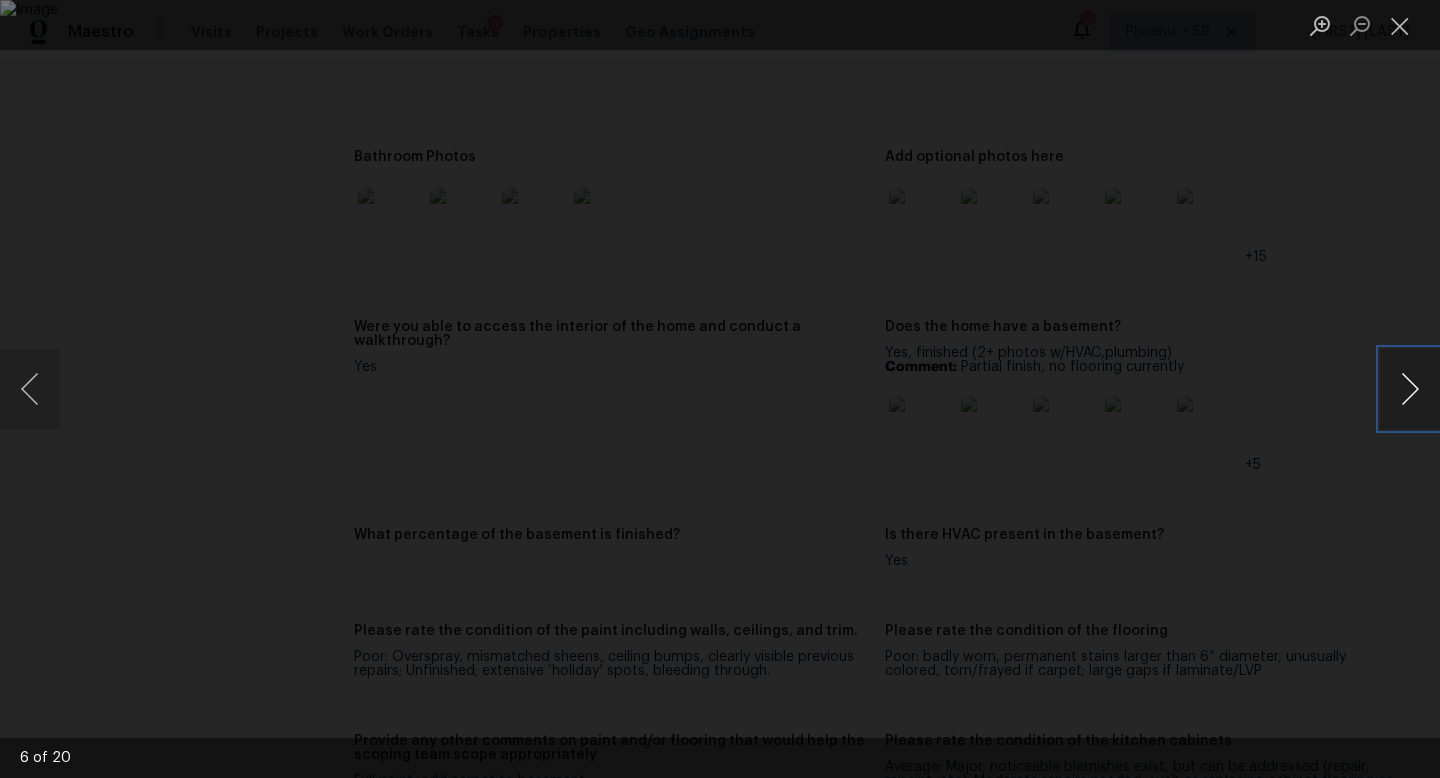 click at bounding box center [1410, 389] 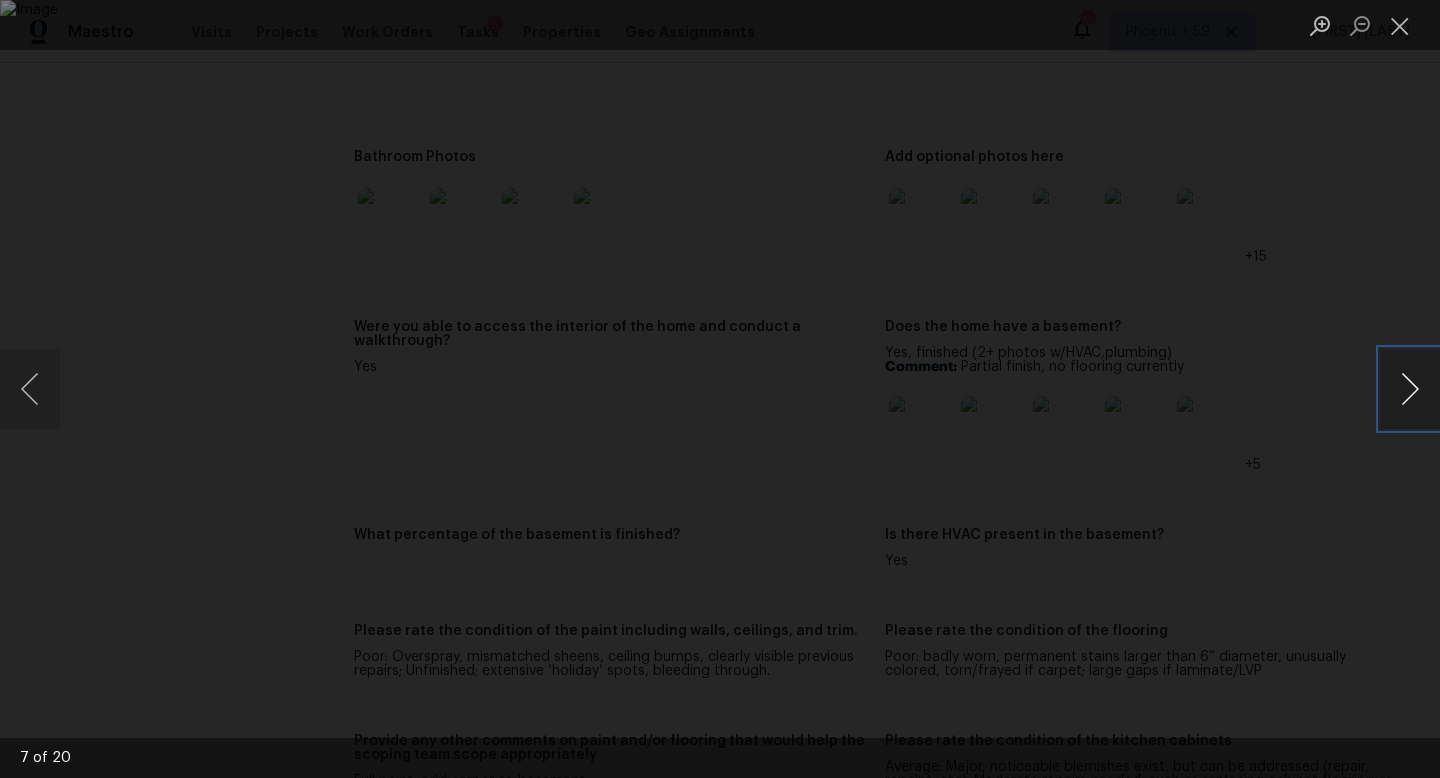 click at bounding box center (1410, 389) 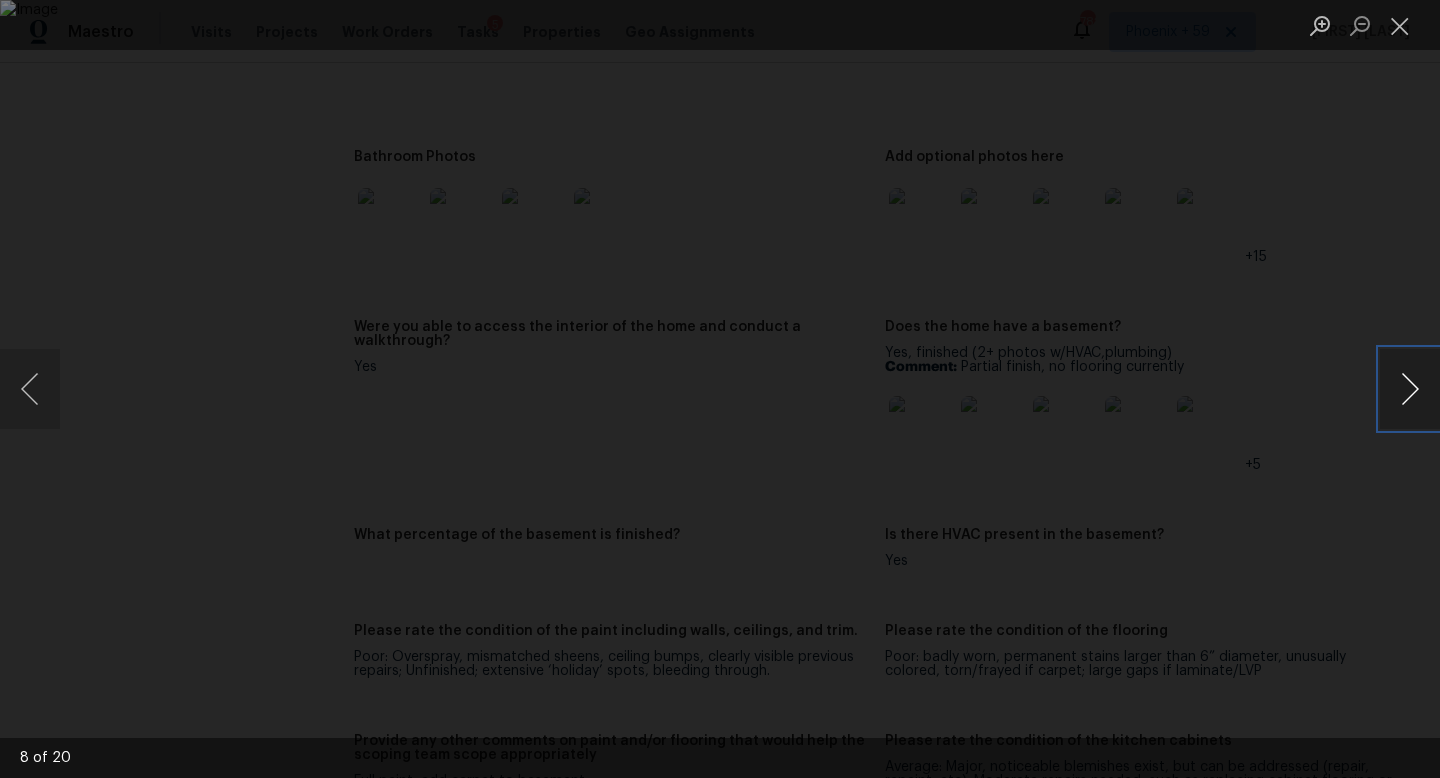 click at bounding box center (1410, 389) 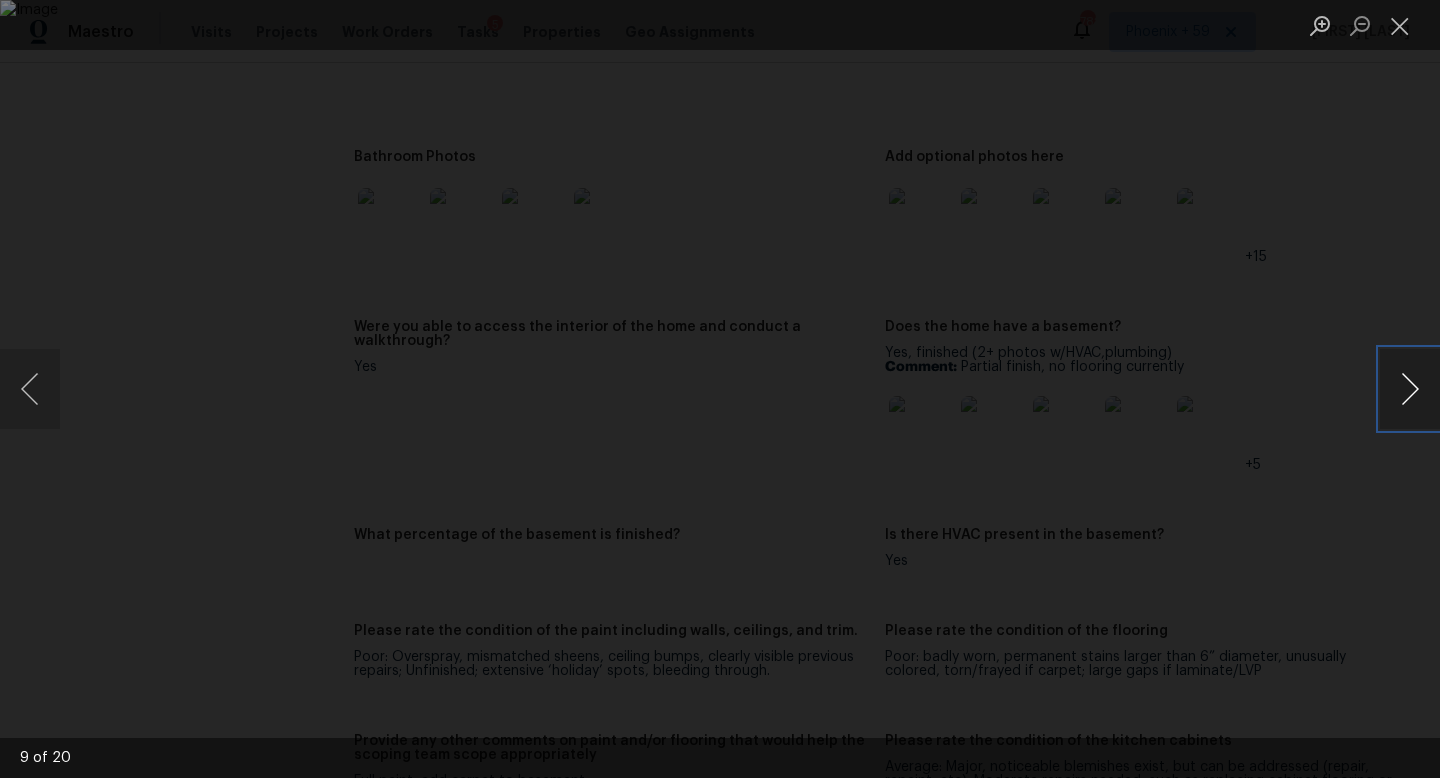 click at bounding box center [1410, 389] 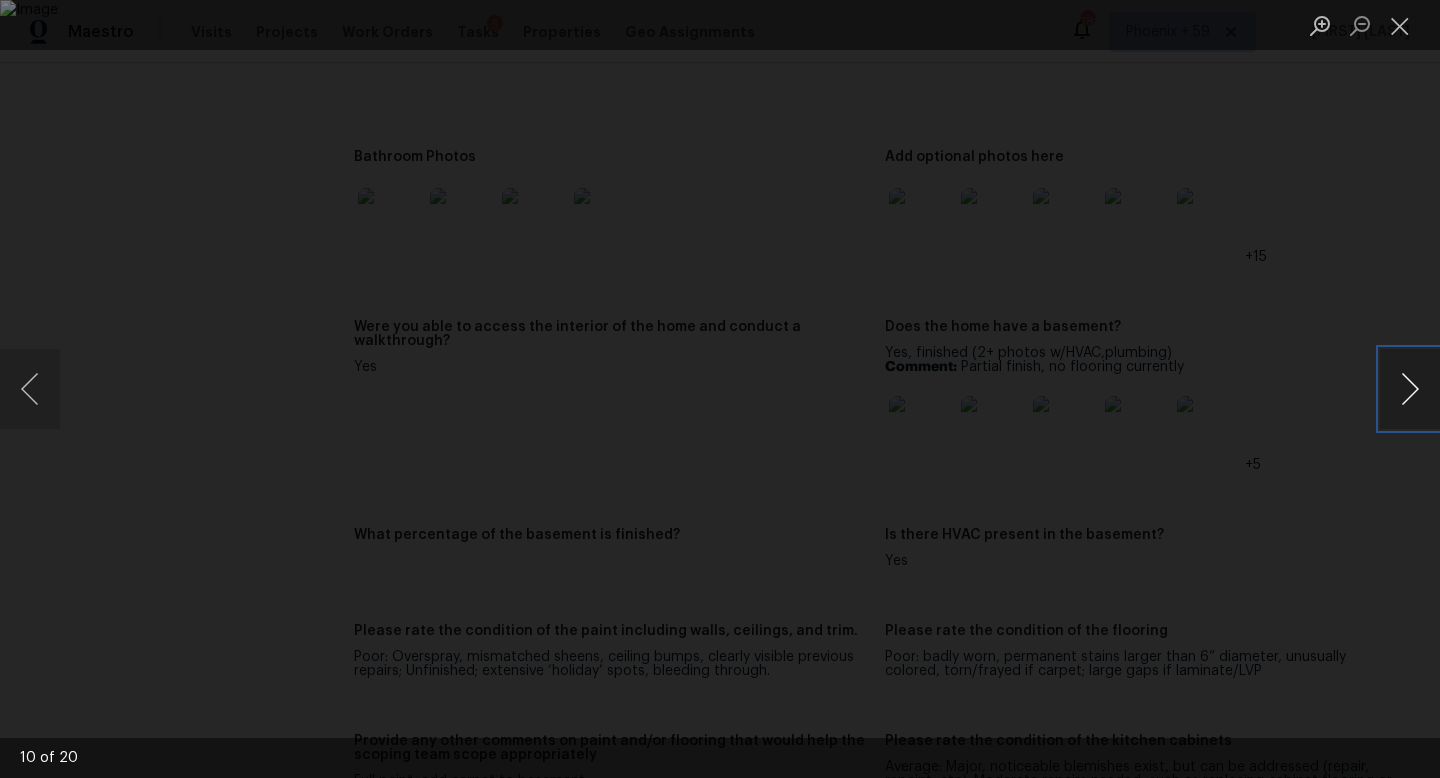 click at bounding box center [1410, 389] 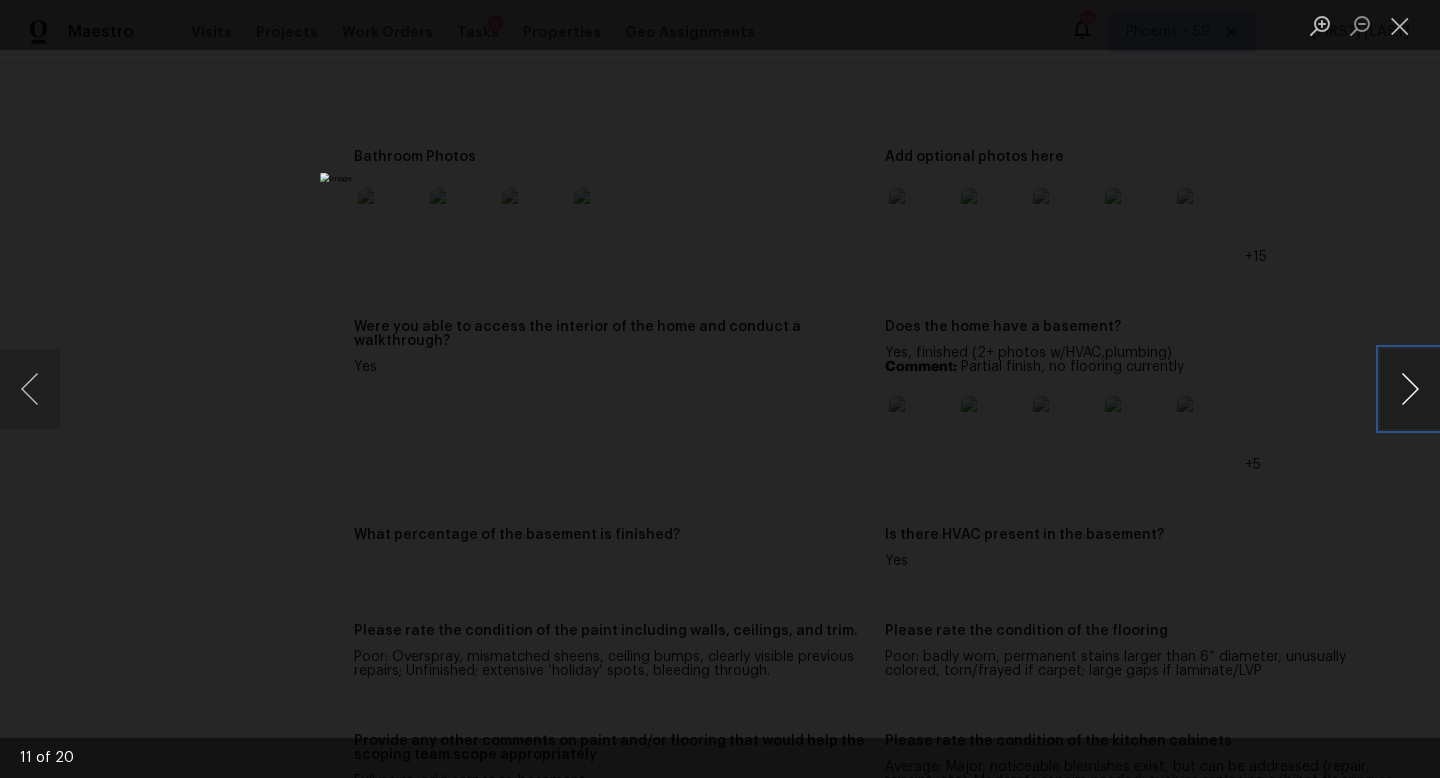 click at bounding box center (1410, 389) 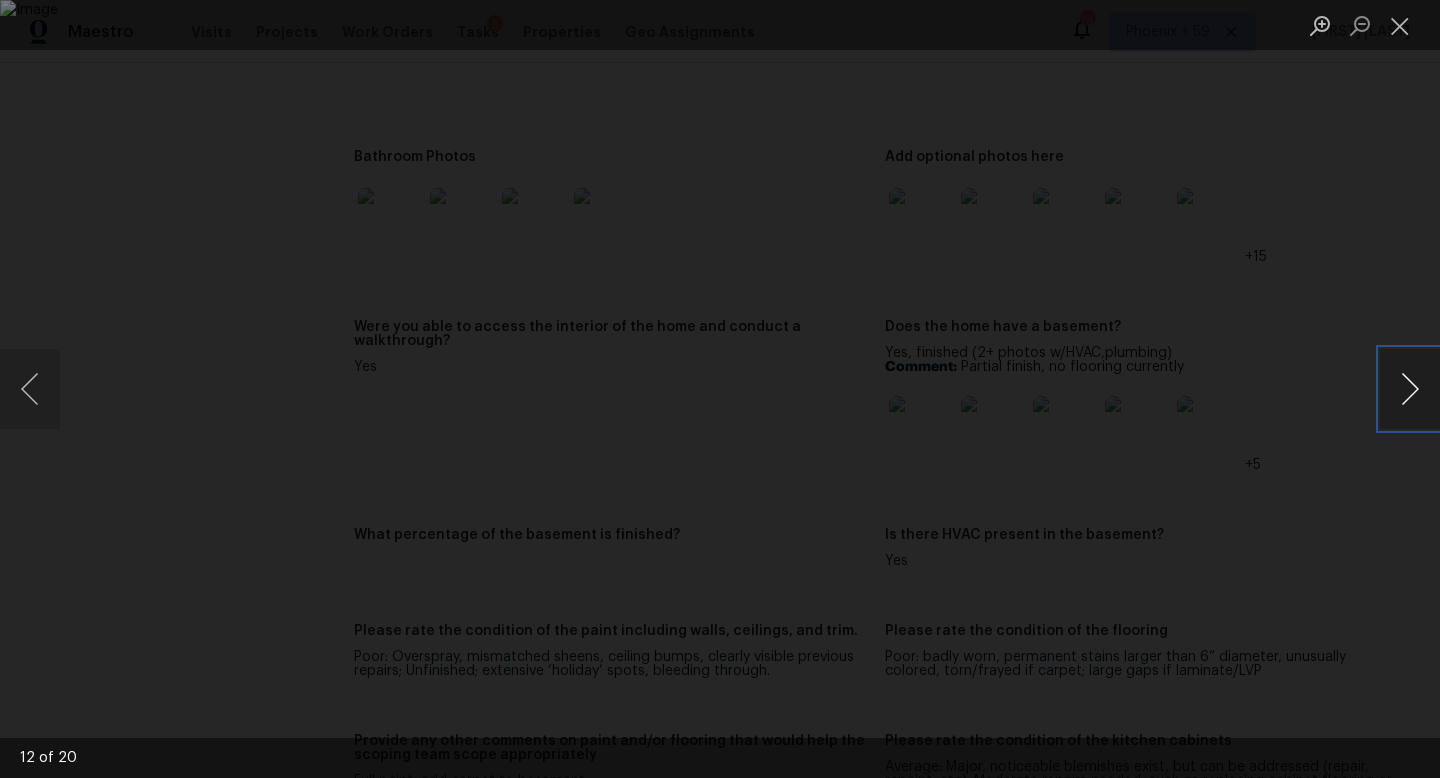 click at bounding box center (1410, 389) 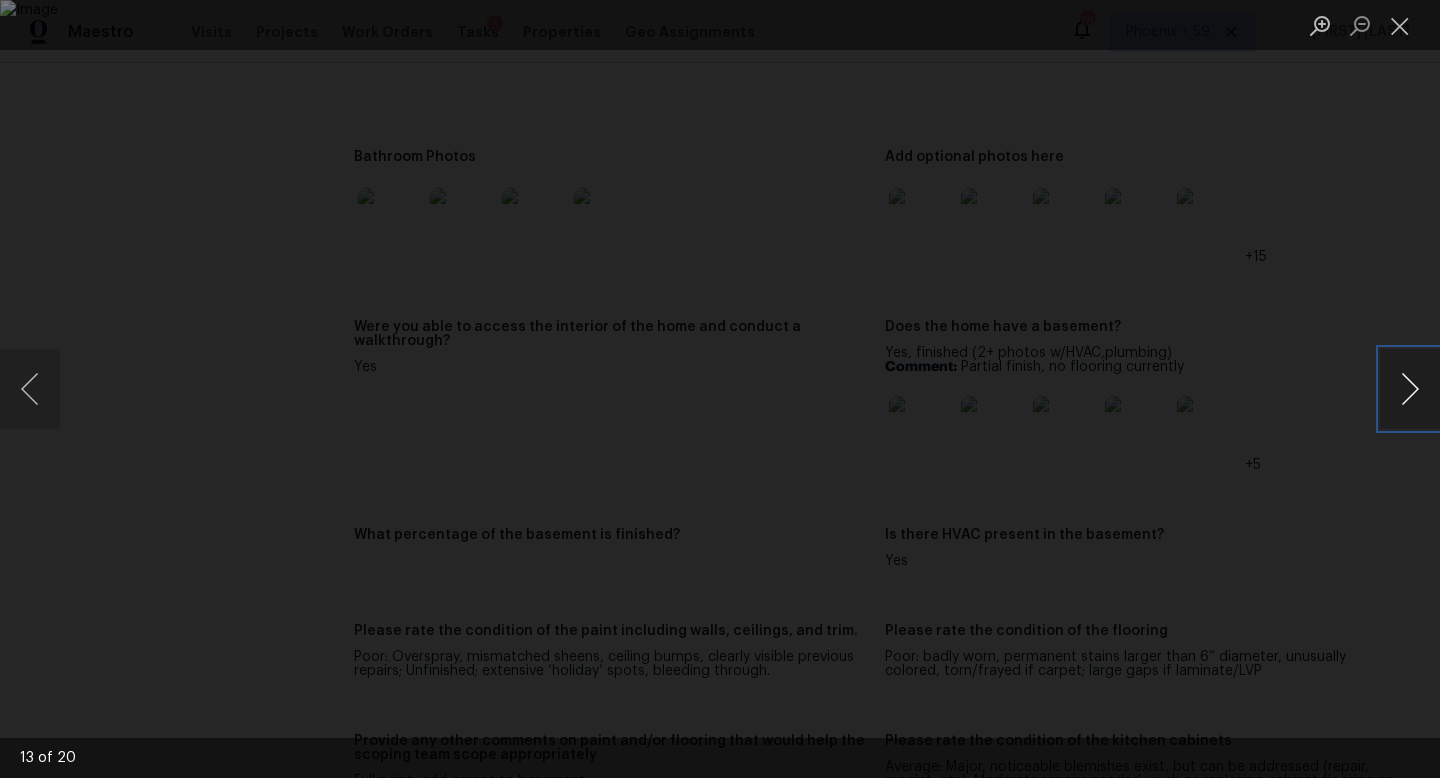 click at bounding box center (1410, 389) 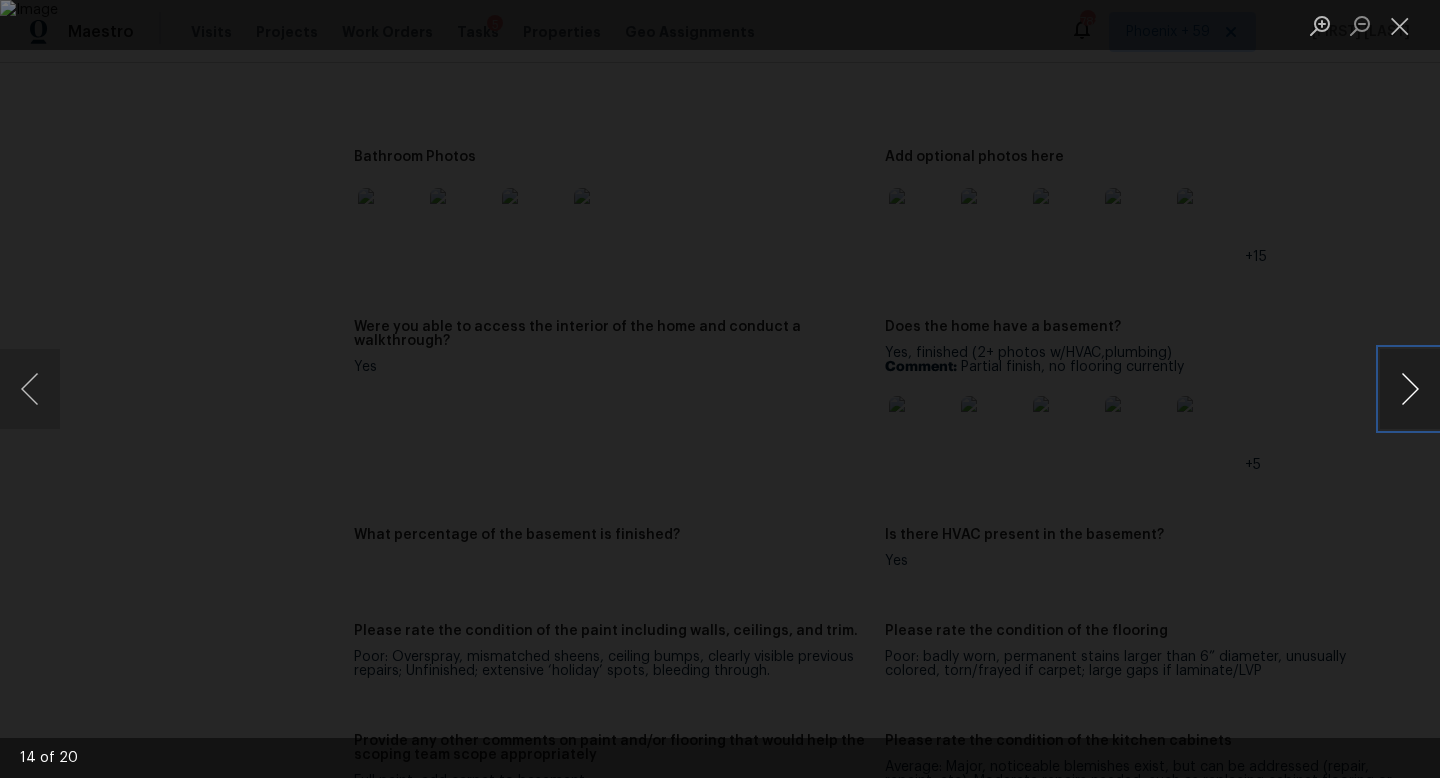click at bounding box center (1410, 389) 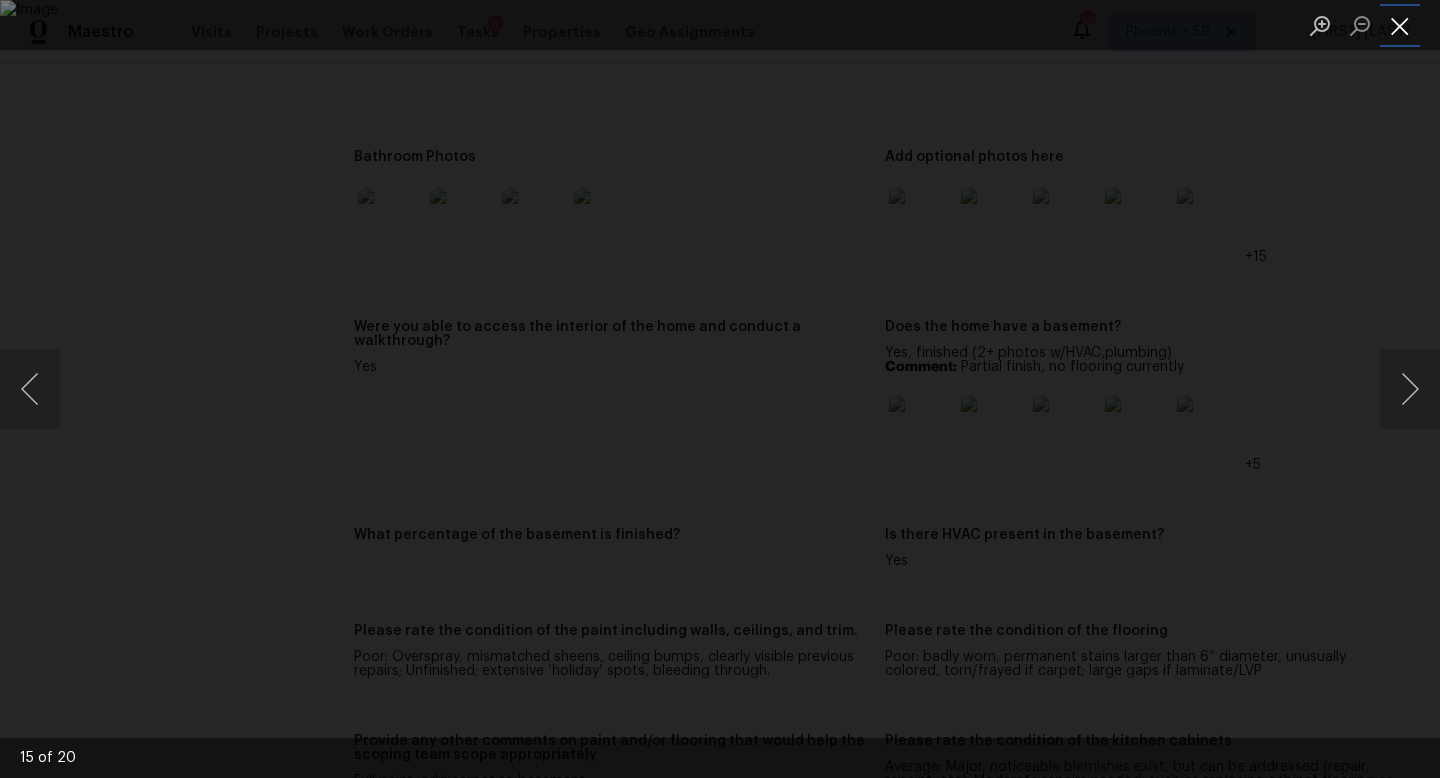 click at bounding box center [1400, 25] 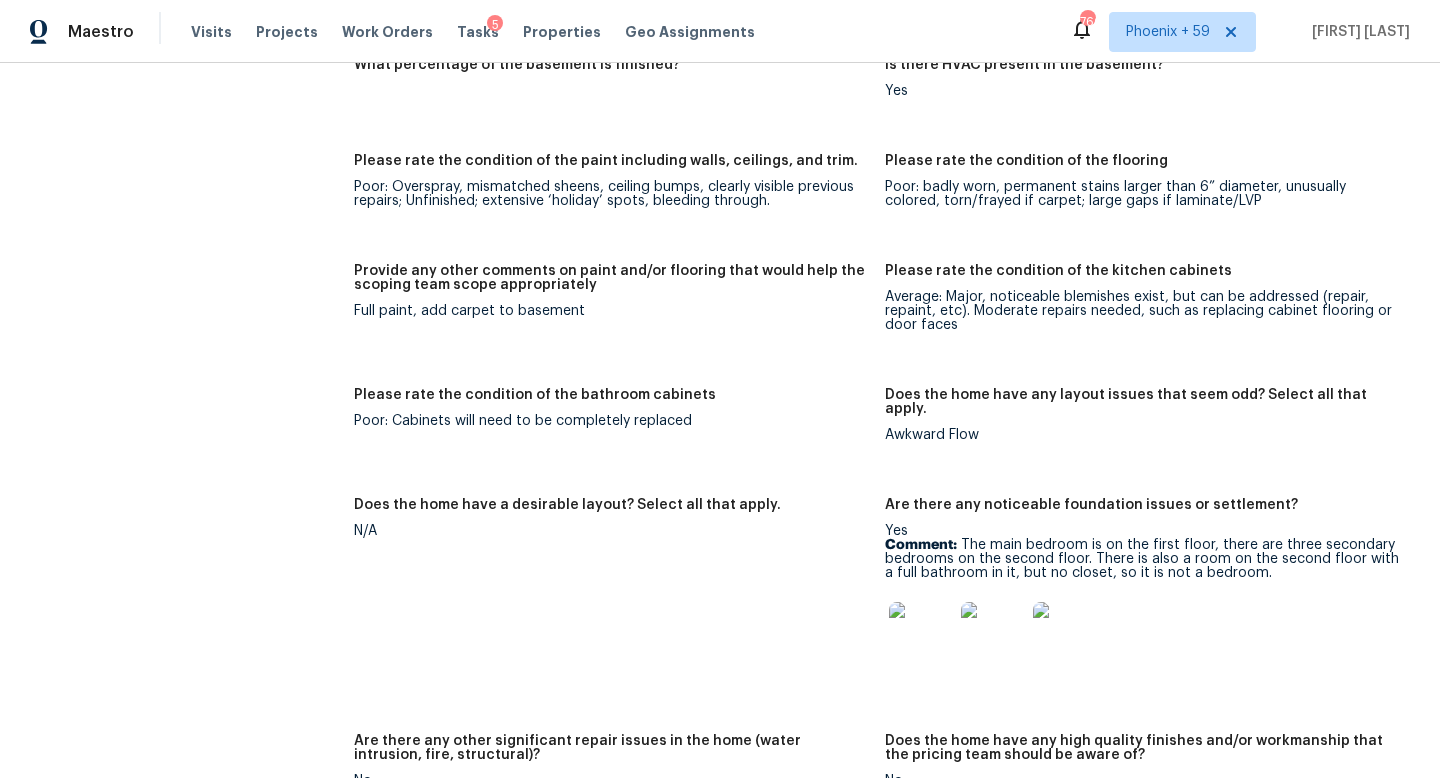 scroll, scrollTop: 3093, scrollLeft: 0, axis: vertical 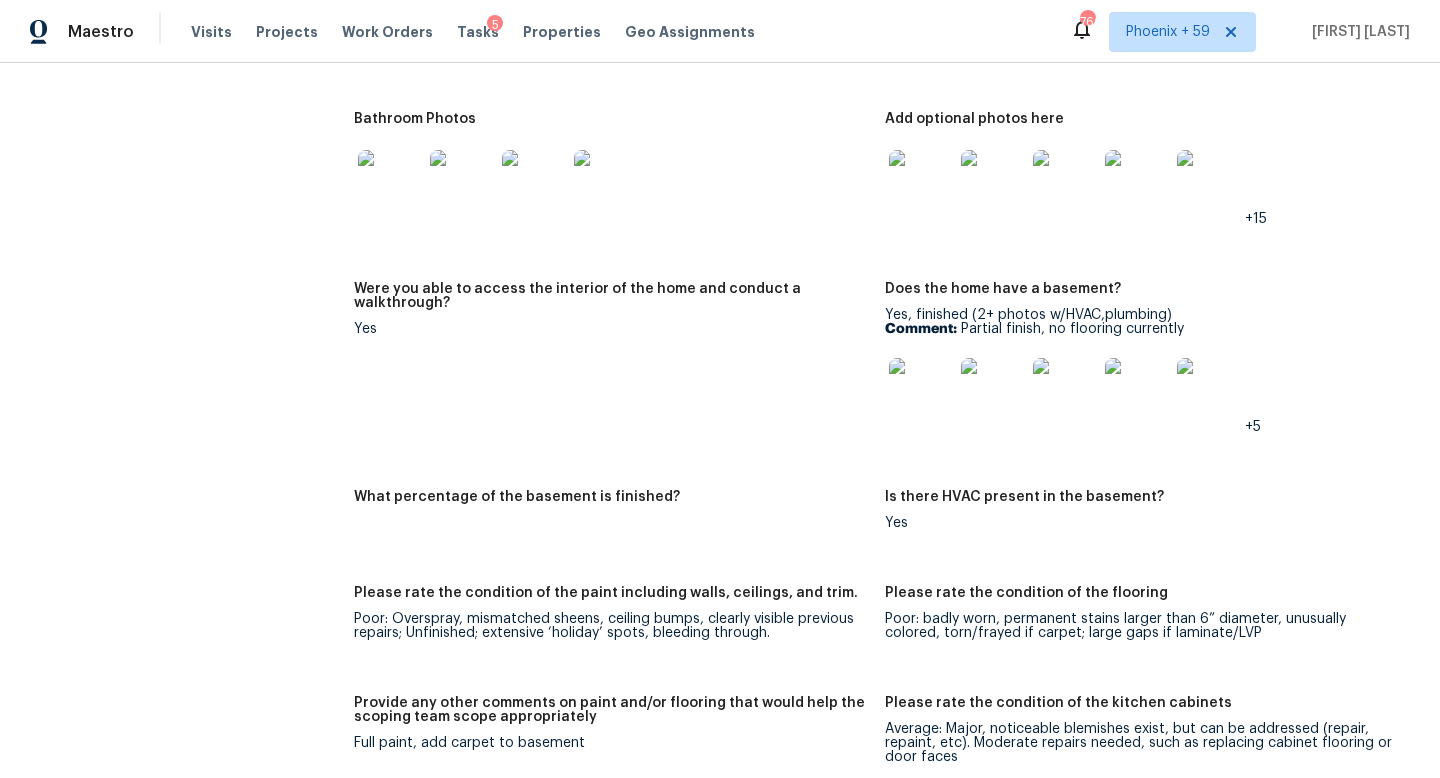 click at bounding box center [921, 182] 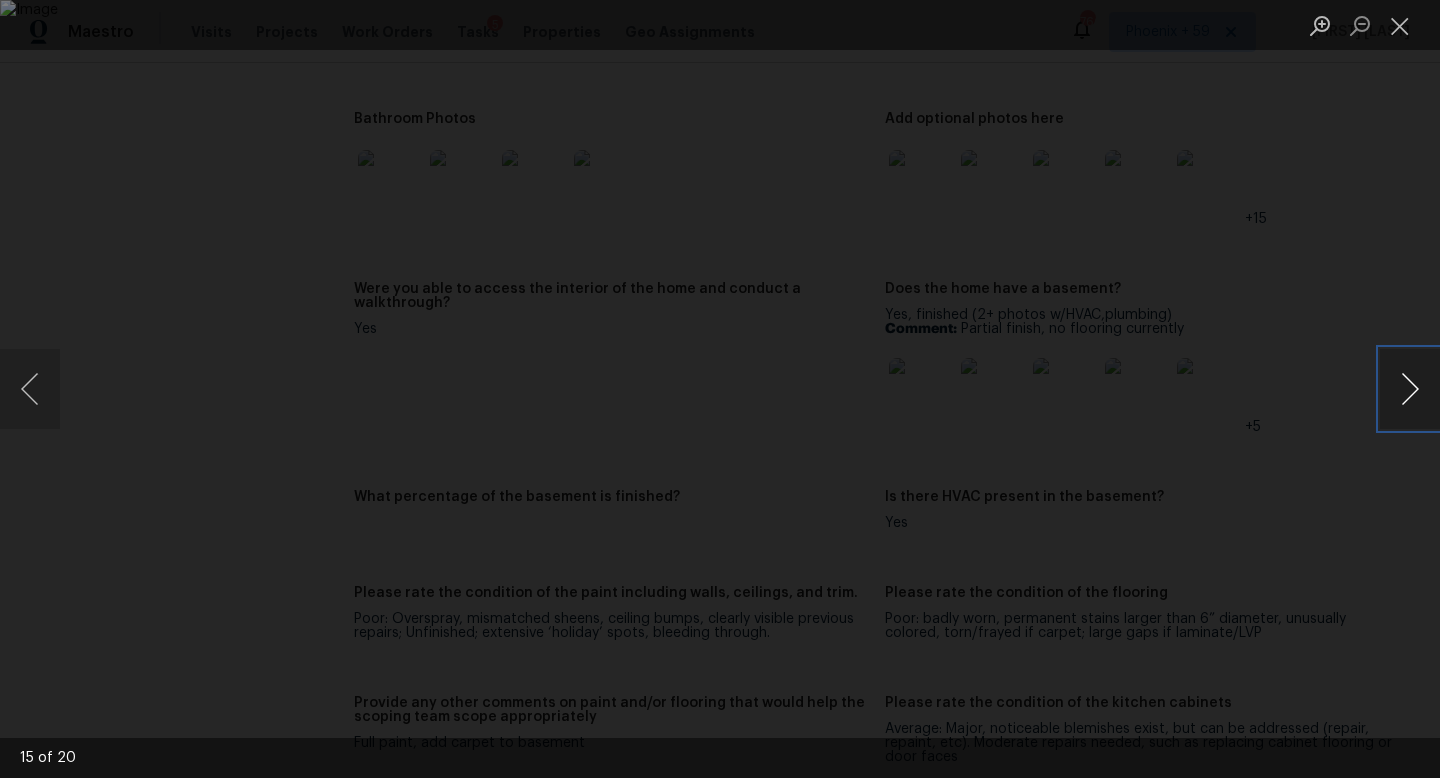 click at bounding box center (1410, 389) 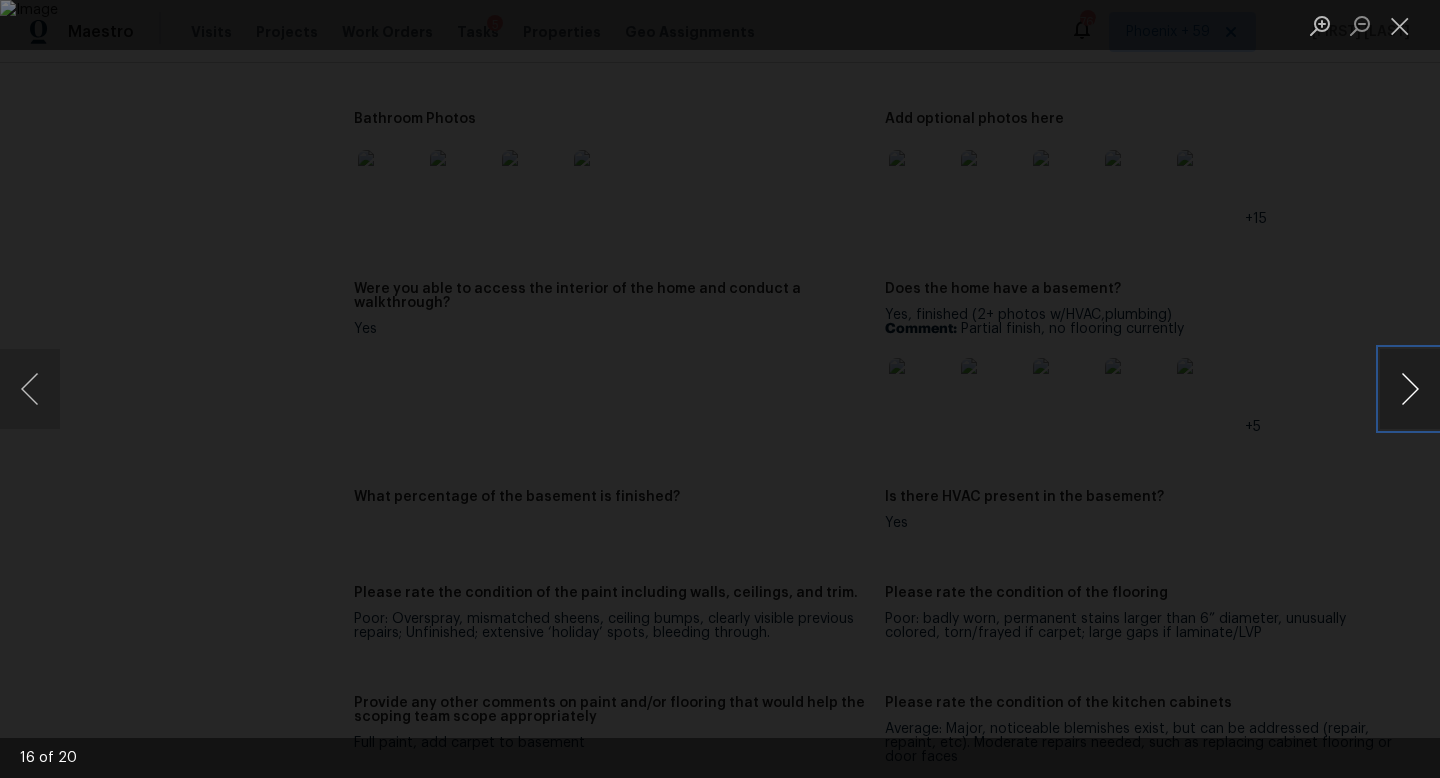 click at bounding box center [1410, 389] 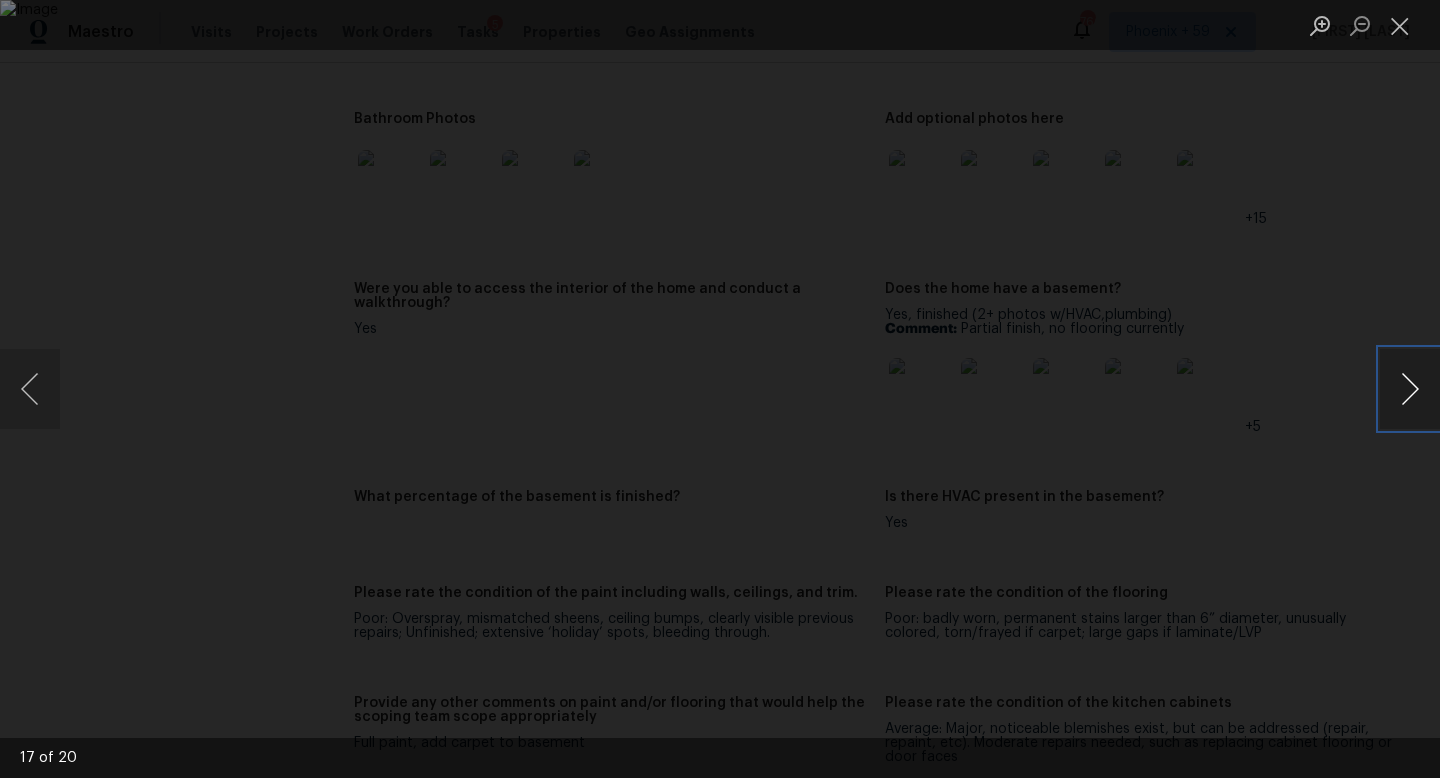 click at bounding box center (1410, 389) 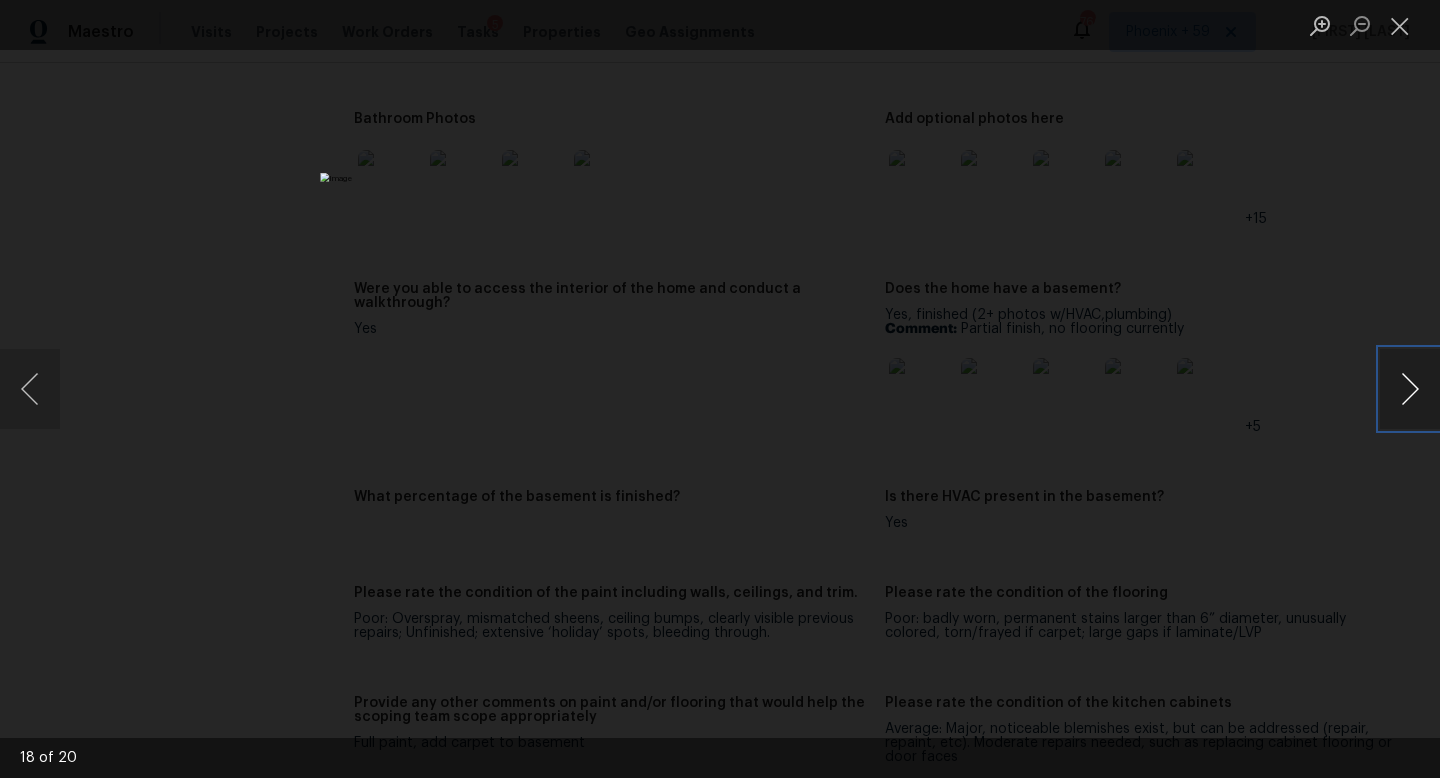 click at bounding box center (1410, 389) 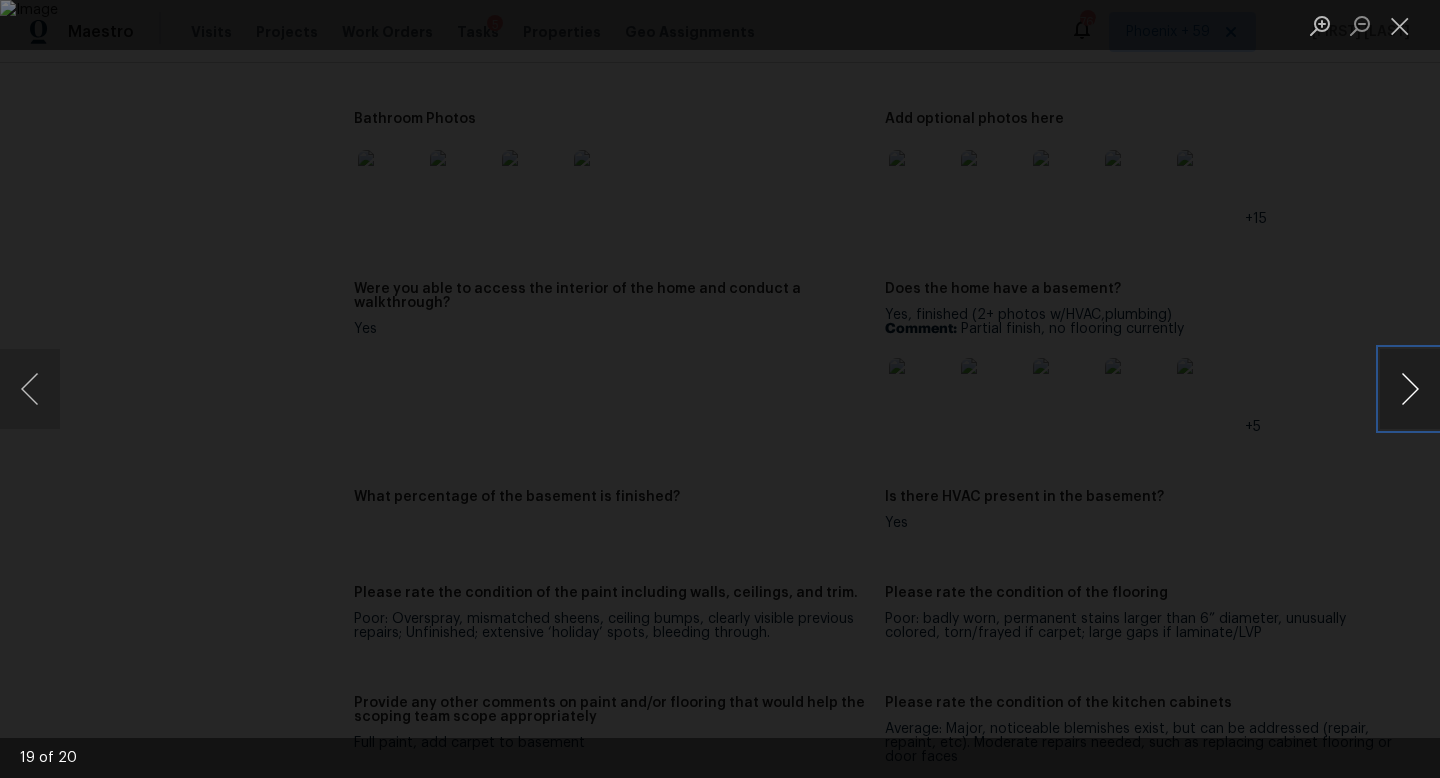 click at bounding box center (1410, 389) 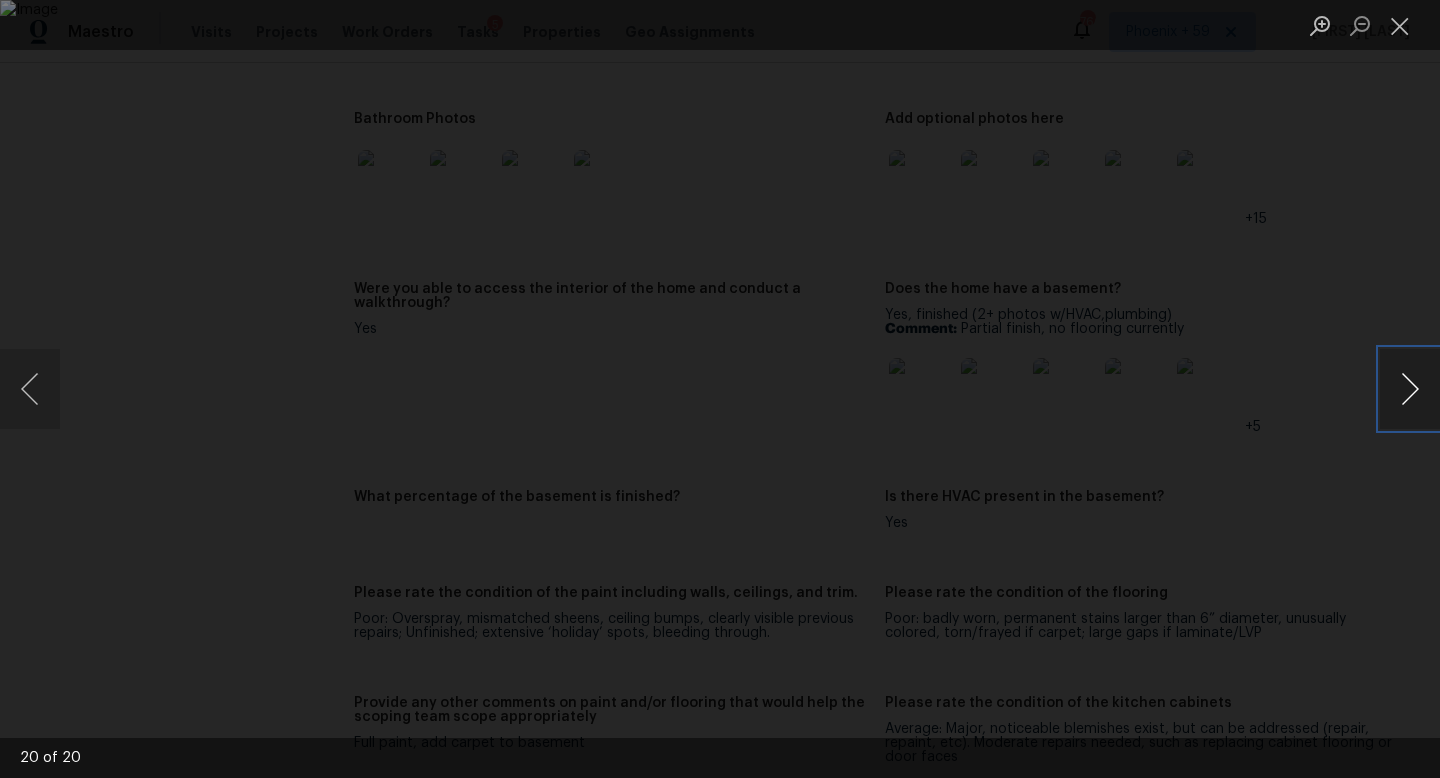 click at bounding box center (1410, 389) 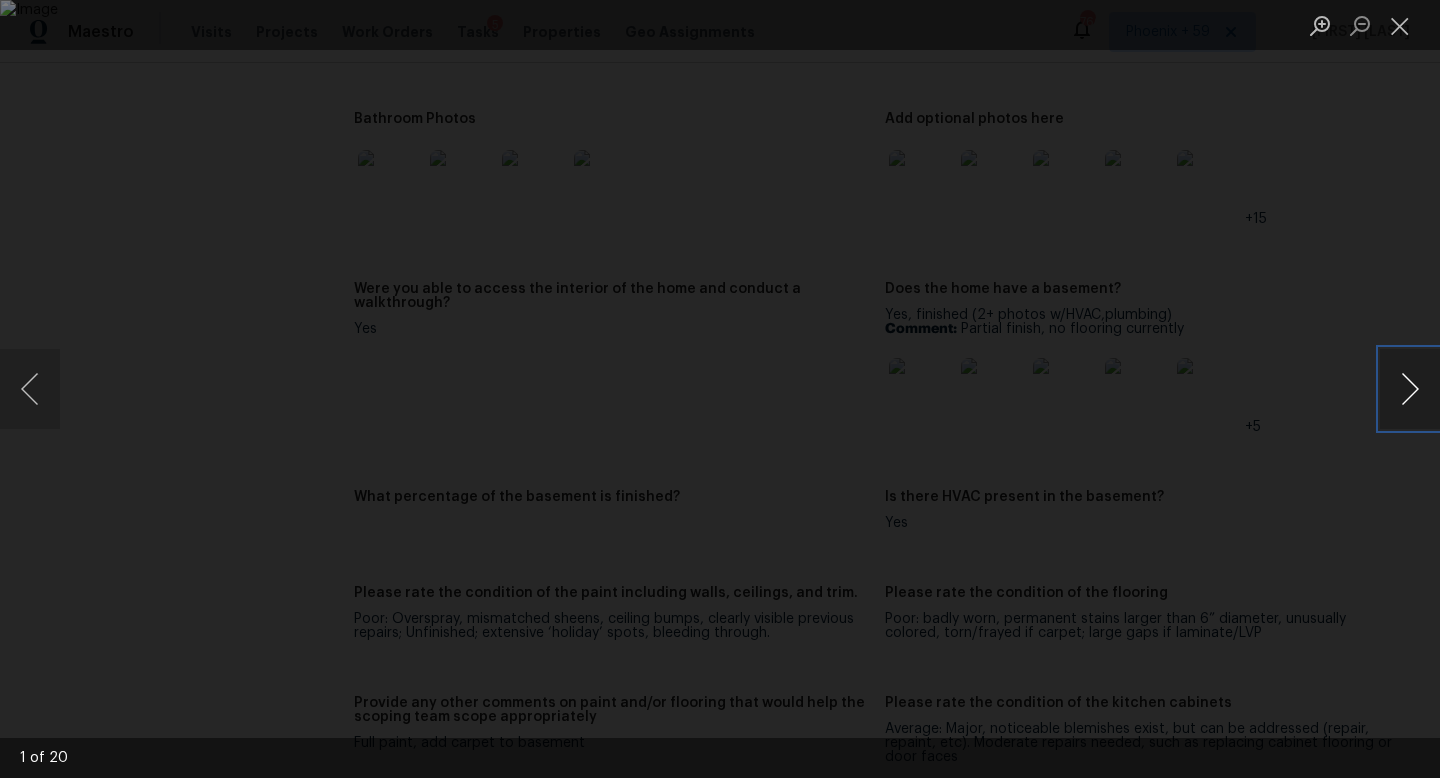 click at bounding box center (1410, 389) 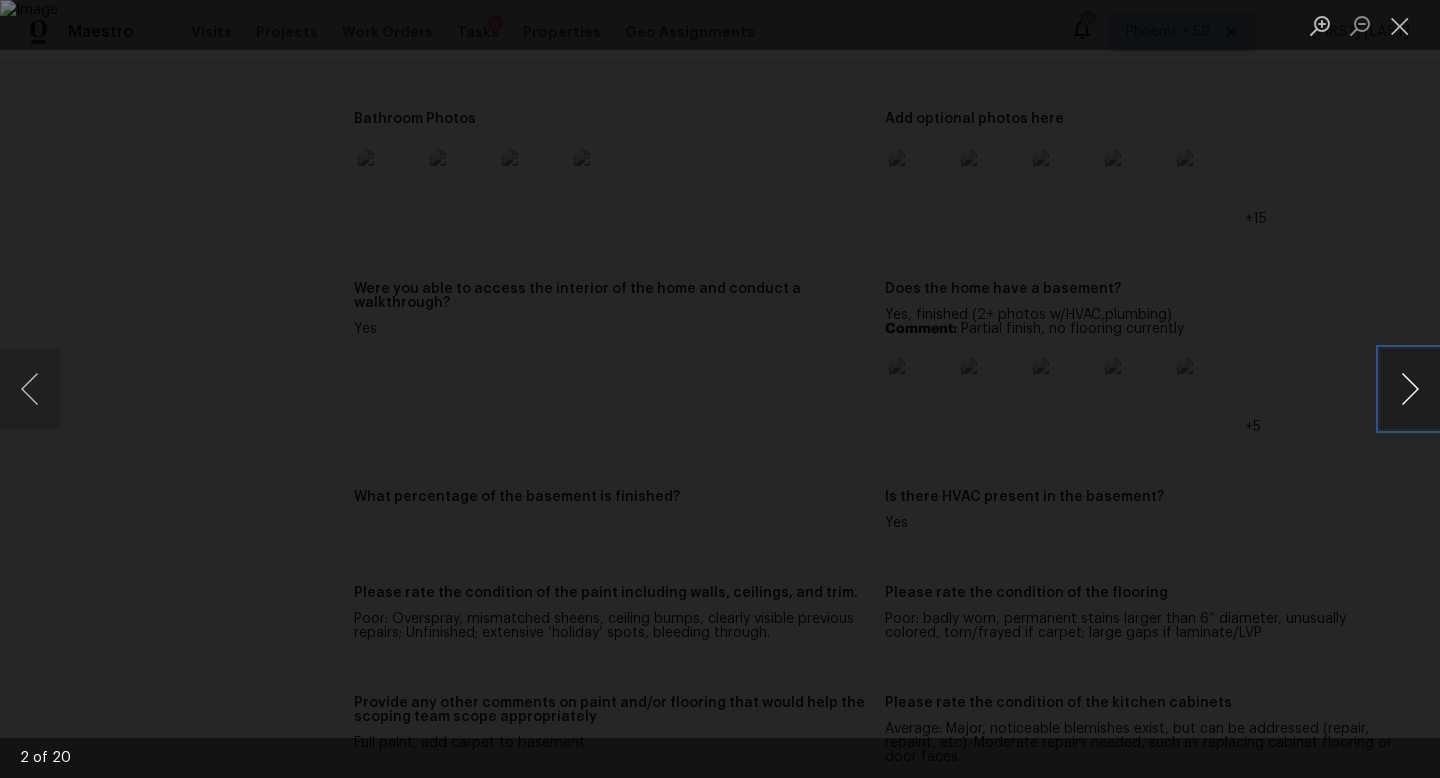 click at bounding box center (1410, 389) 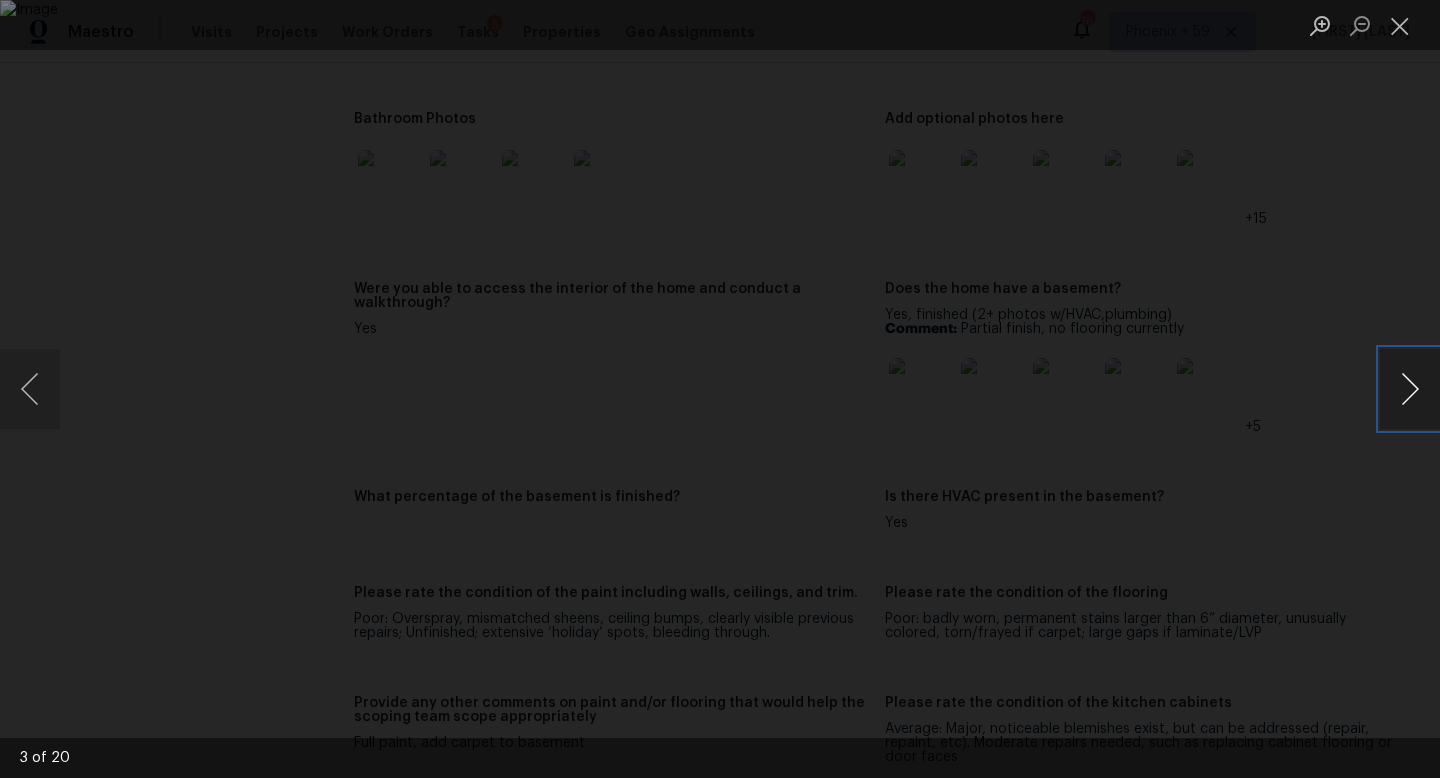 click at bounding box center [1410, 389] 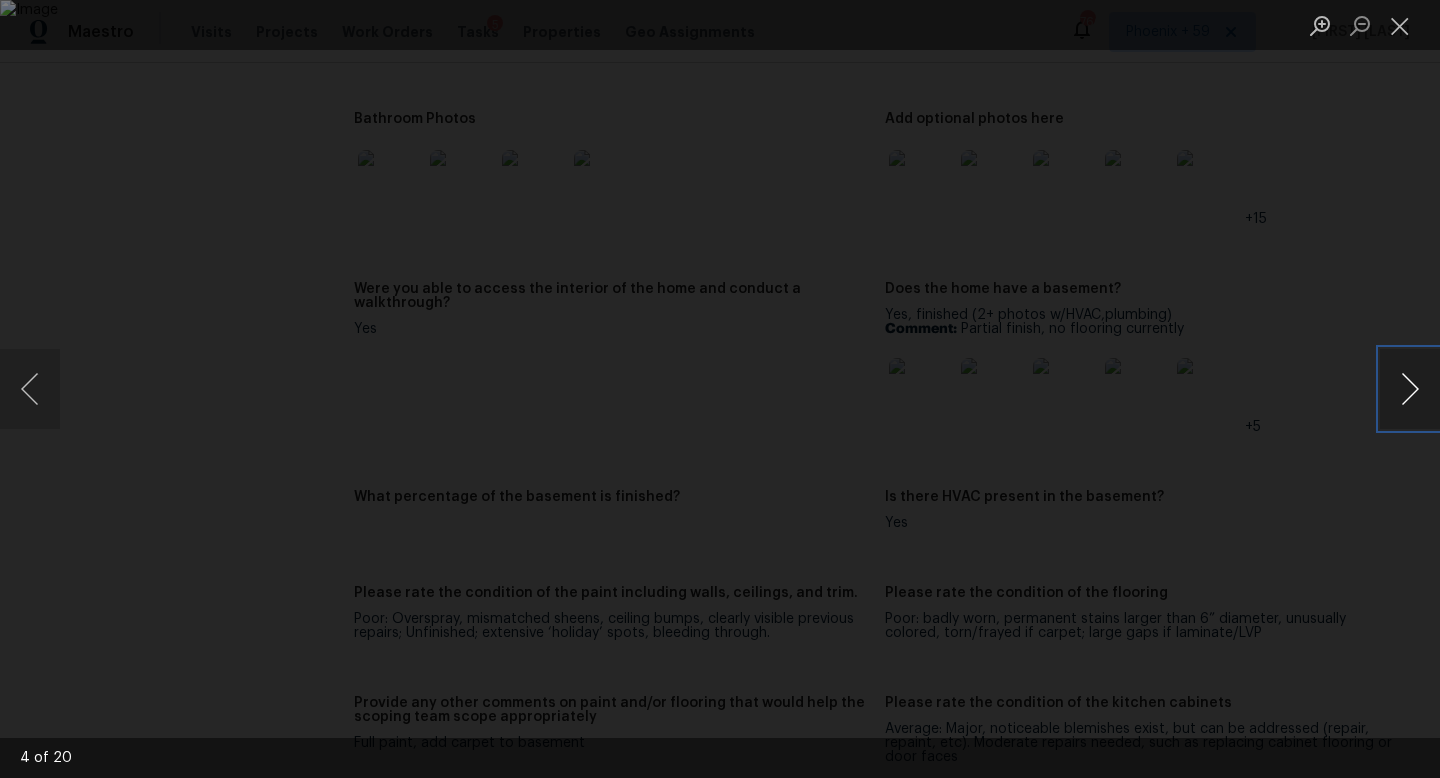 click at bounding box center (1410, 389) 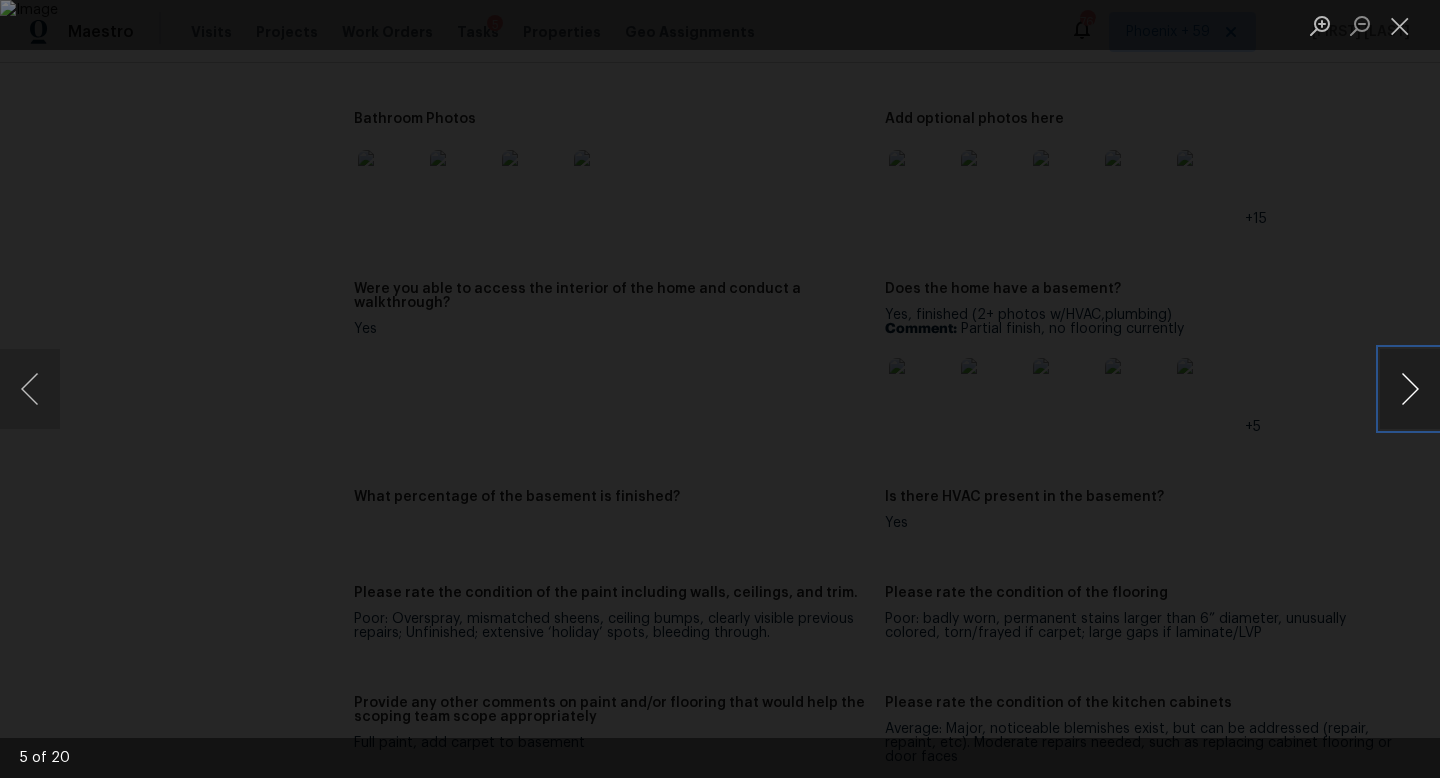 type 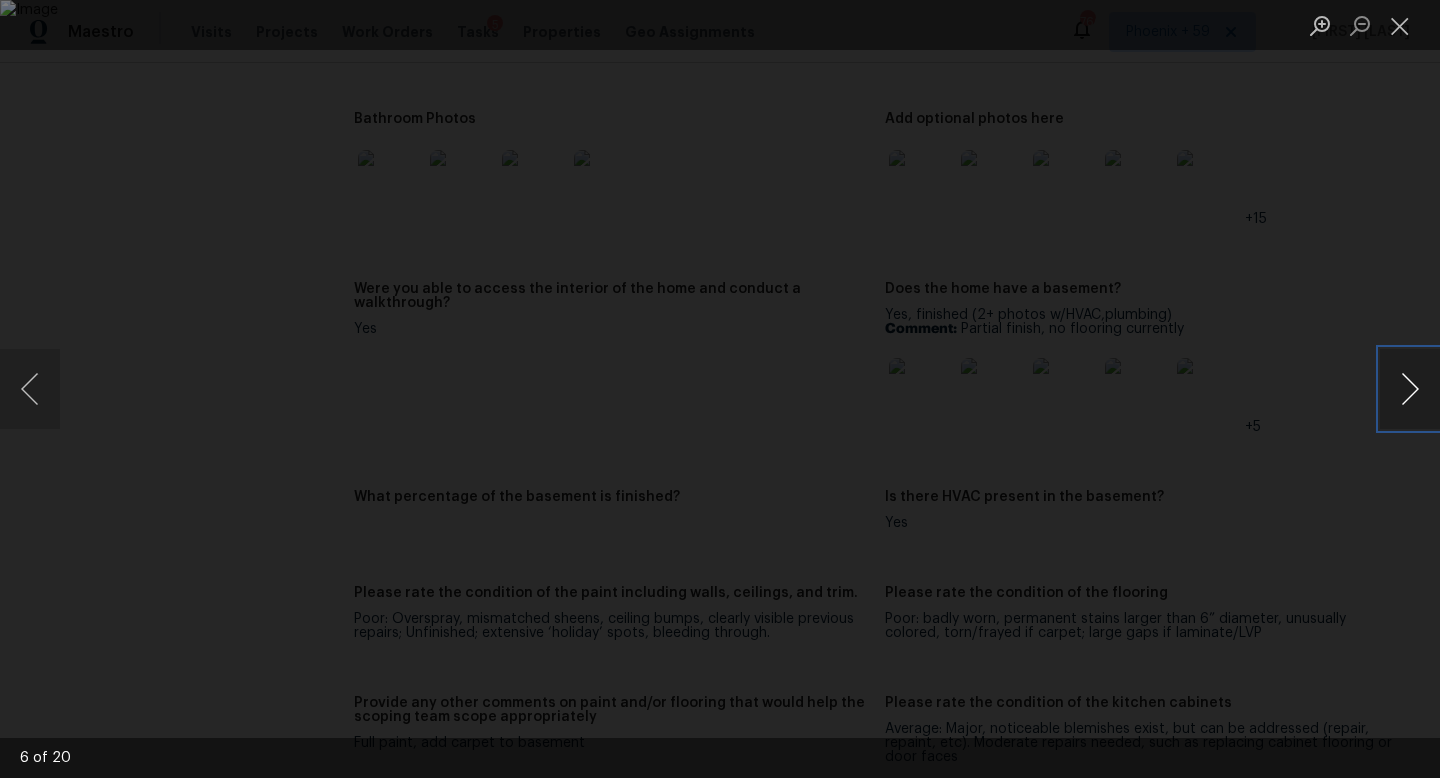 click at bounding box center [1410, 389] 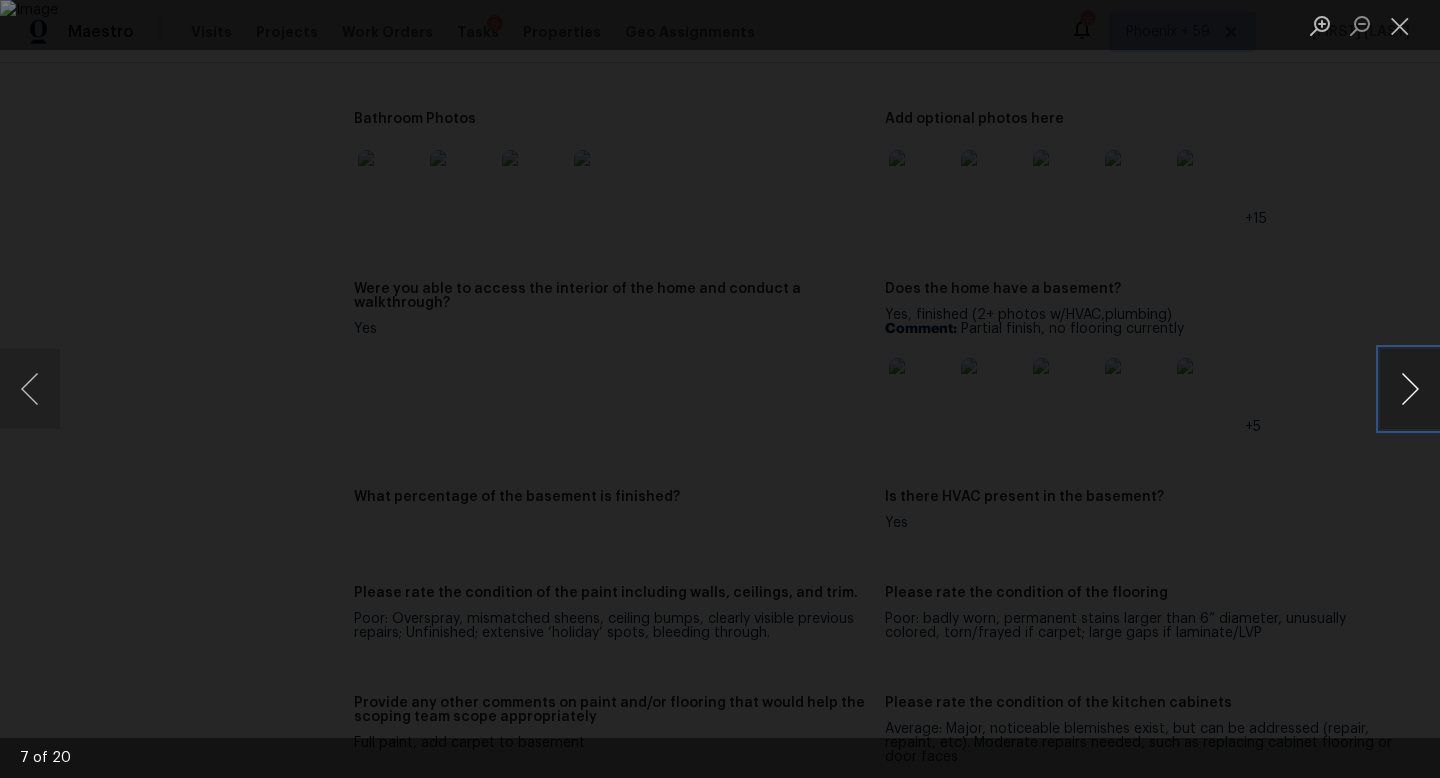 click at bounding box center (1410, 389) 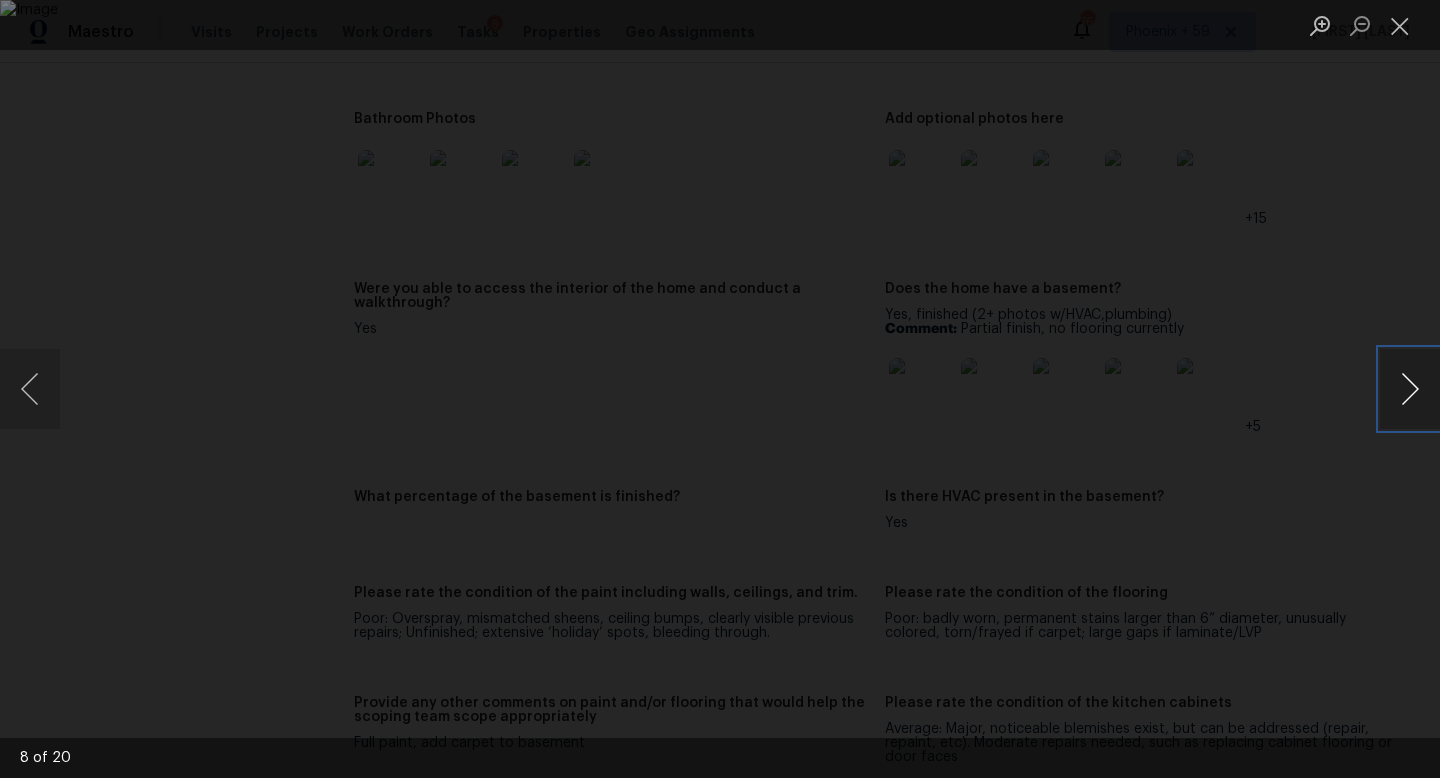 click at bounding box center [1410, 389] 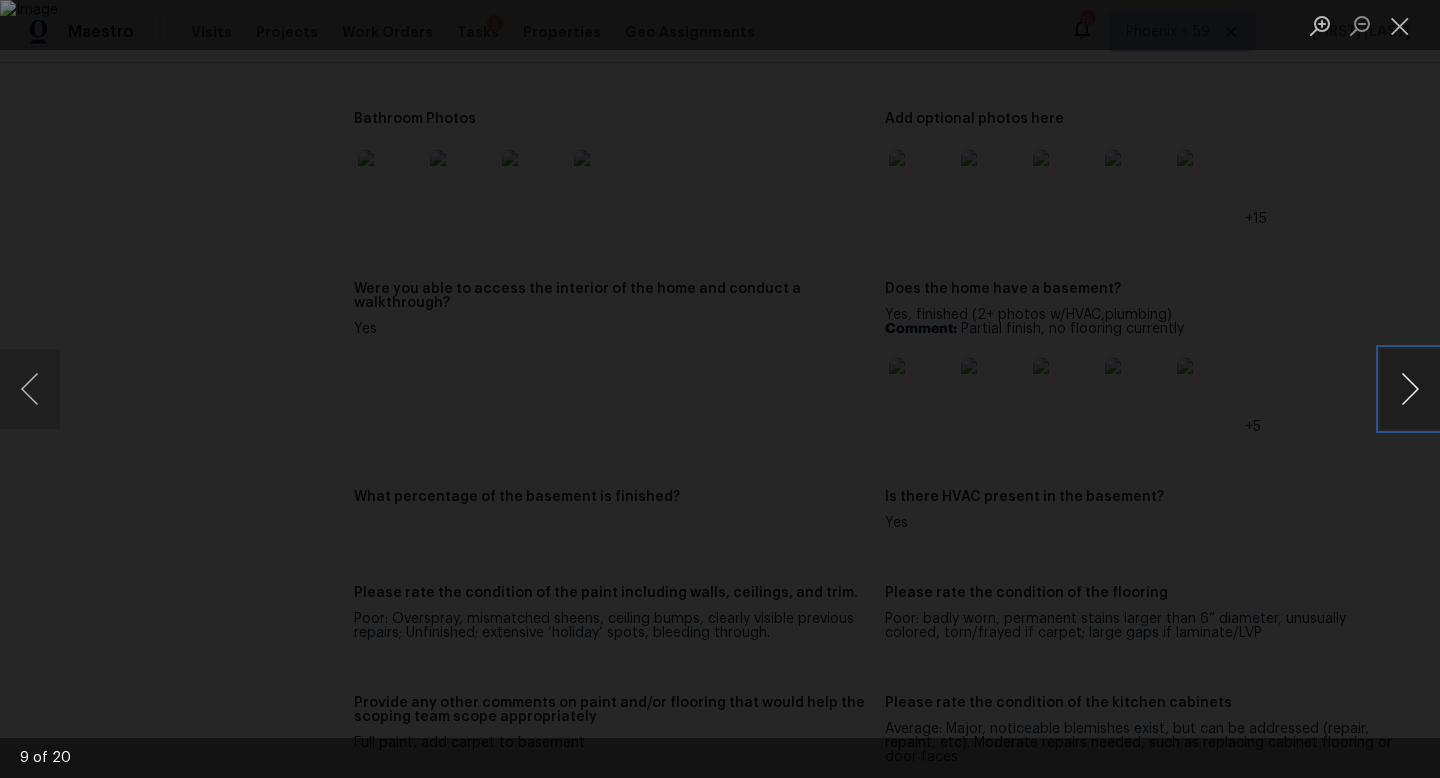 click at bounding box center (1410, 389) 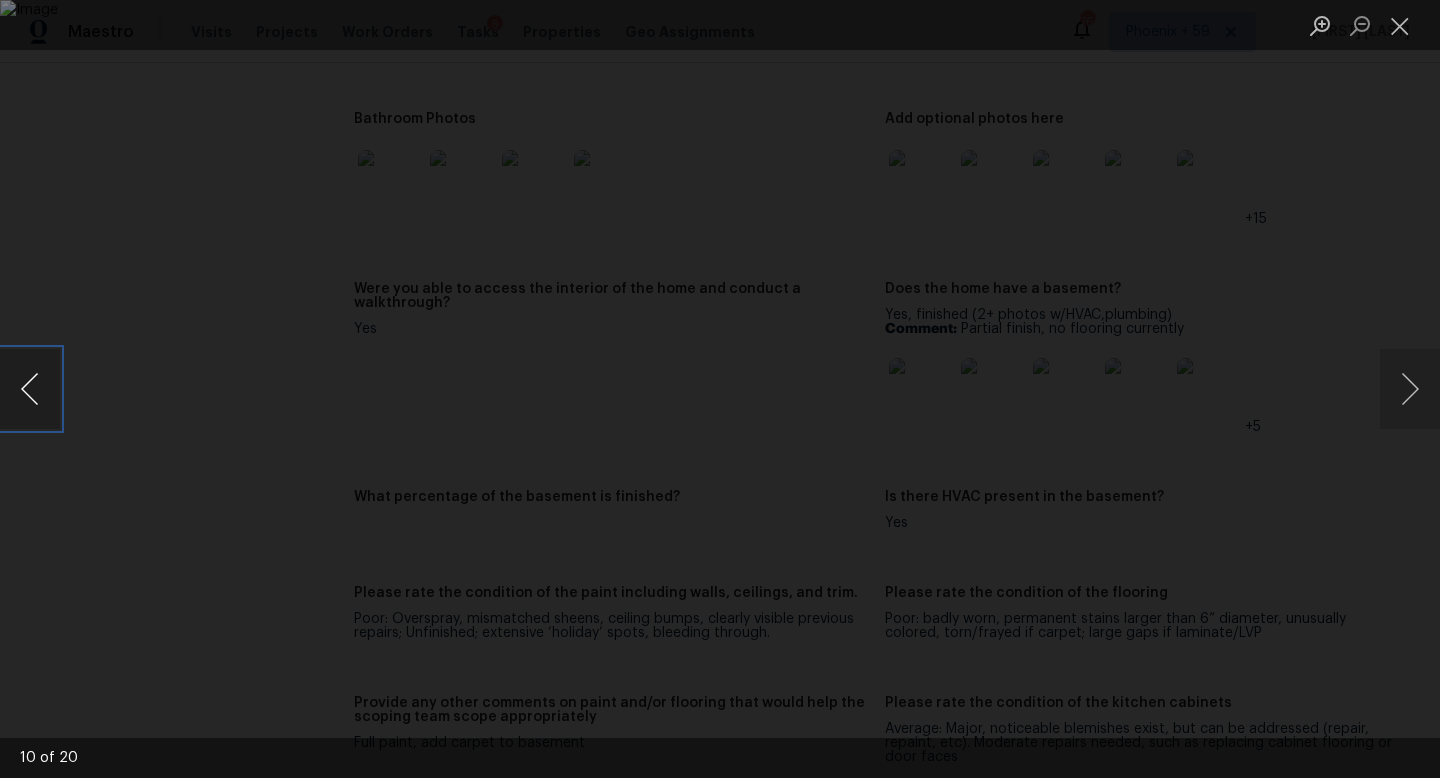 click at bounding box center [30, 389] 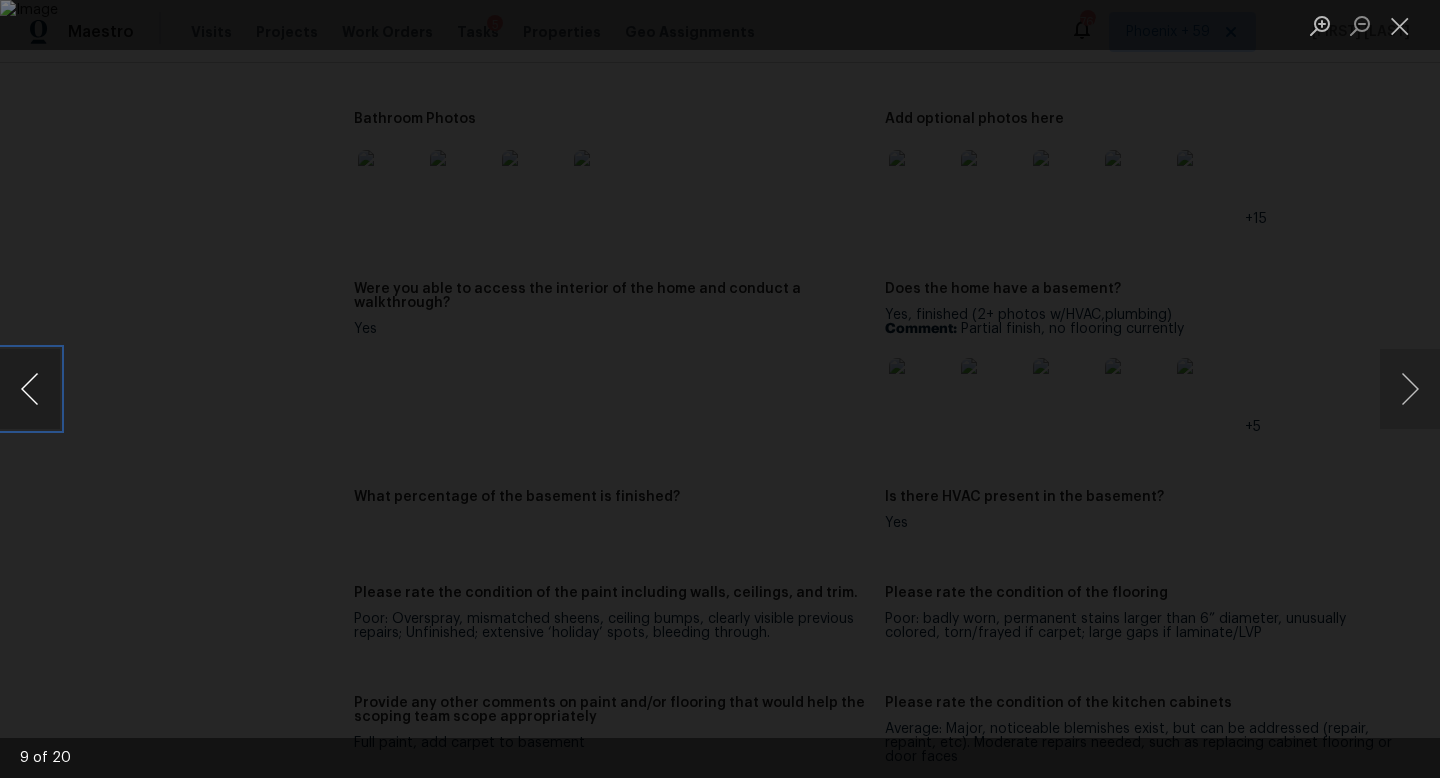 type 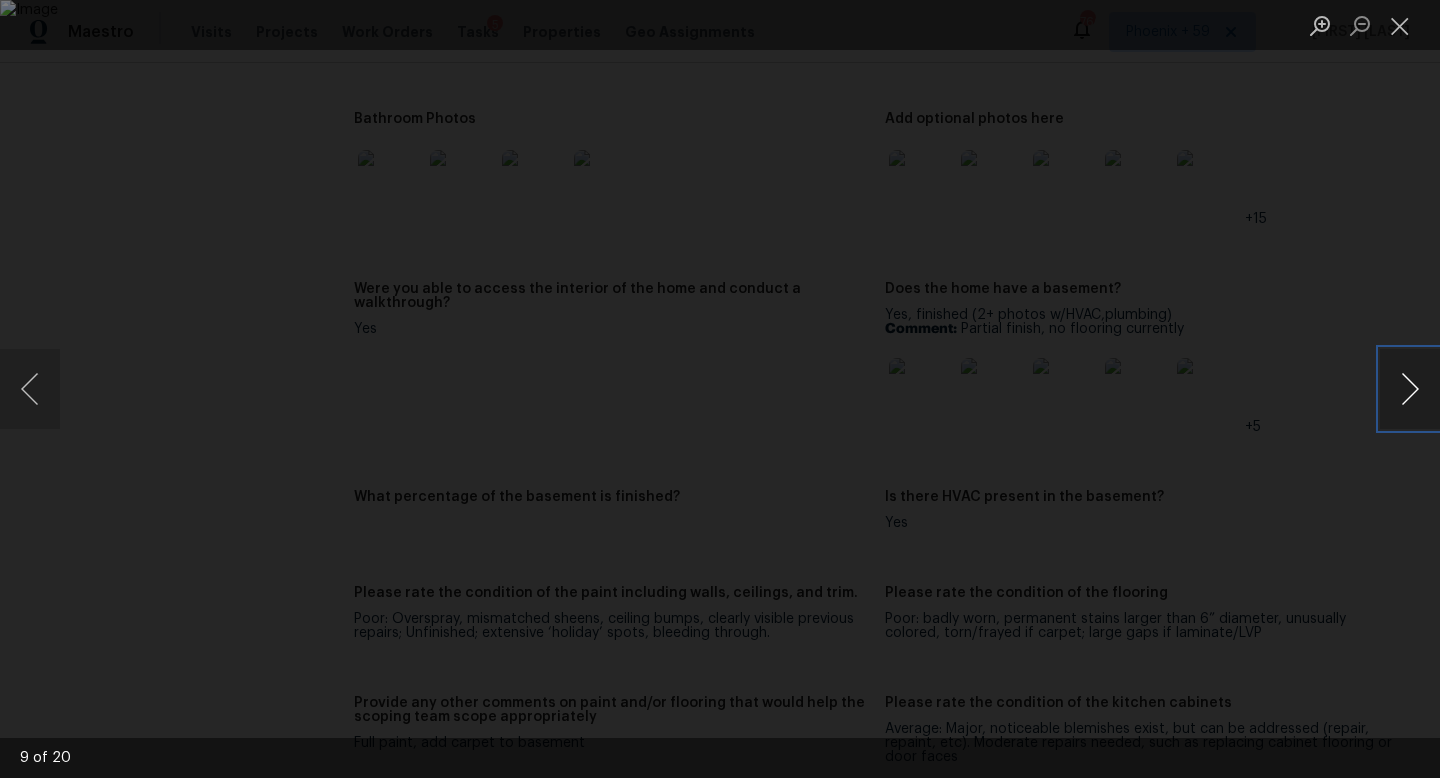 click at bounding box center (1410, 389) 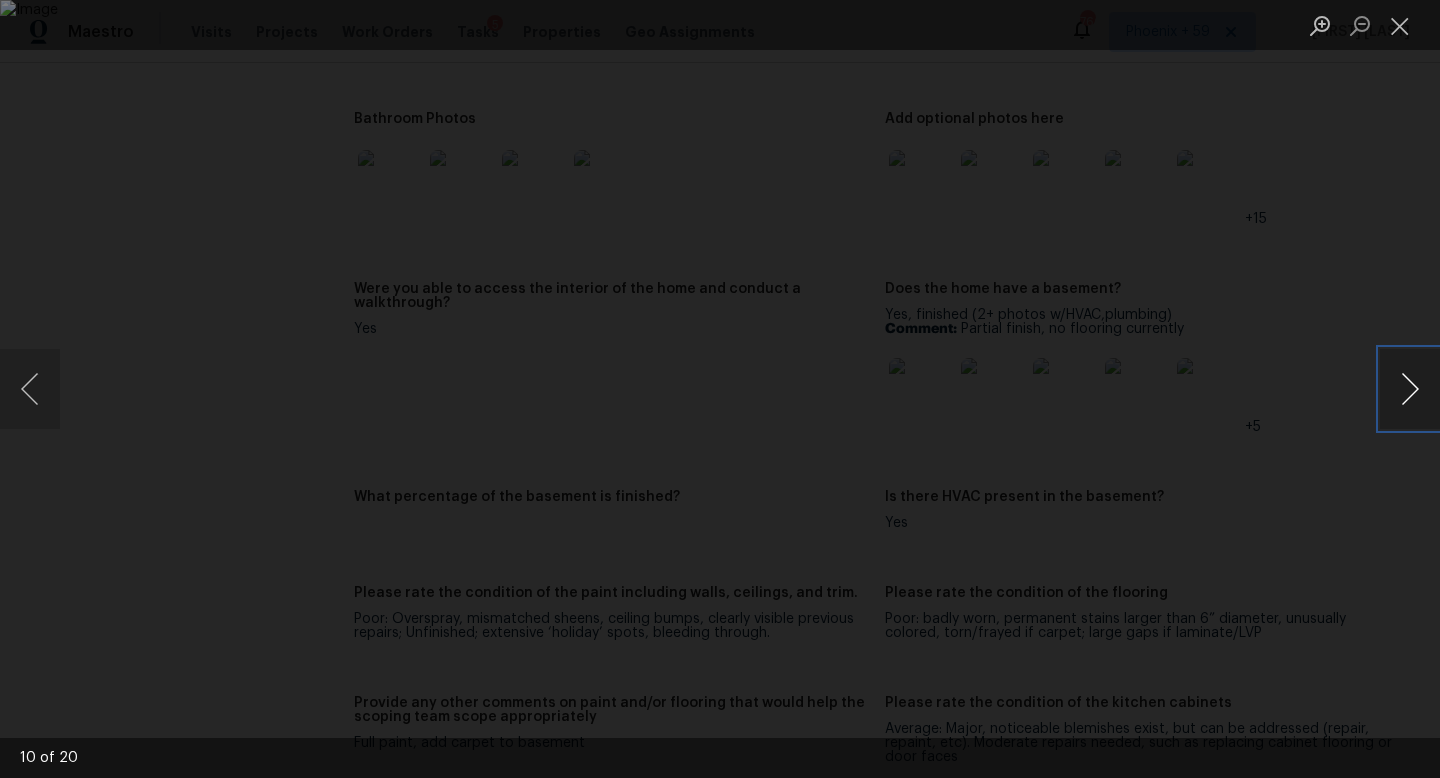 click at bounding box center [1410, 389] 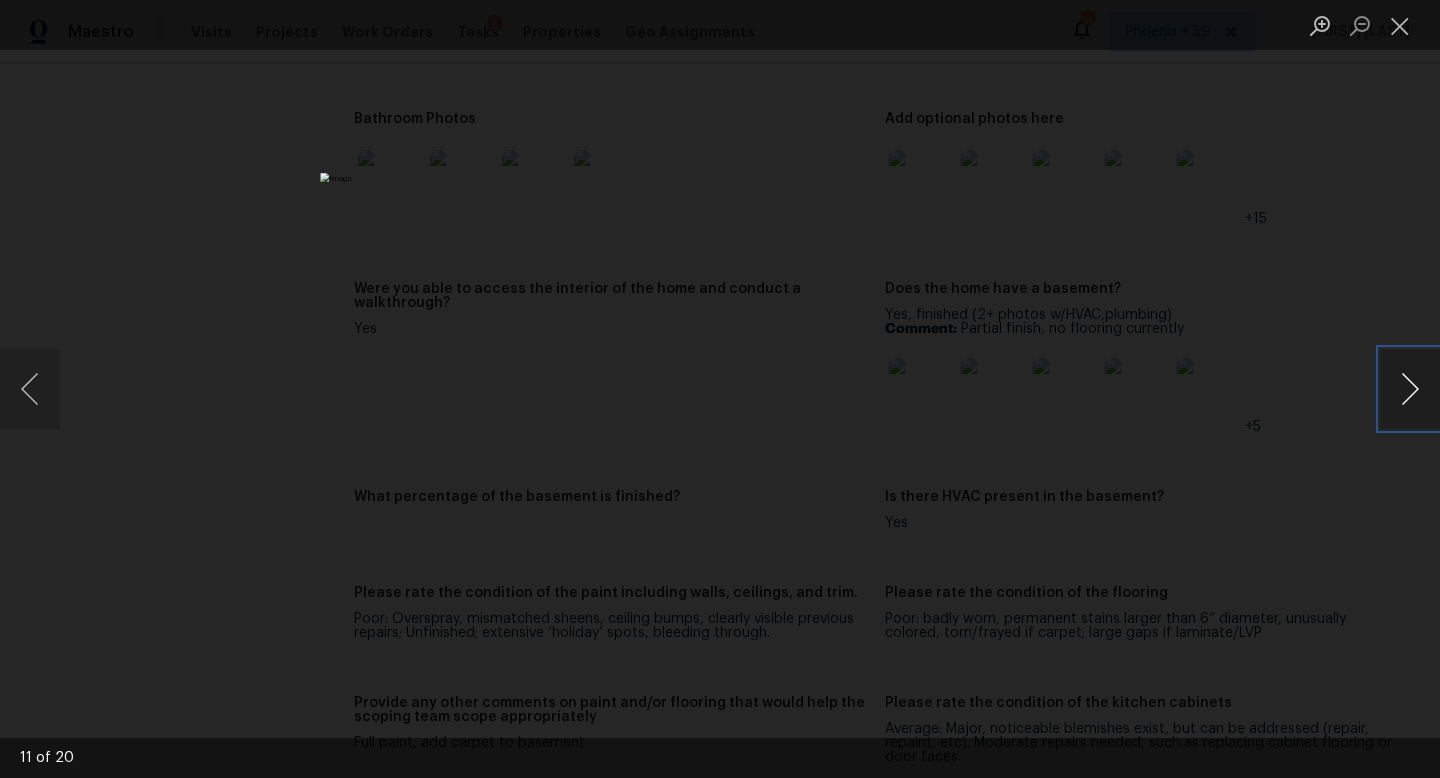 click at bounding box center [1410, 389] 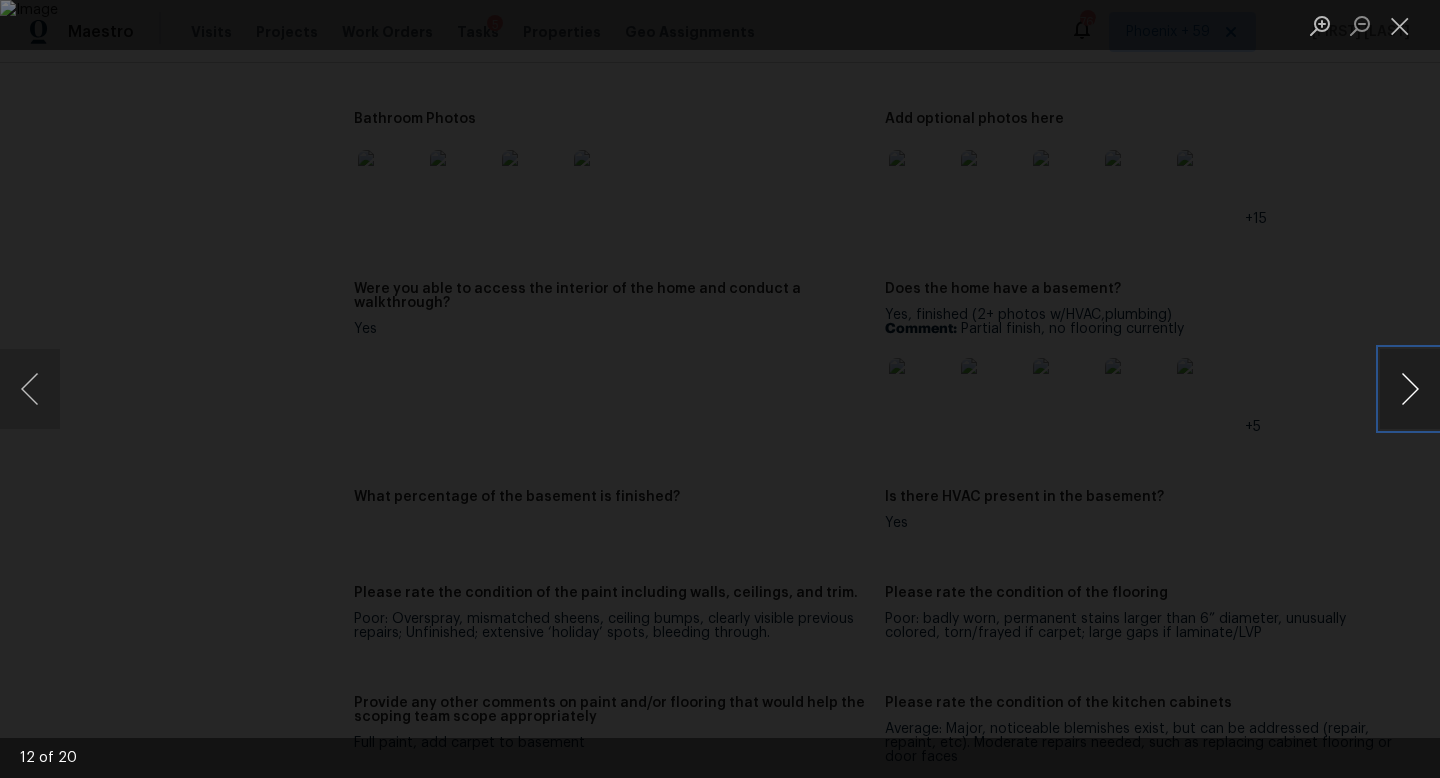 click at bounding box center (1410, 389) 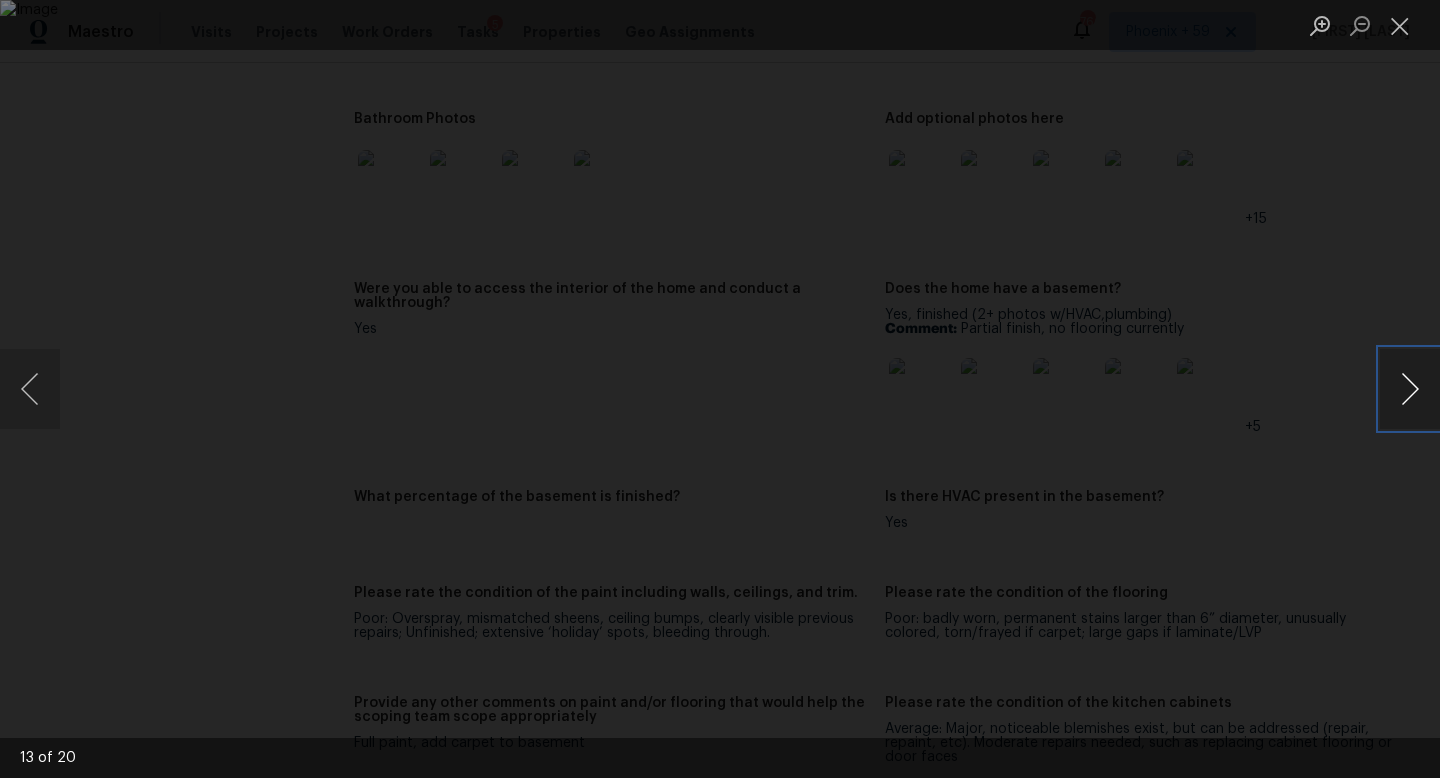 click at bounding box center (1410, 389) 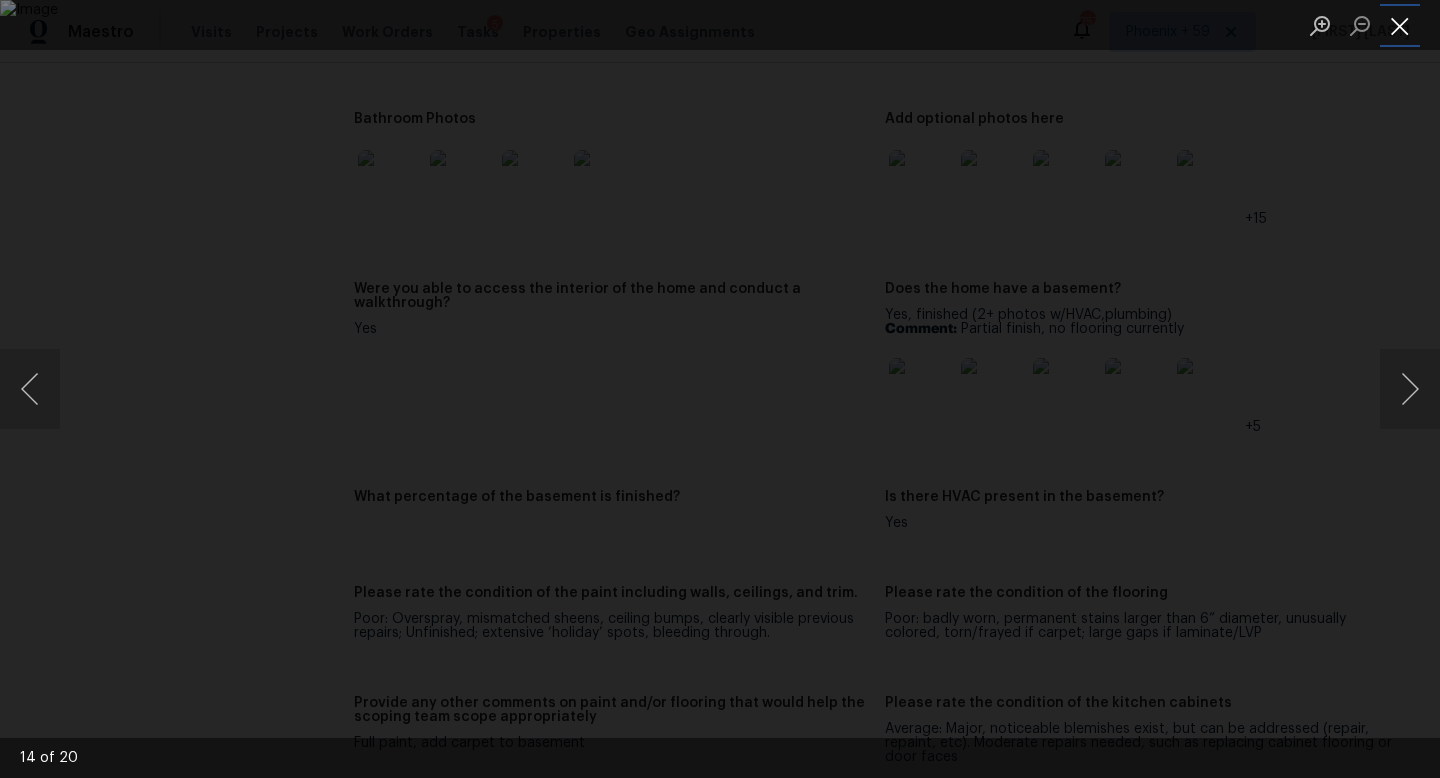 click at bounding box center [1400, 25] 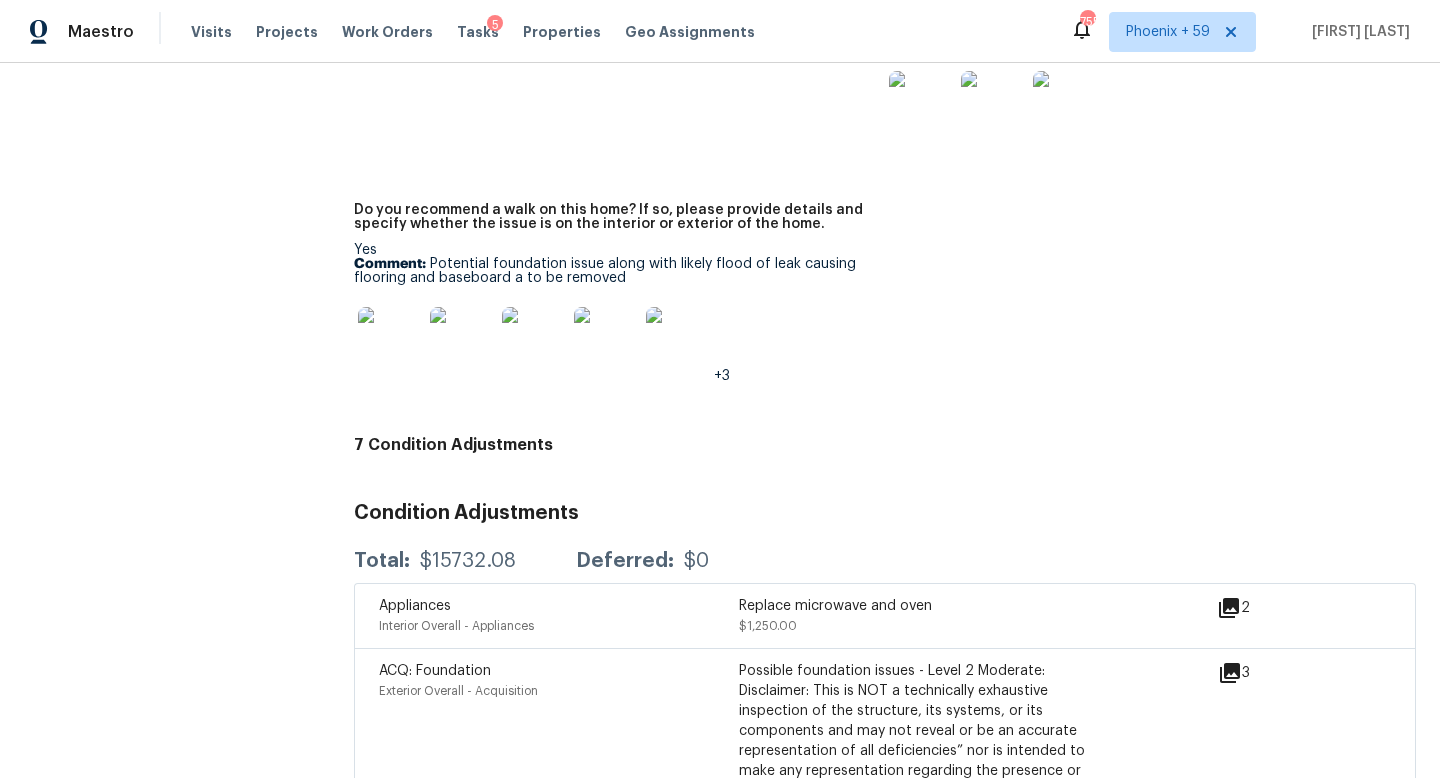 scroll, scrollTop: 5325, scrollLeft: 0, axis: vertical 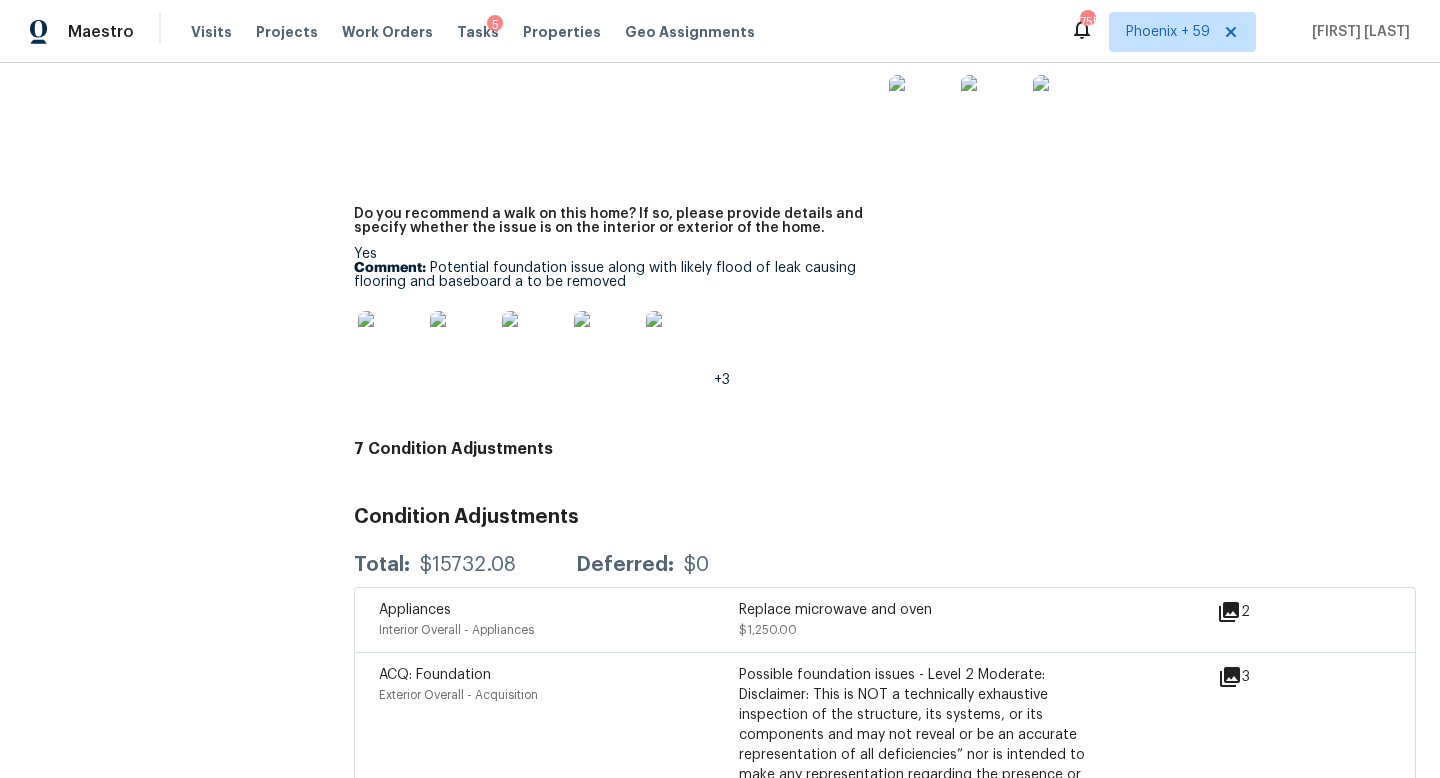 click at bounding box center (390, 343) 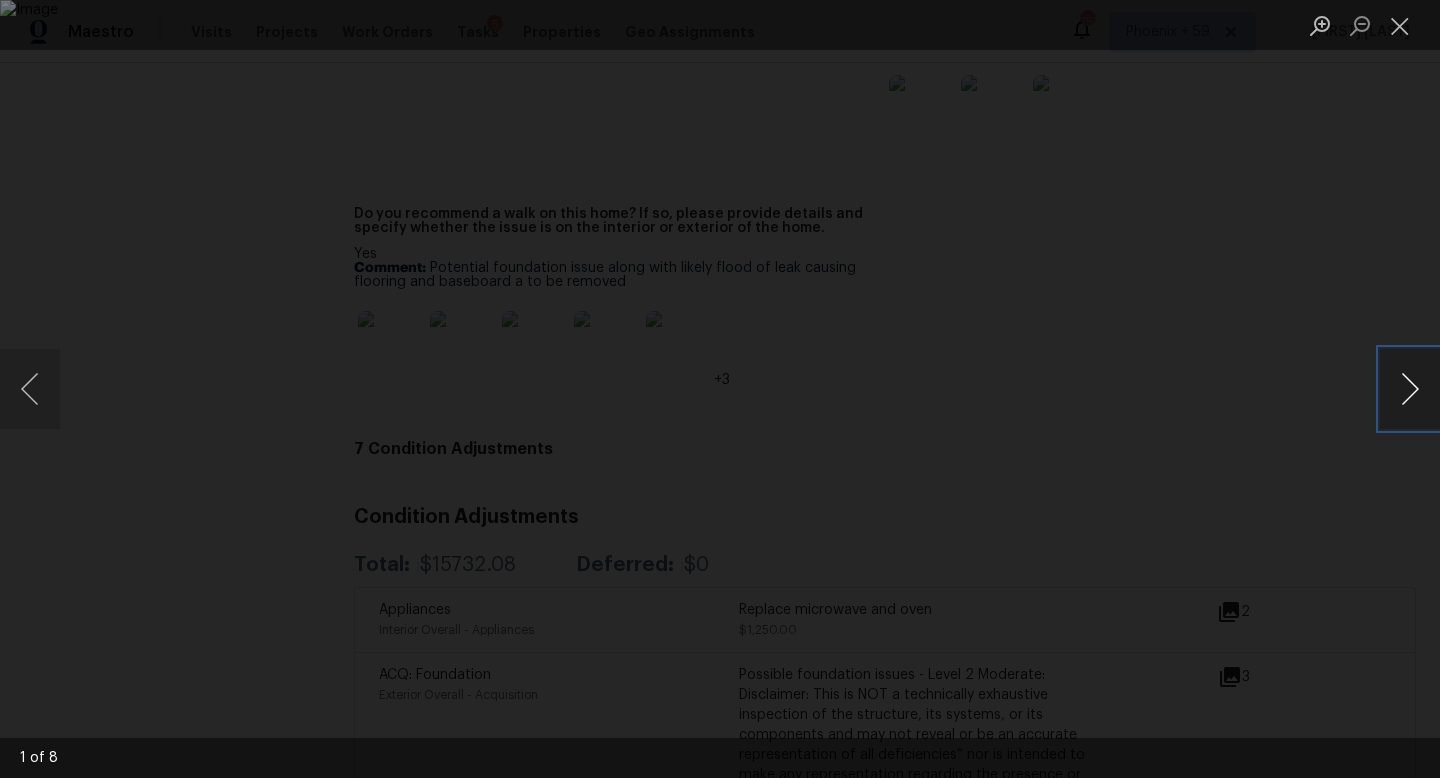 click at bounding box center [1410, 389] 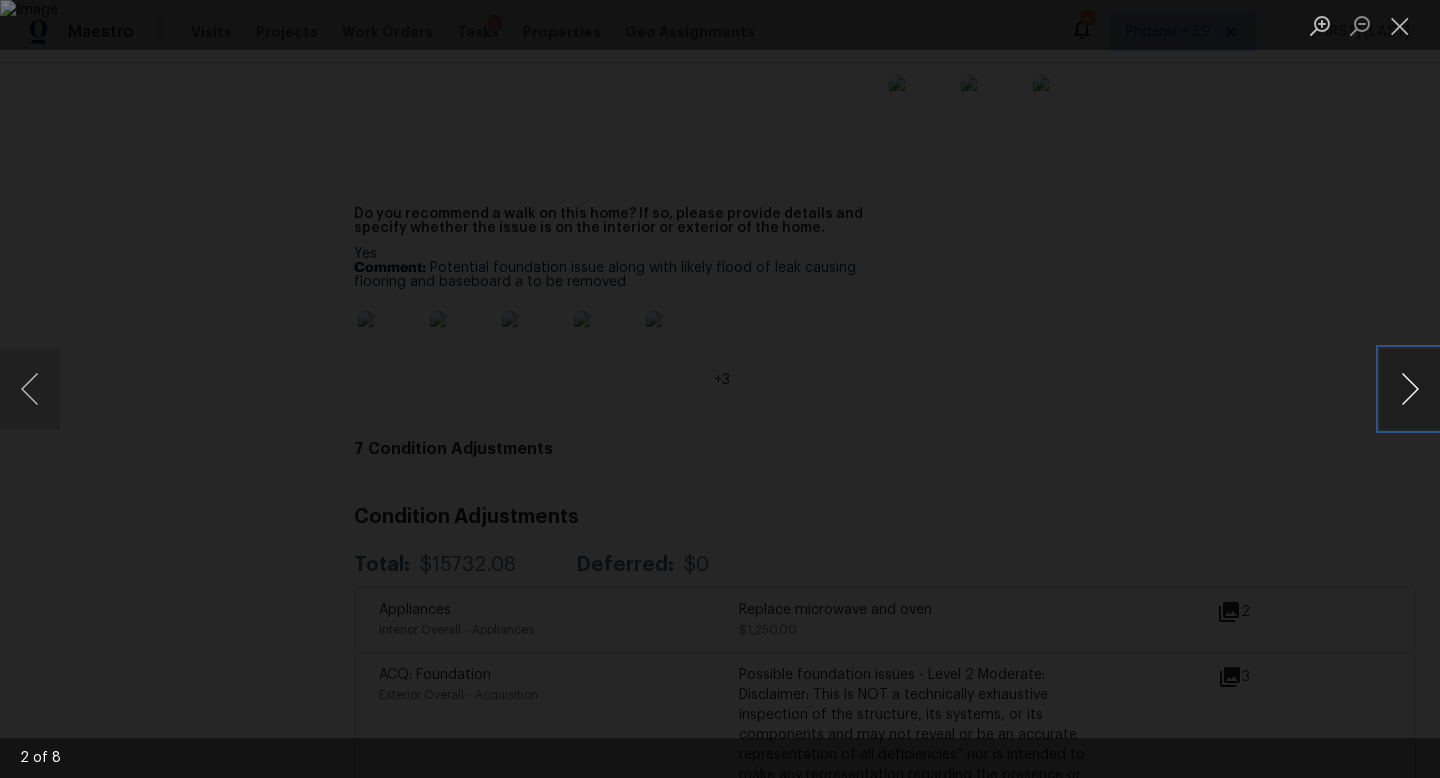 type 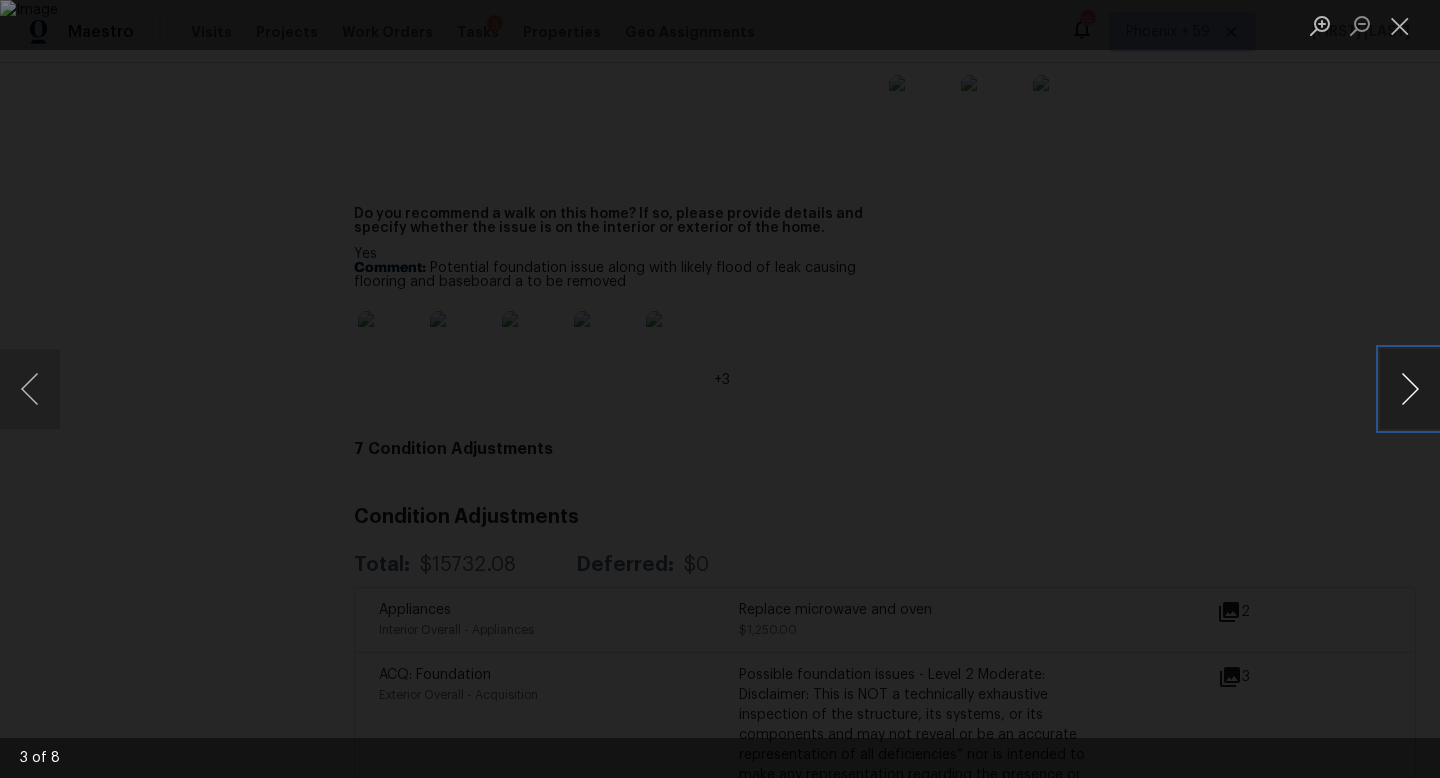click at bounding box center [1410, 389] 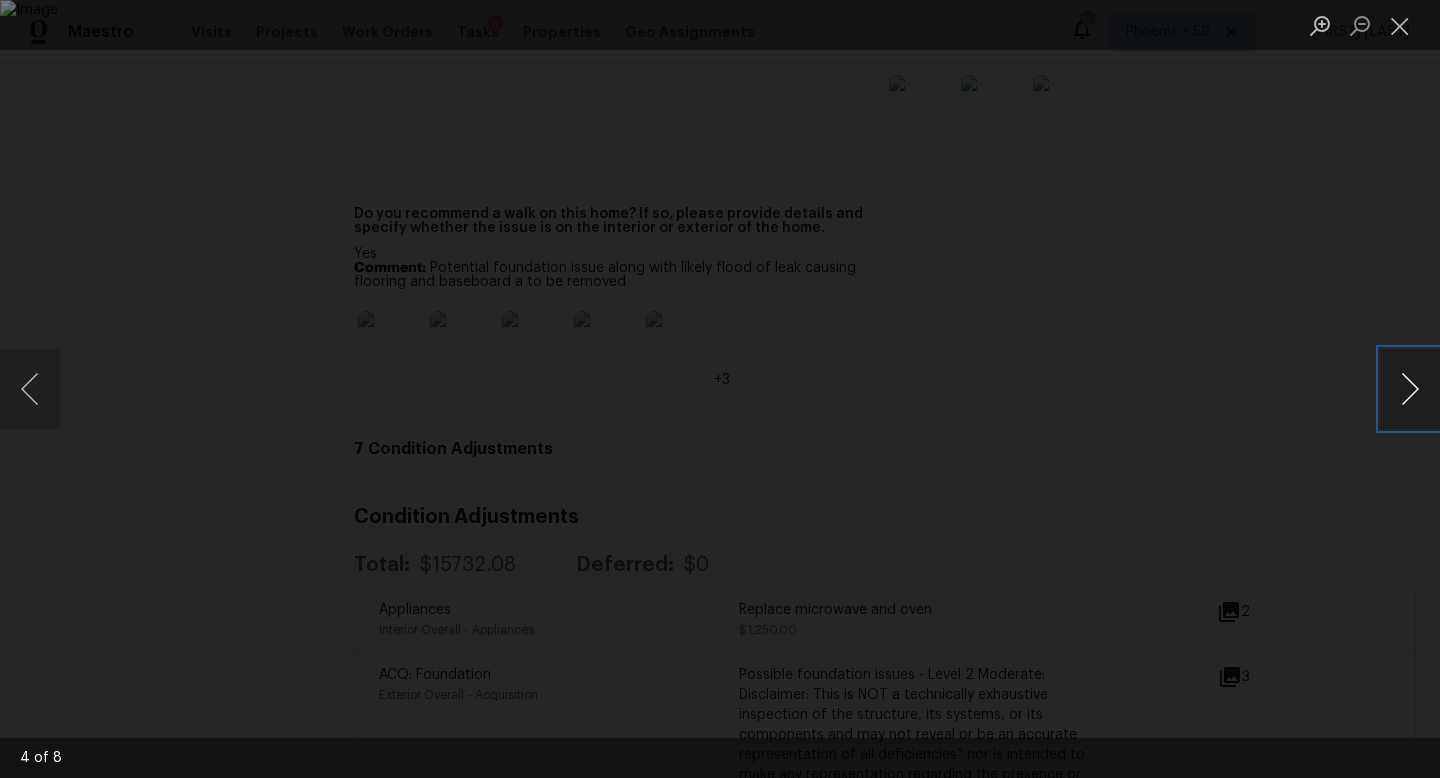click at bounding box center [1410, 389] 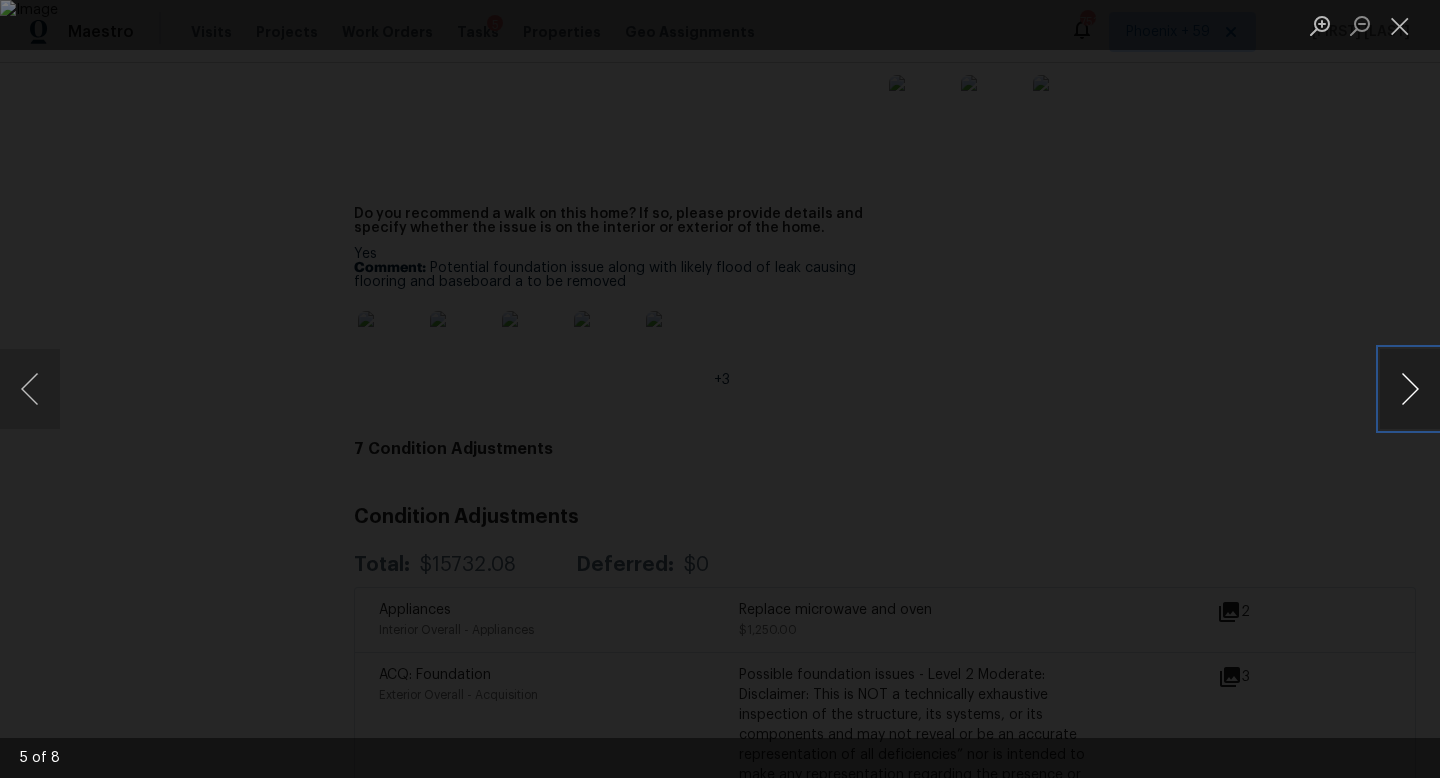 click at bounding box center (1410, 389) 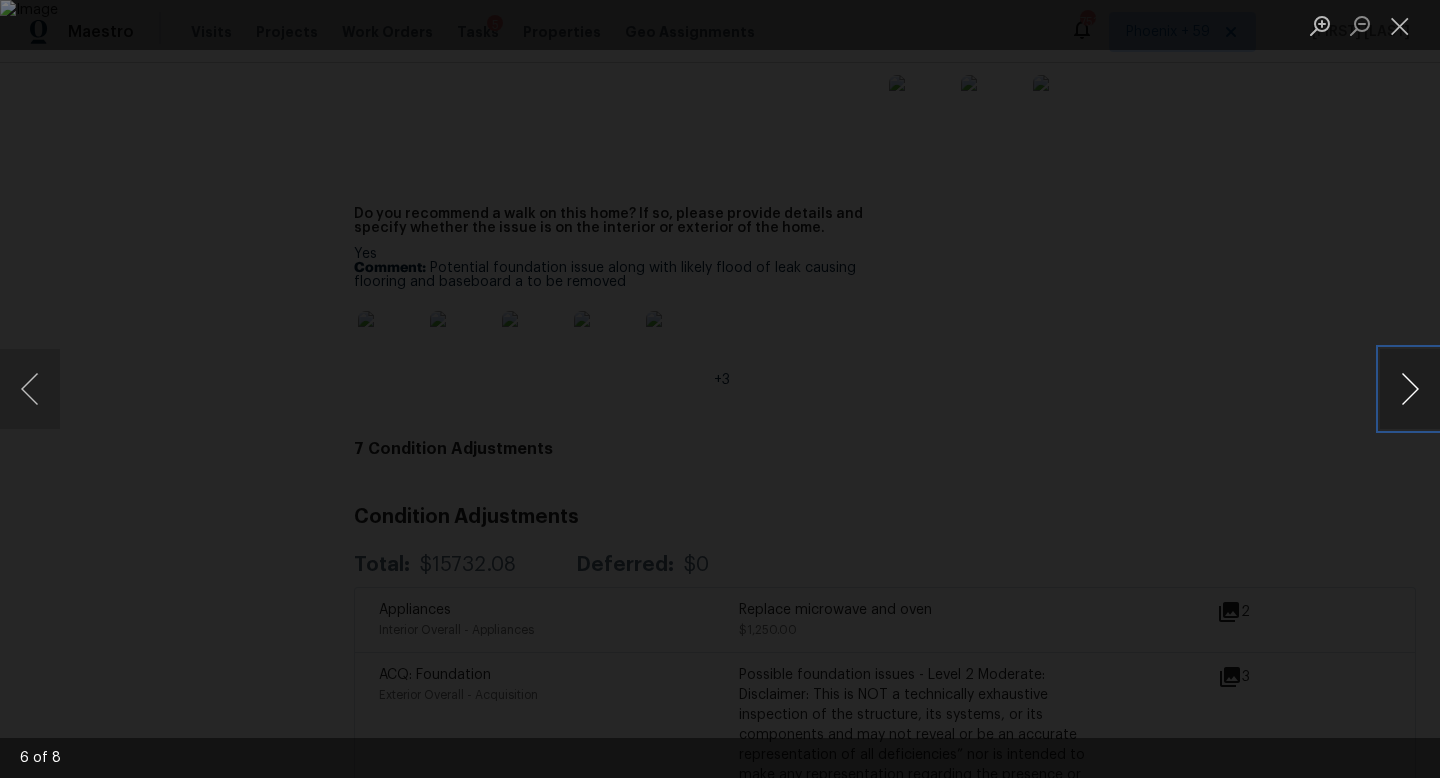 click at bounding box center (1410, 389) 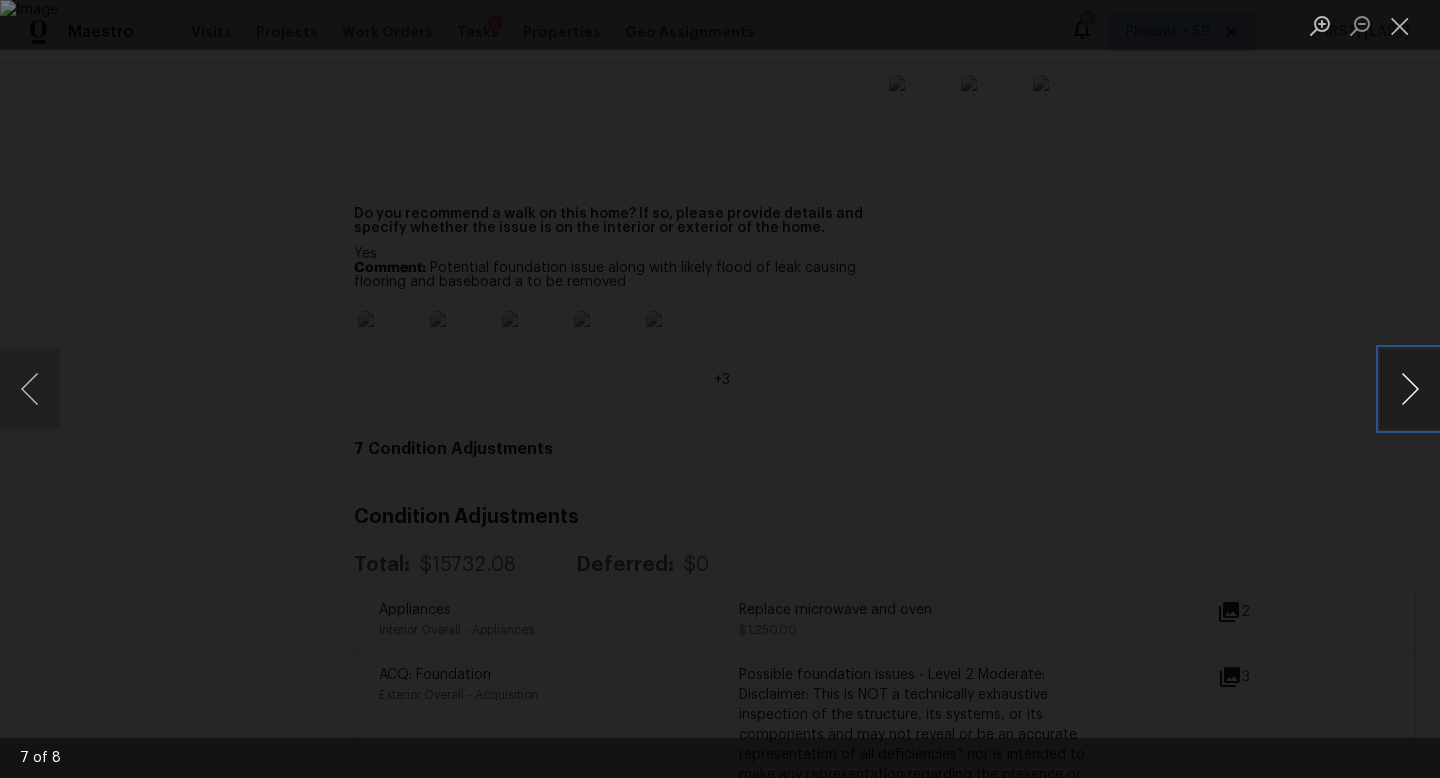 click at bounding box center (1410, 389) 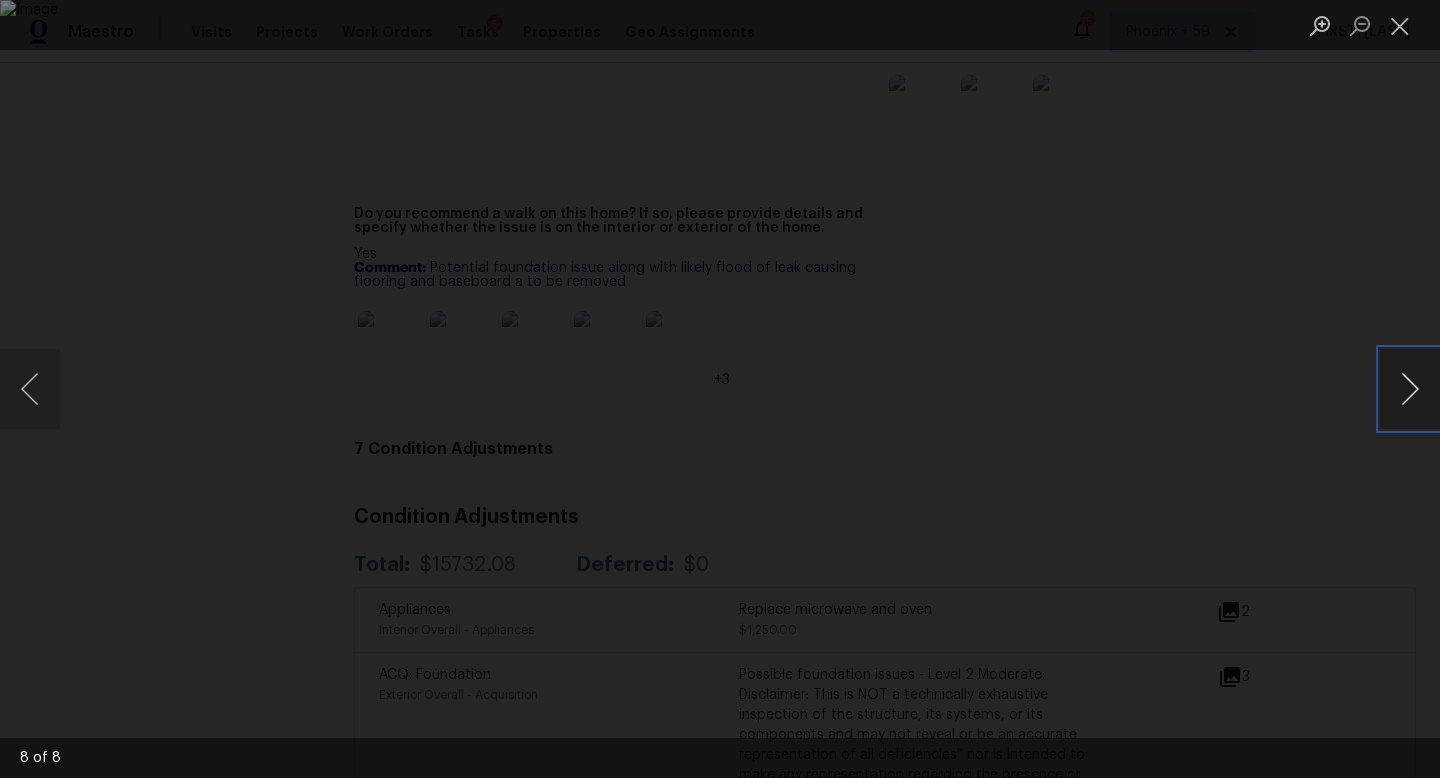 click at bounding box center [1410, 389] 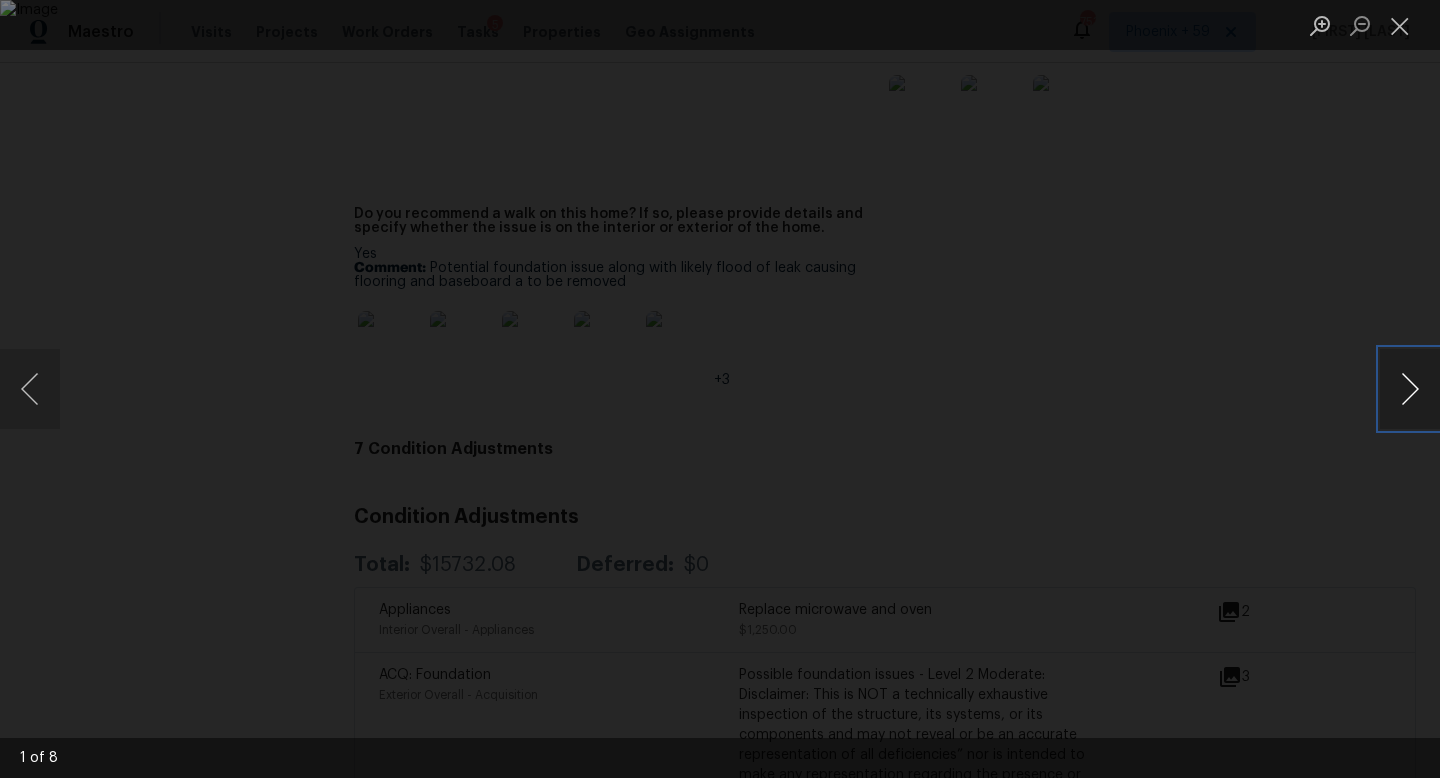 click at bounding box center (1410, 389) 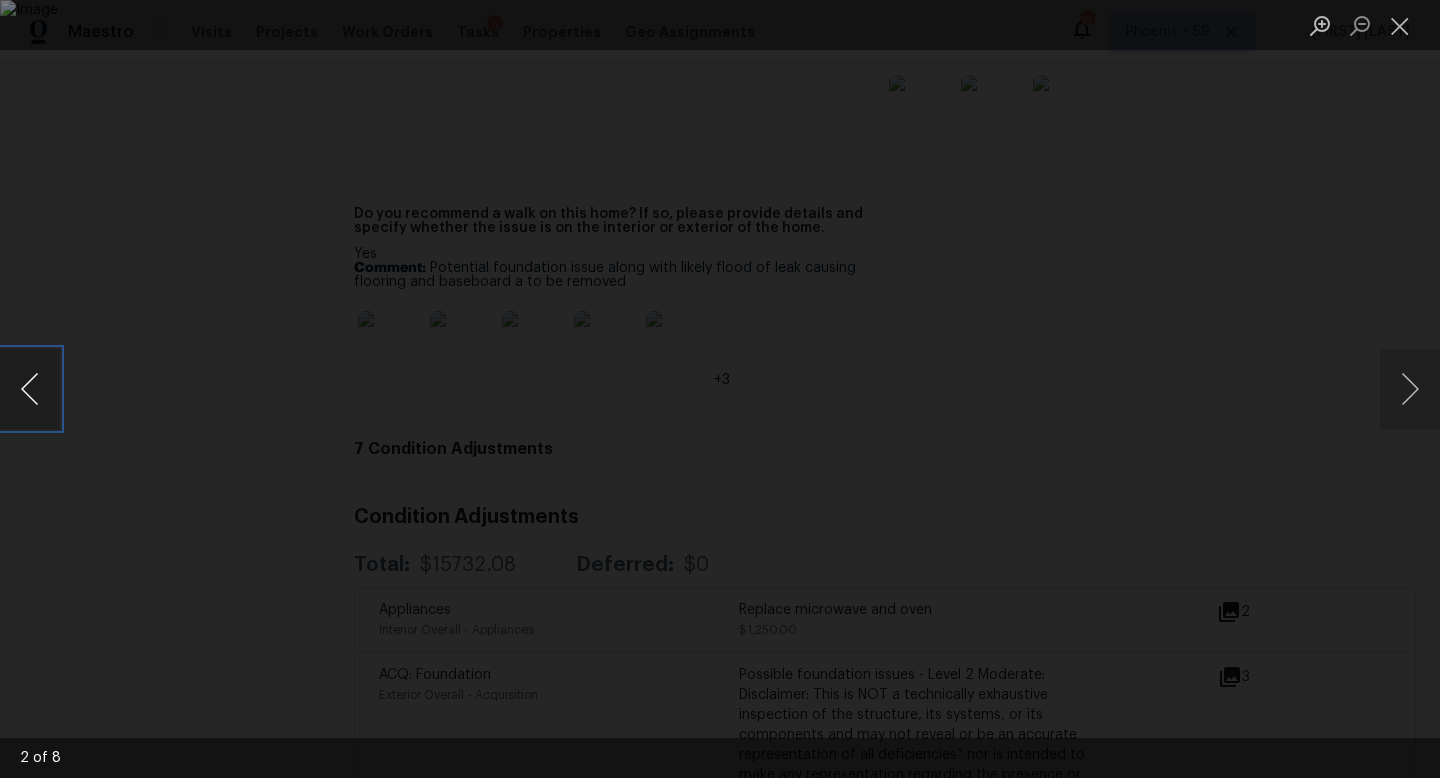 click at bounding box center (30, 389) 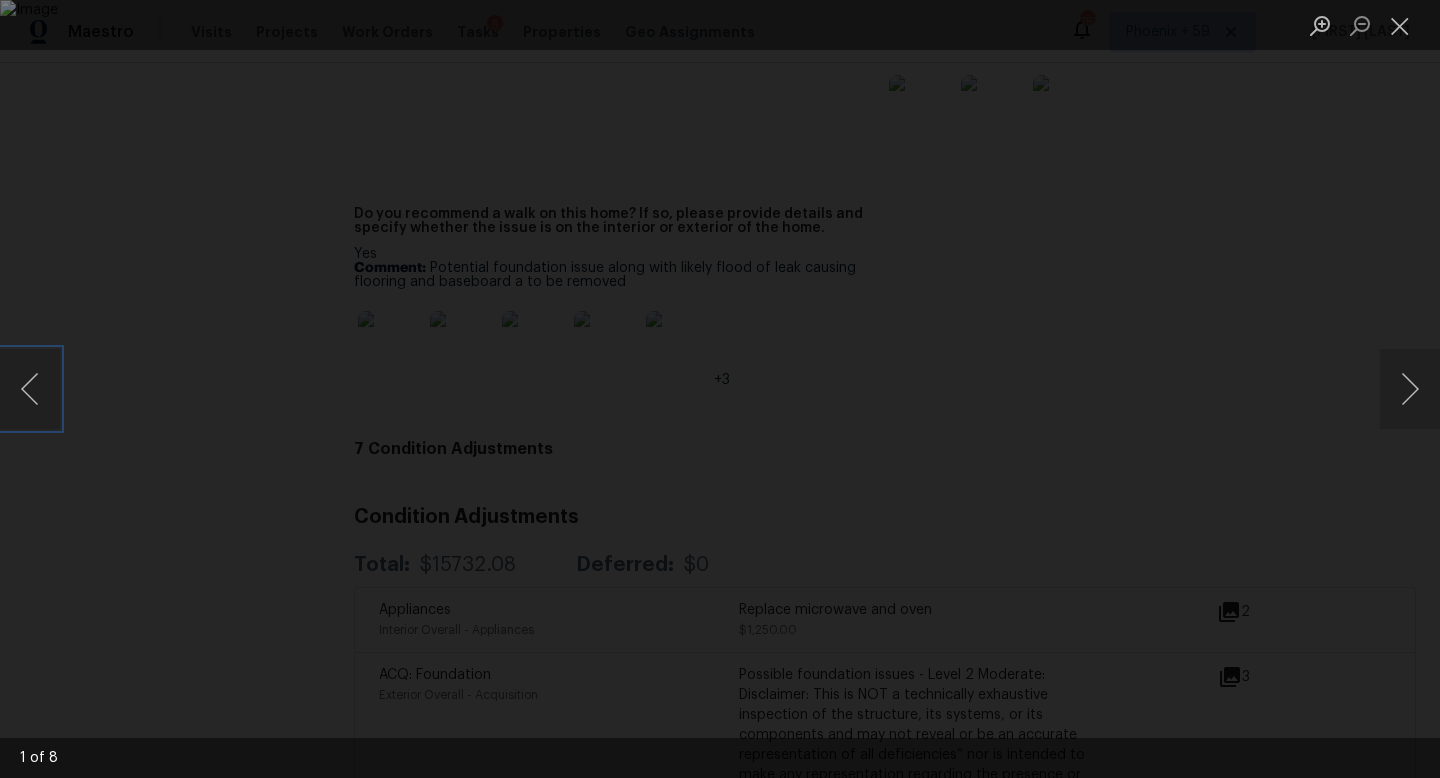 type 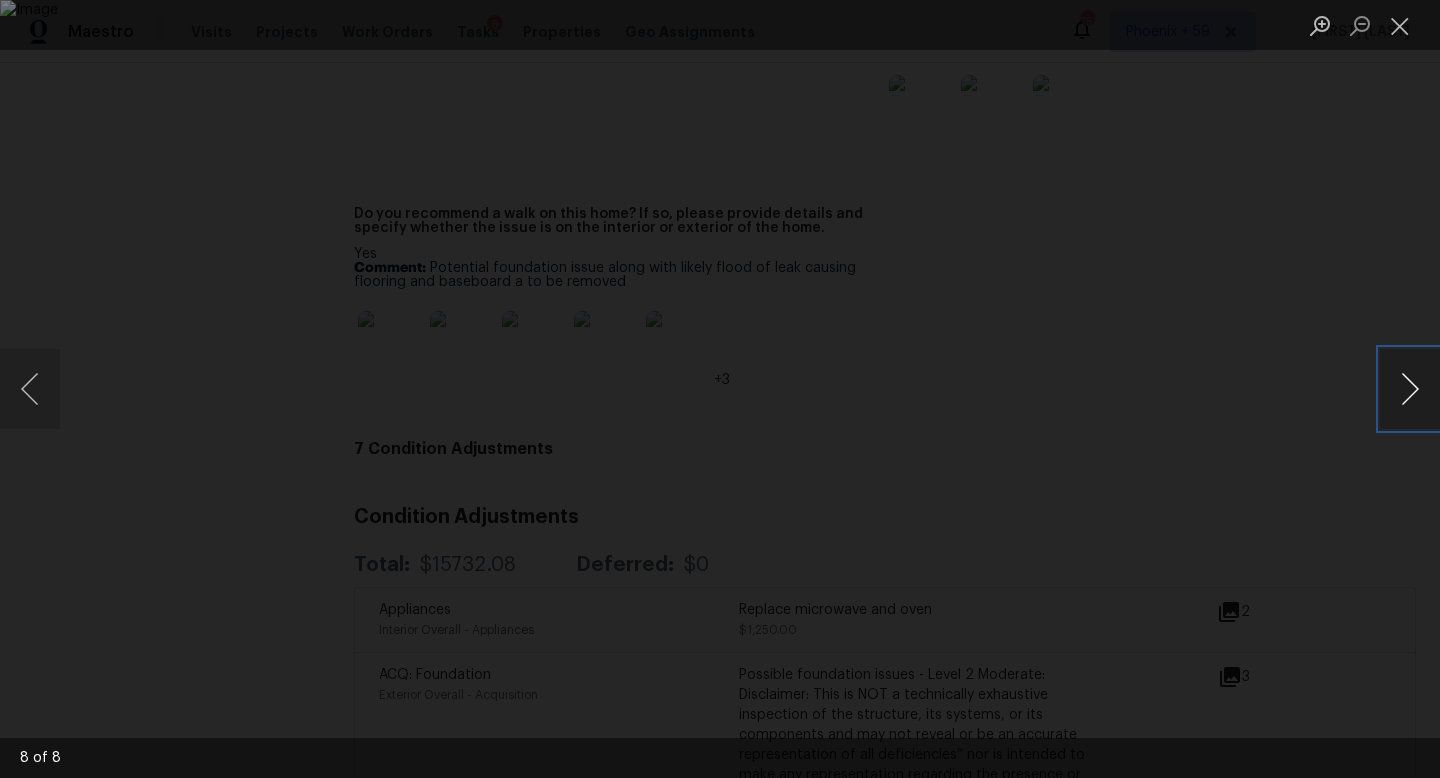 click at bounding box center (1410, 389) 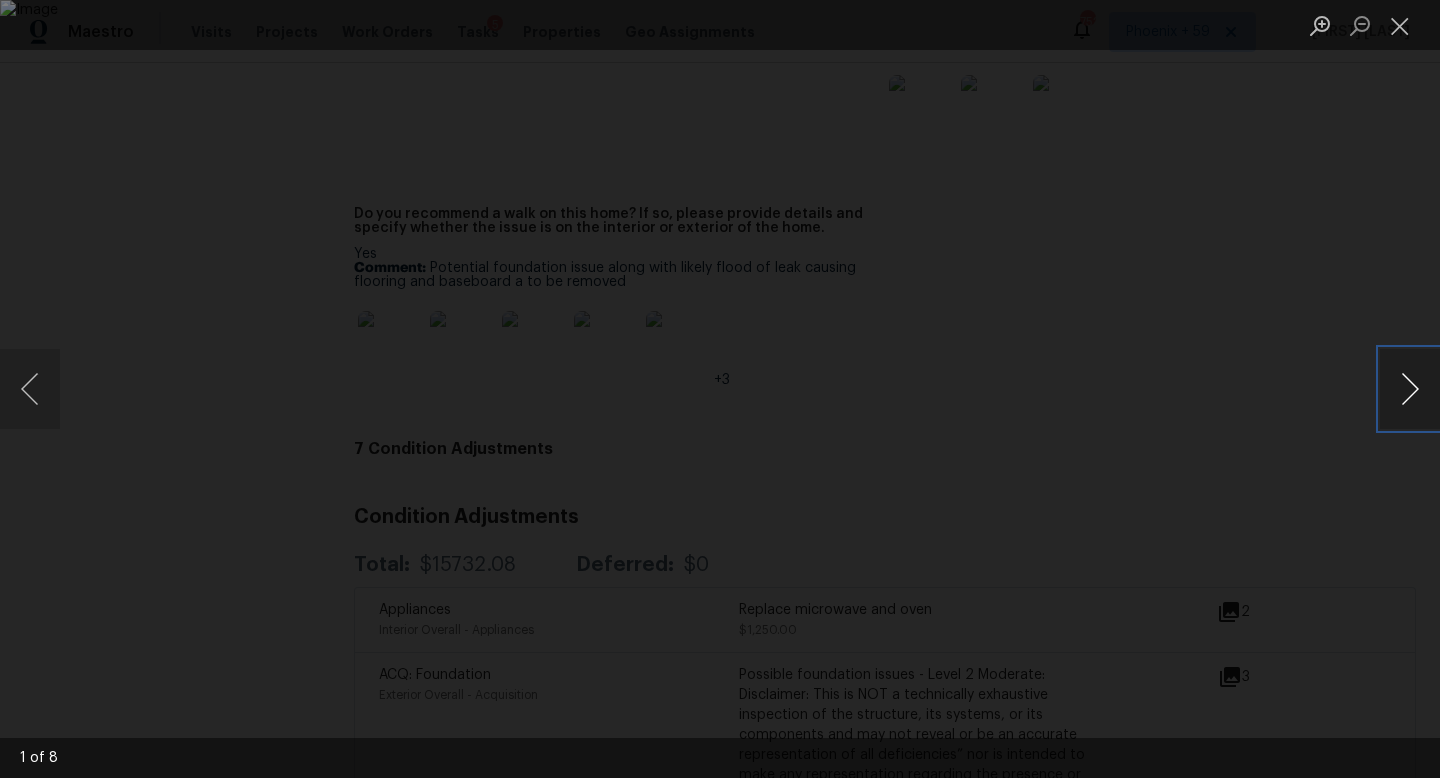 click at bounding box center (1410, 389) 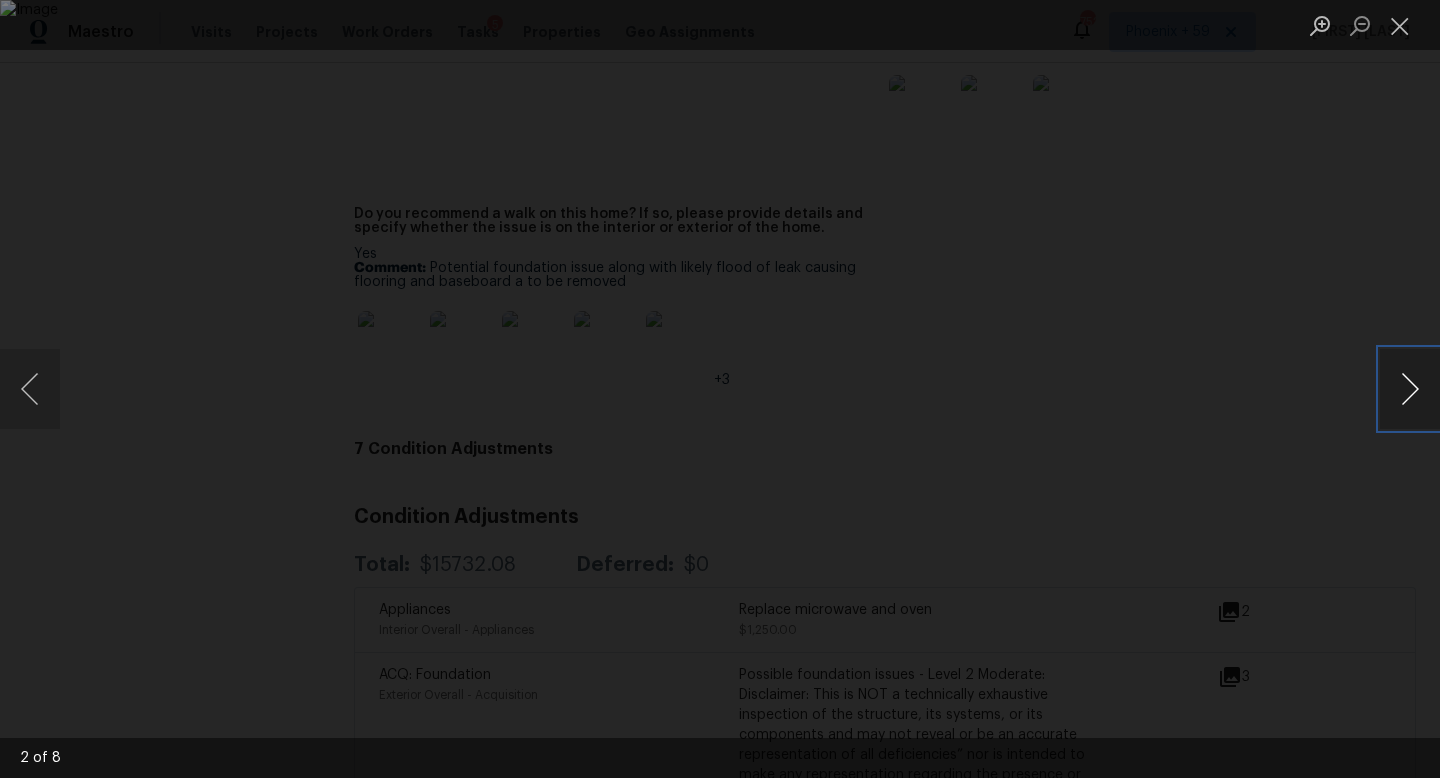 click at bounding box center [1410, 389] 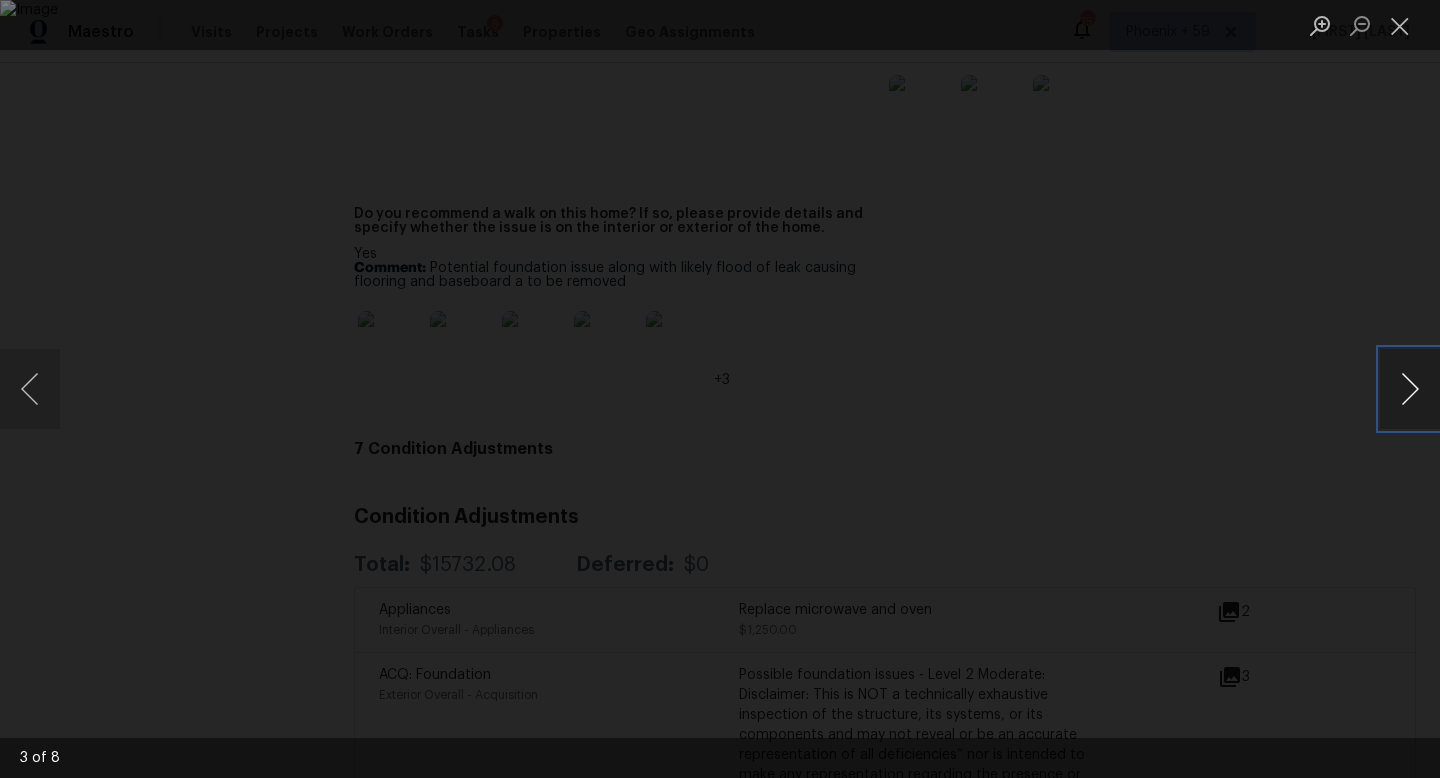 click at bounding box center (1410, 389) 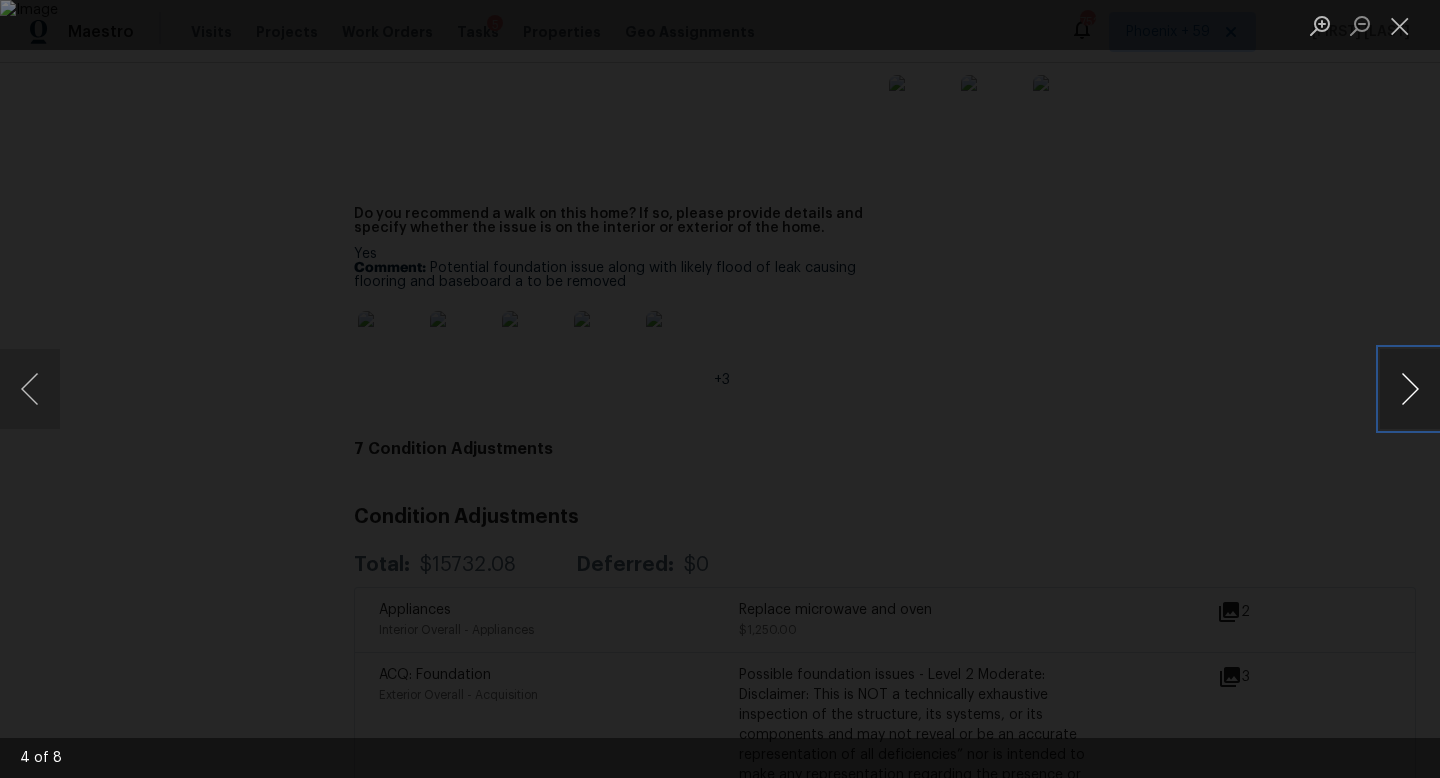 click at bounding box center (1410, 389) 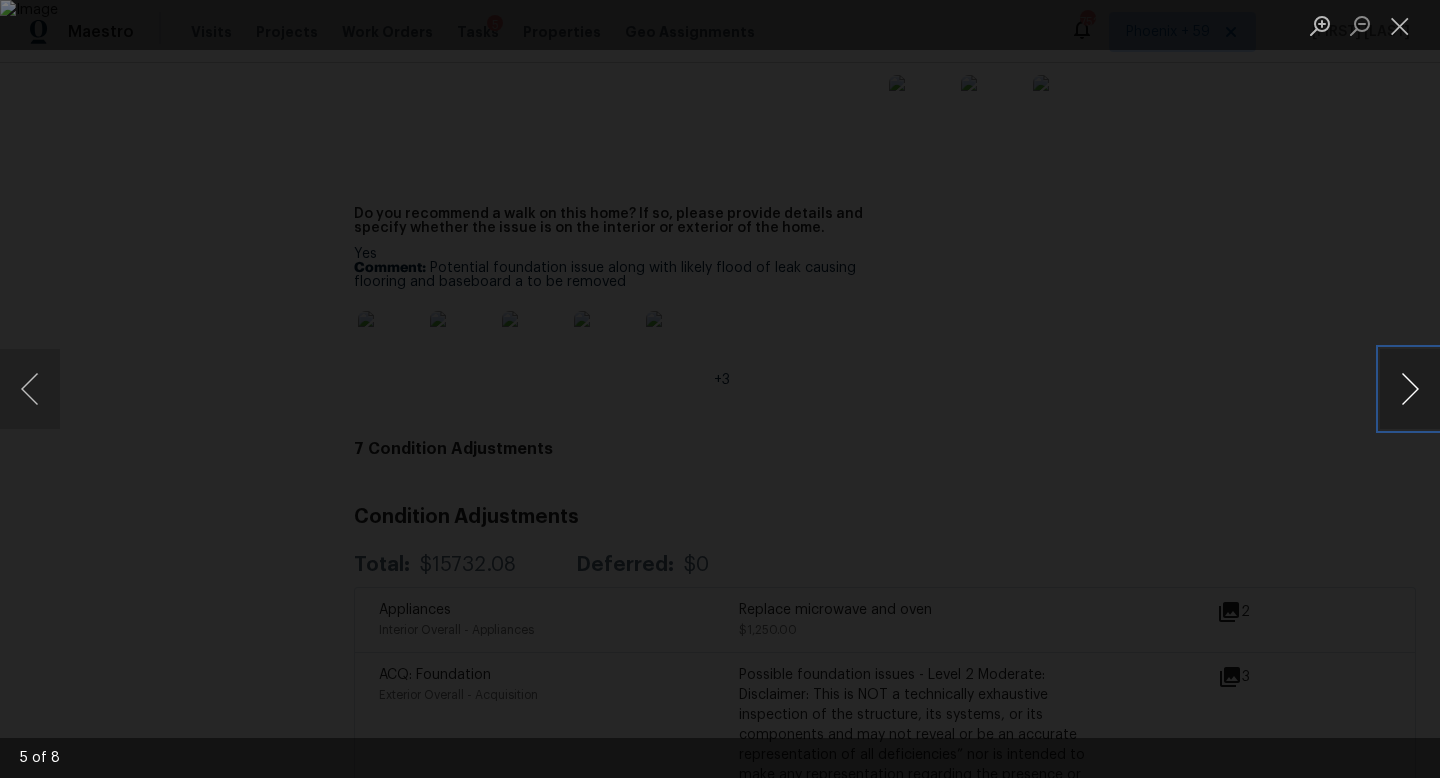 click at bounding box center [1410, 389] 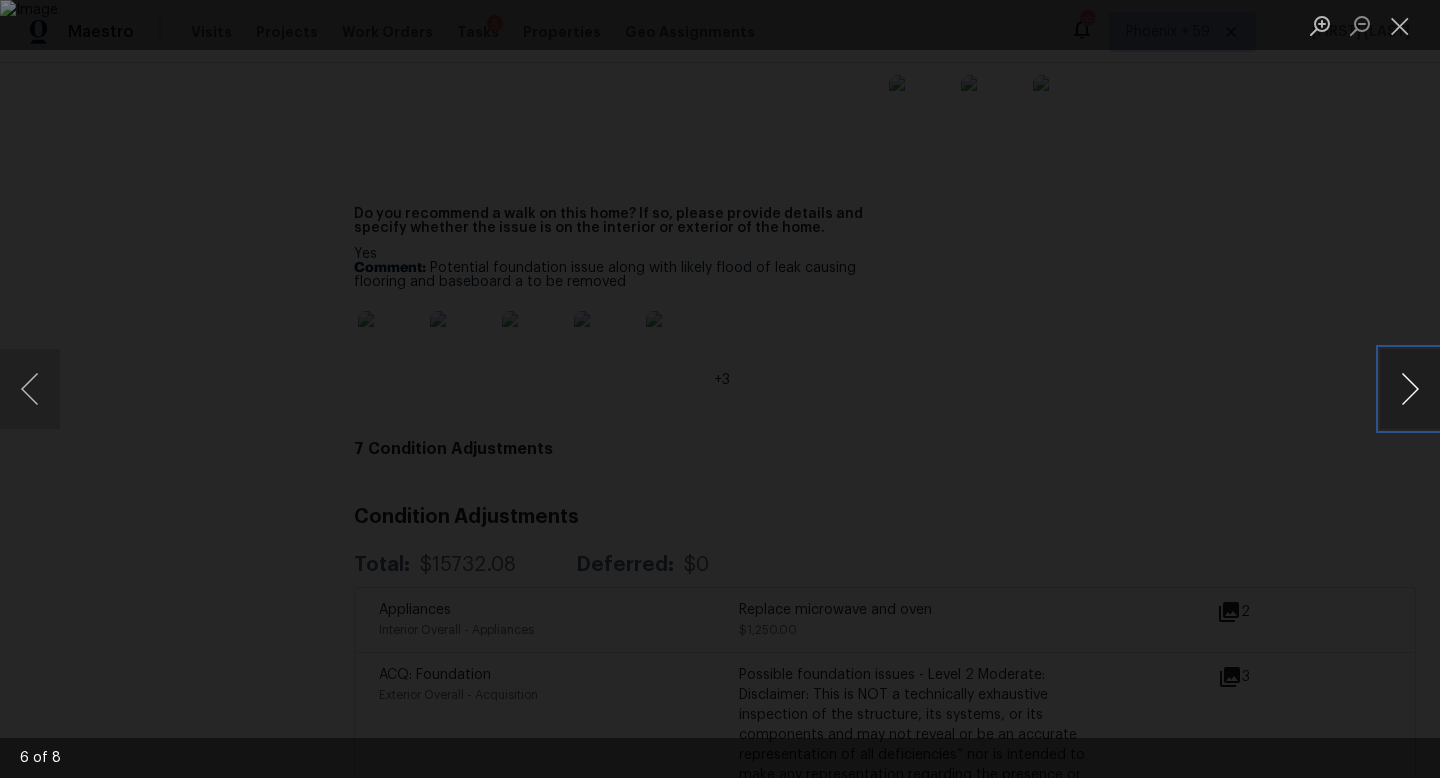 click at bounding box center (1410, 389) 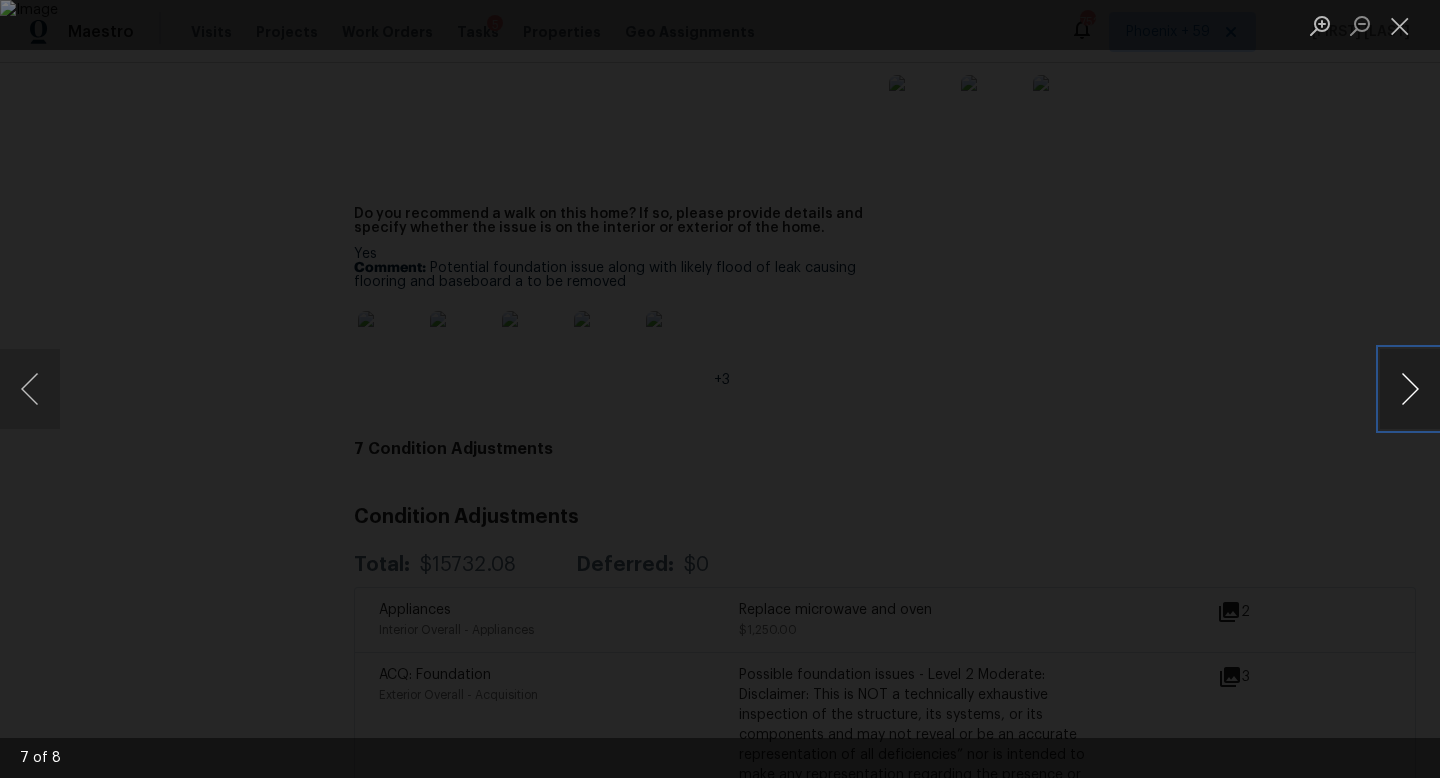 click at bounding box center [1410, 389] 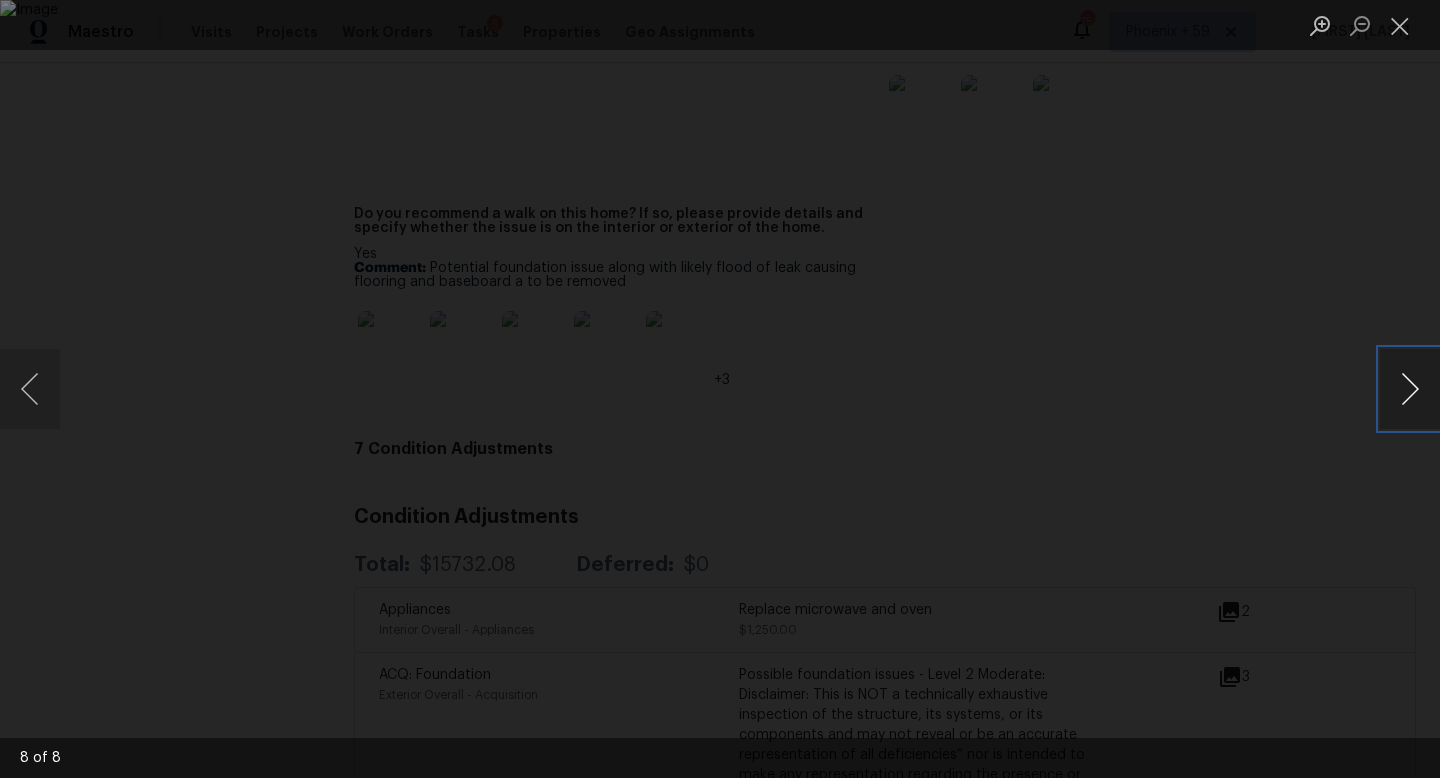 click at bounding box center [1410, 389] 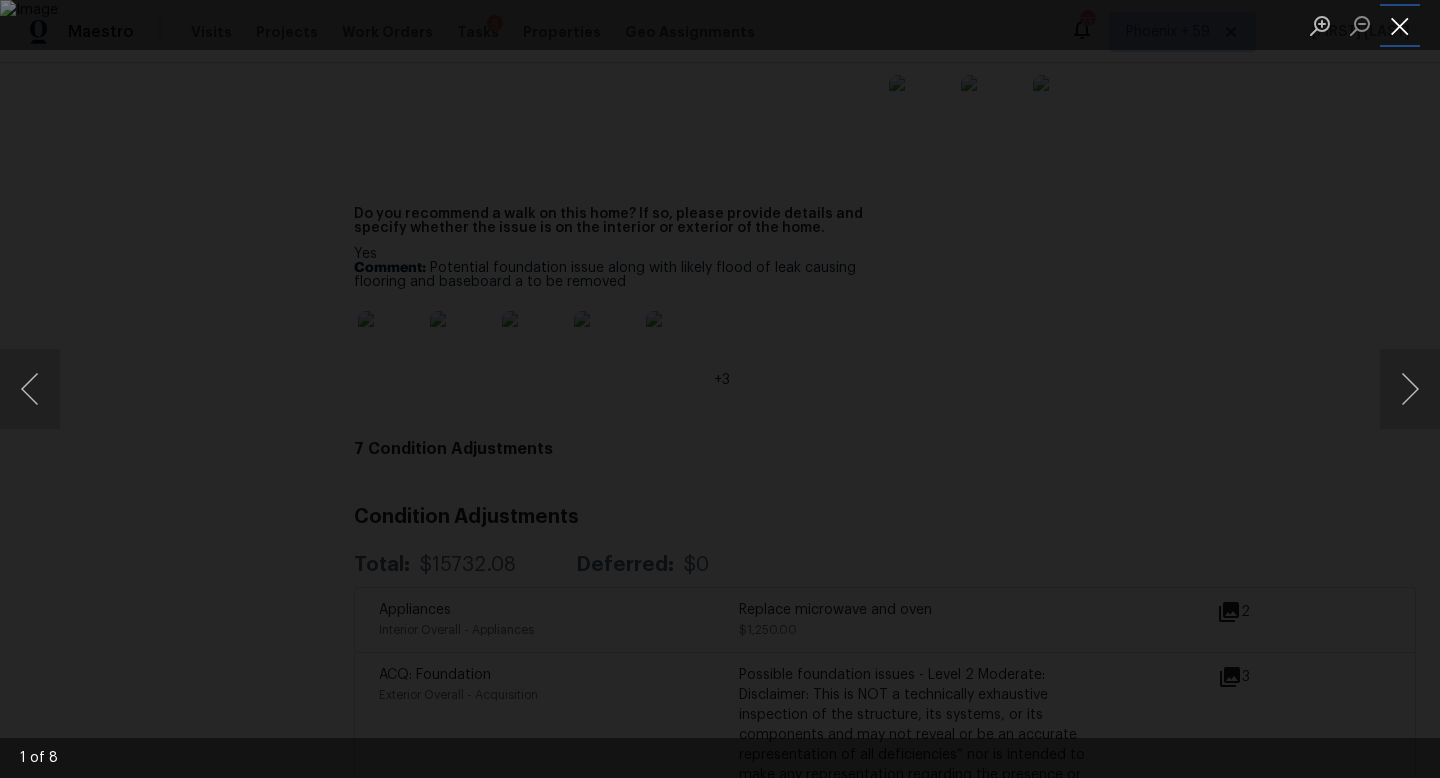 click at bounding box center [1400, 25] 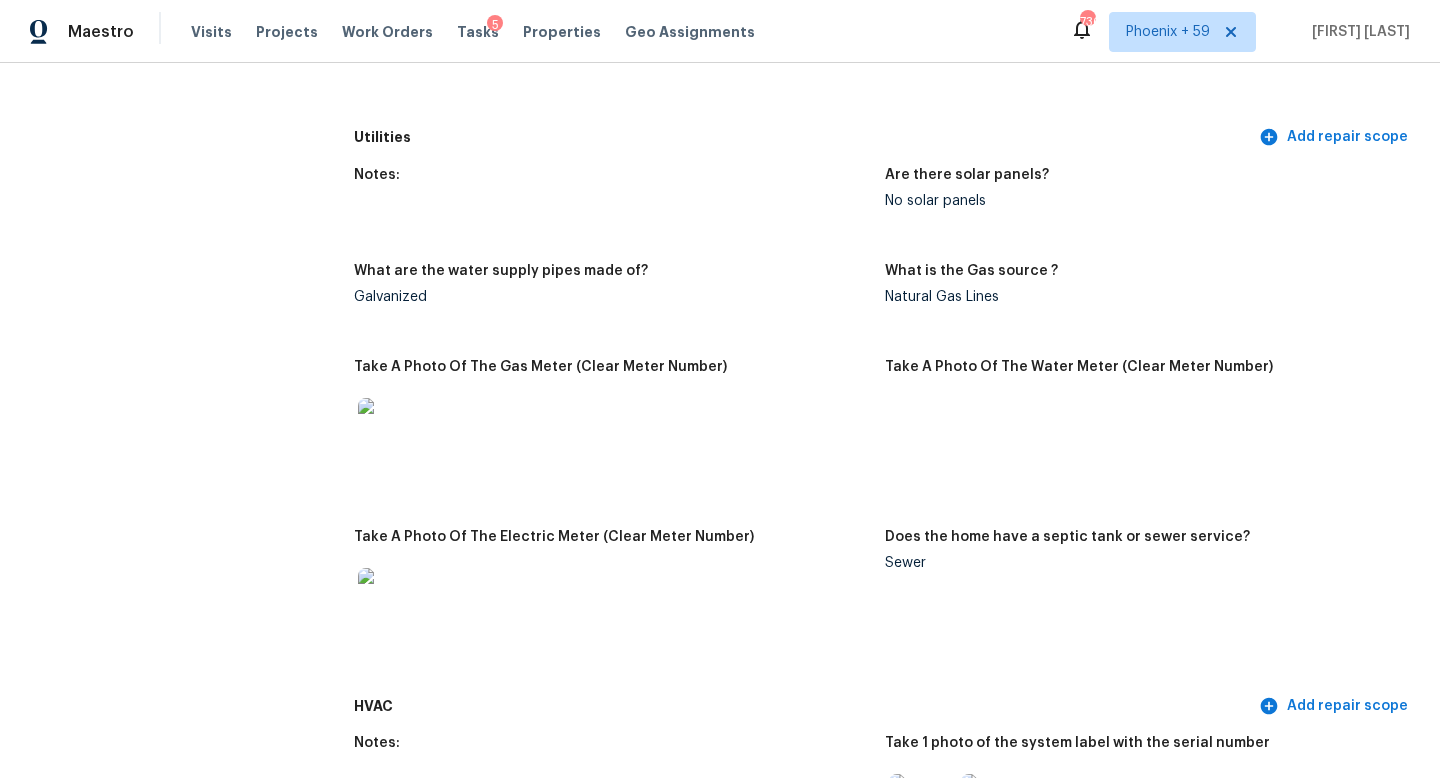 scroll, scrollTop: 0, scrollLeft: 0, axis: both 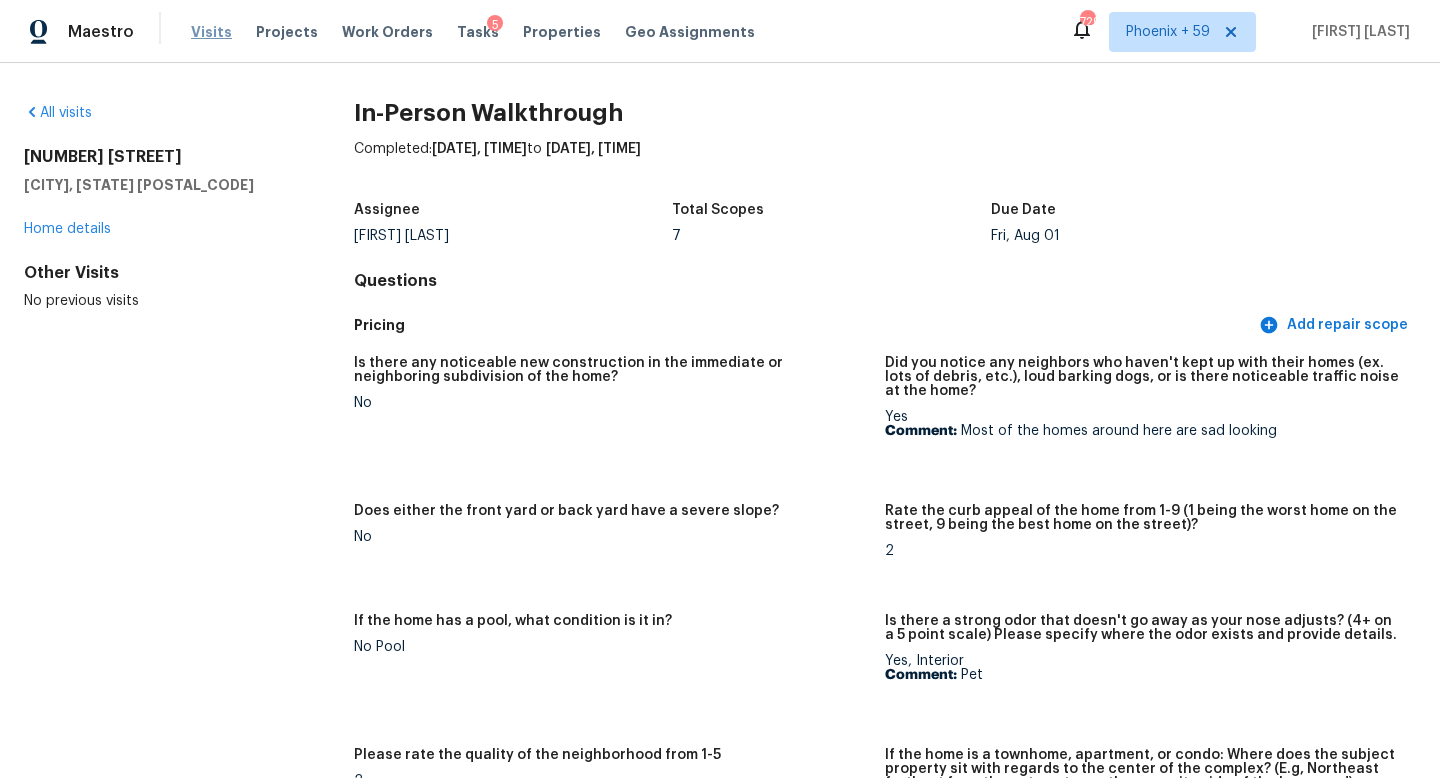 click on "Visits" at bounding box center (211, 32) 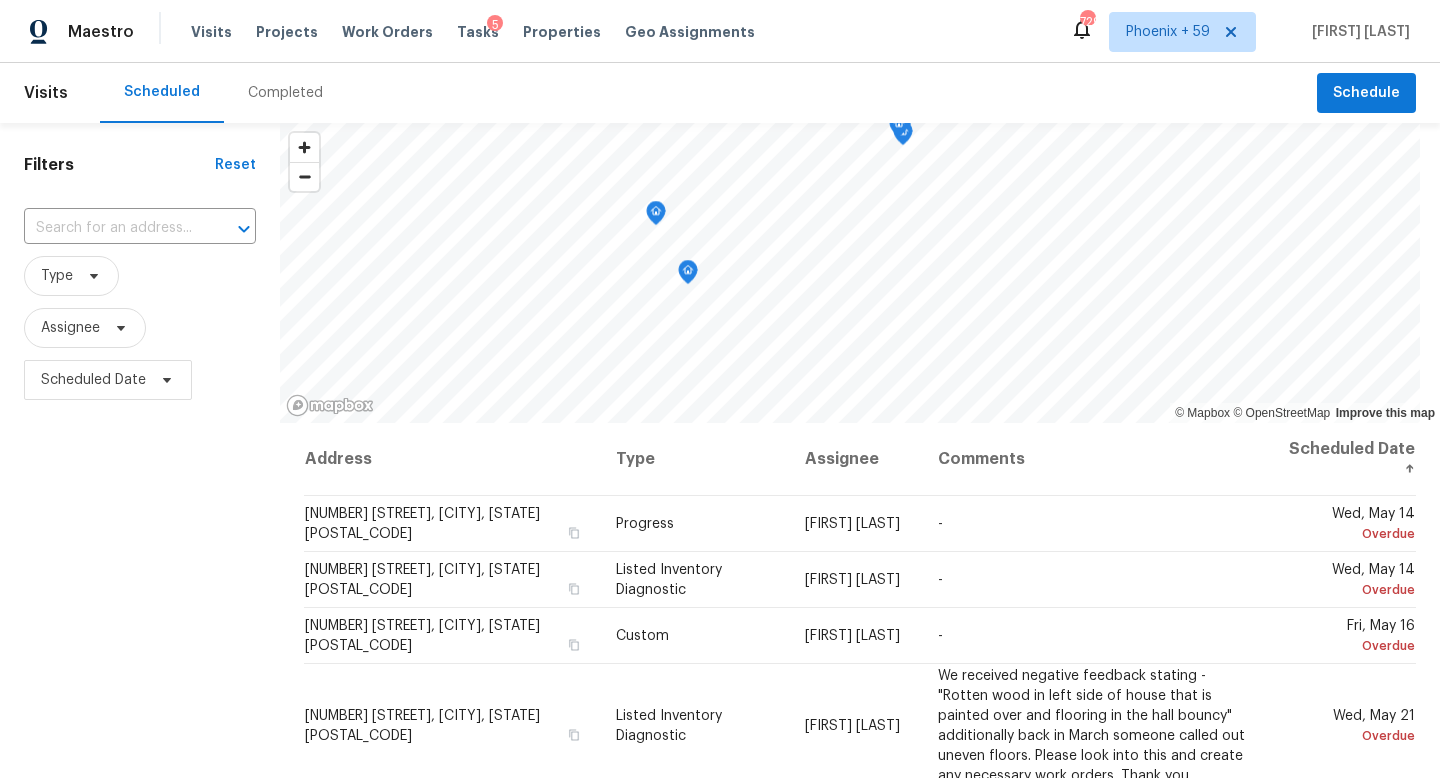click on "Completed" at bounding box center [285, 93] 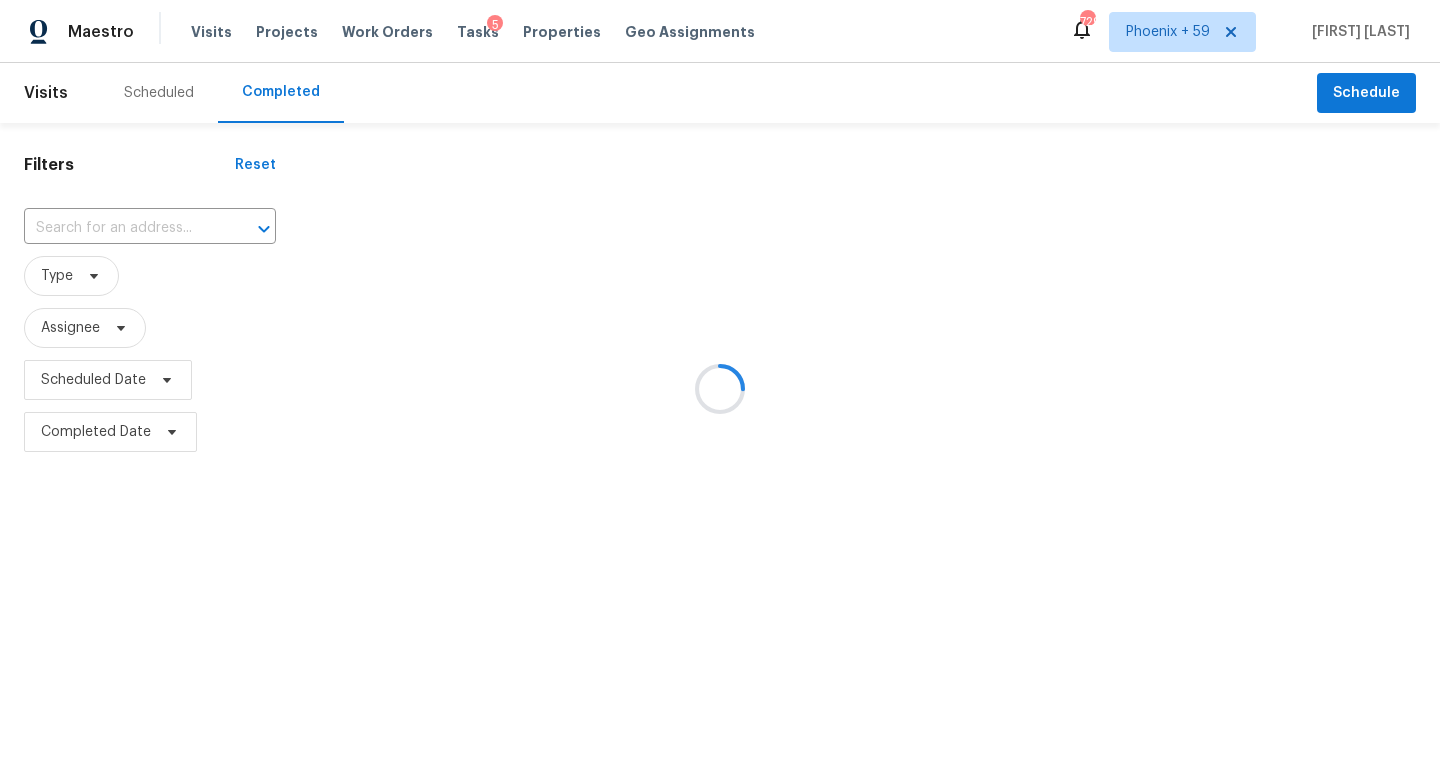 click at bounding box center (720, 389) 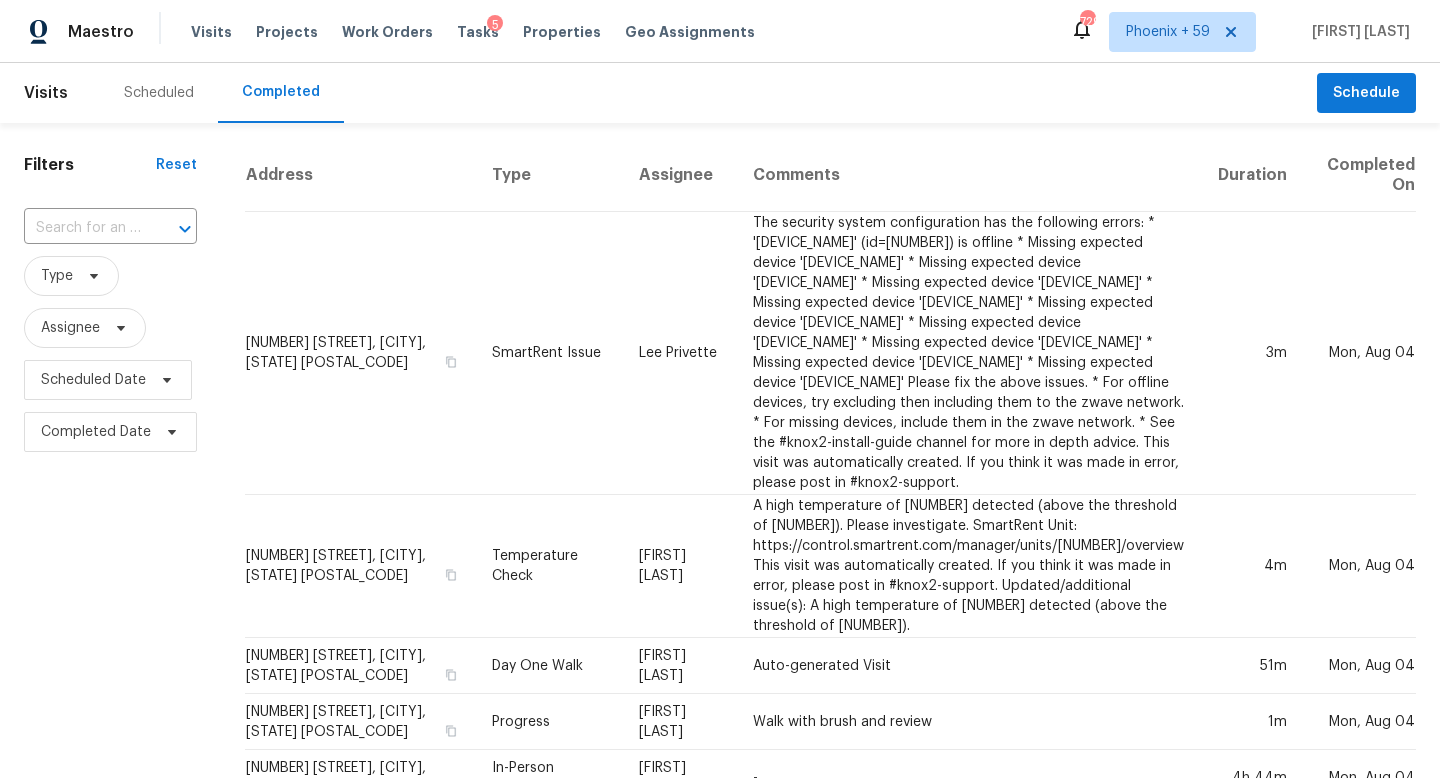 click at bounding box center [82, 228] 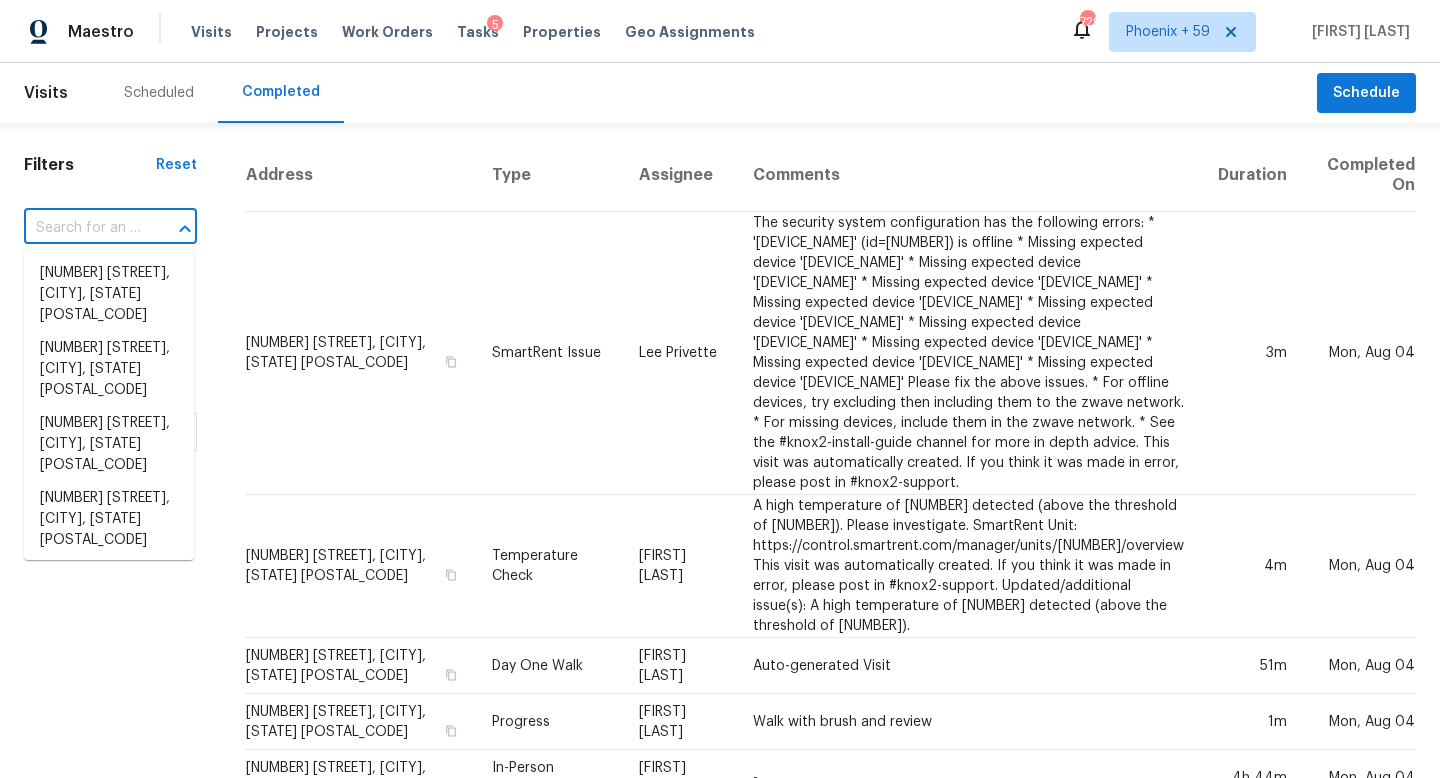 paste on "[NUMBER] [STREET]" 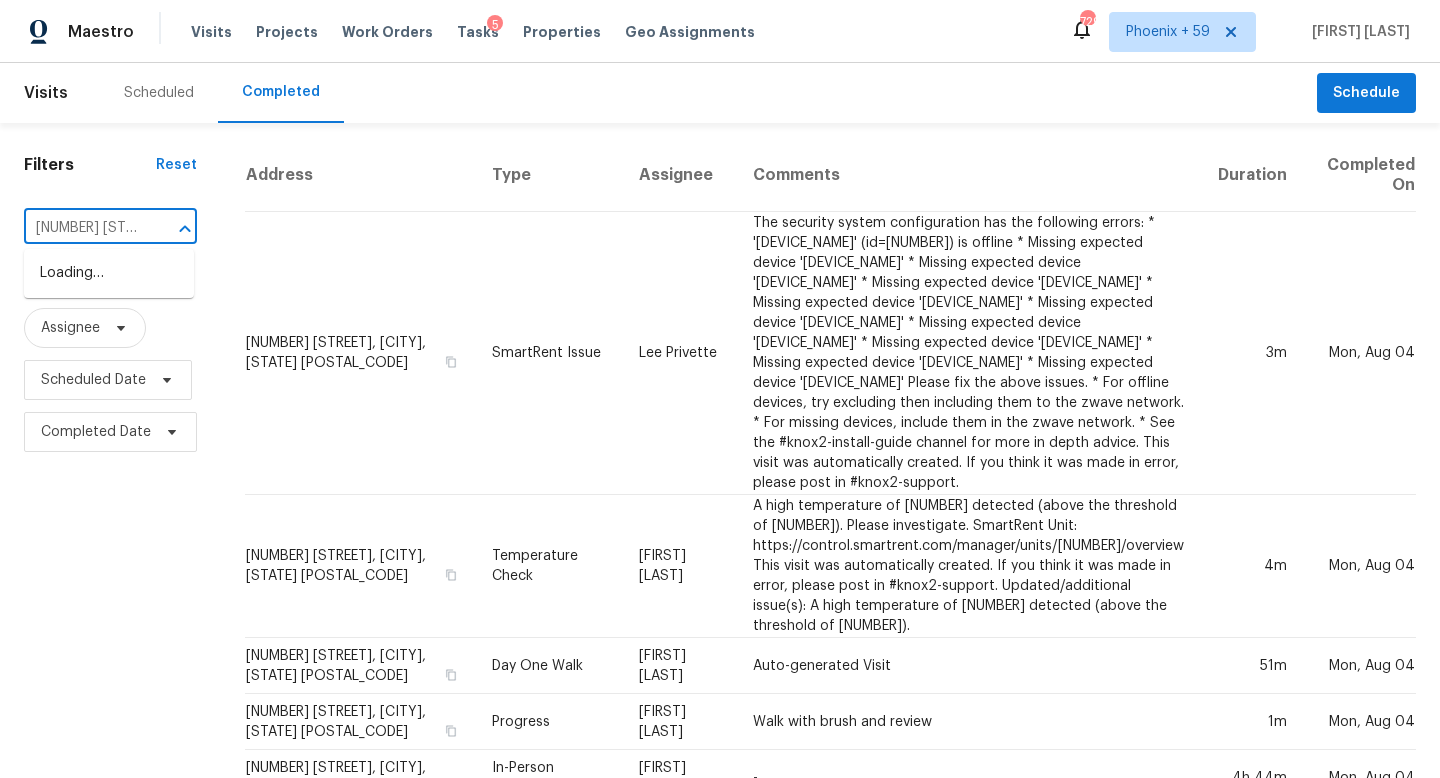 scroll, scrollTop: 0, scrollLeft: 31, axis: horizontal 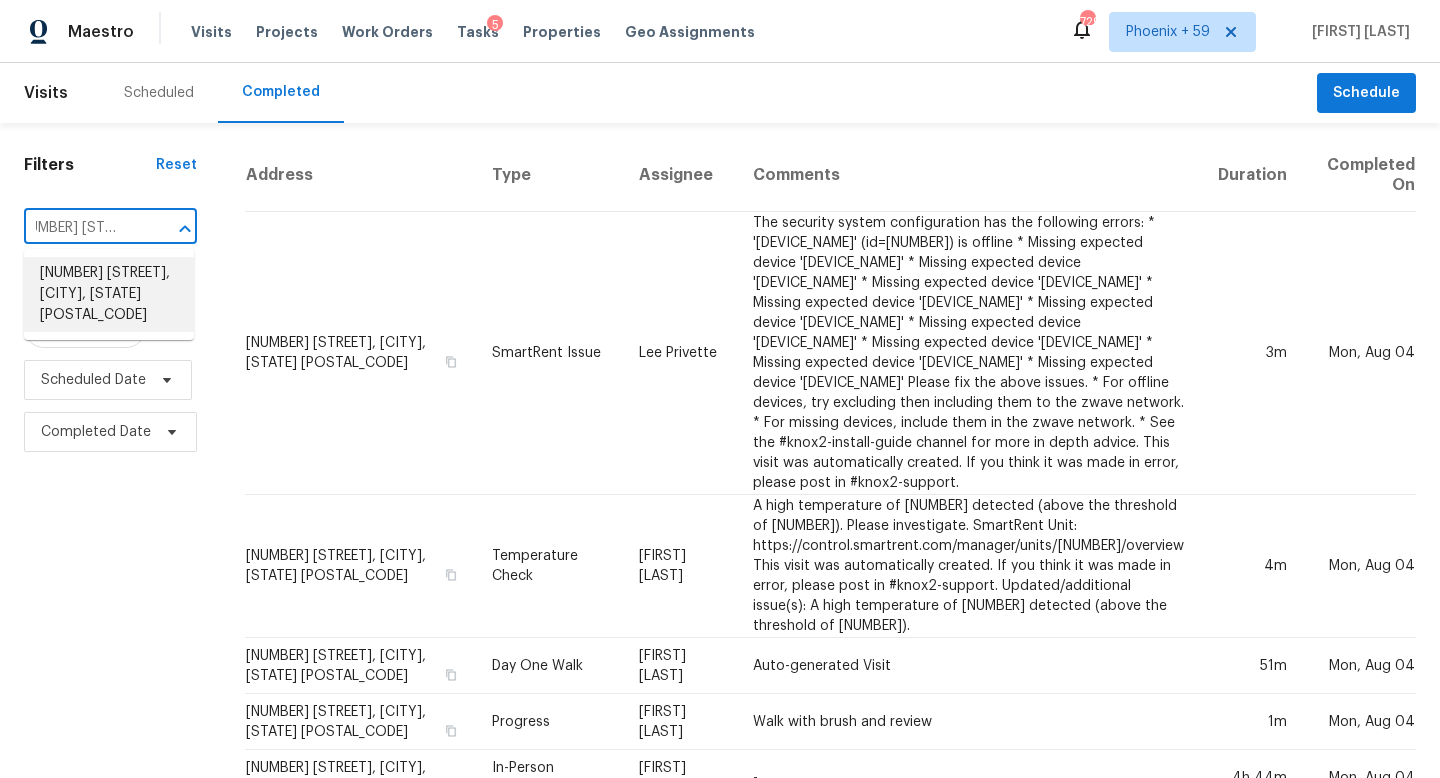 click on "[NUMBER] [STREET], [CITY], [STATE] [POSTAL_CODE]" at bounding box center (109, 294) 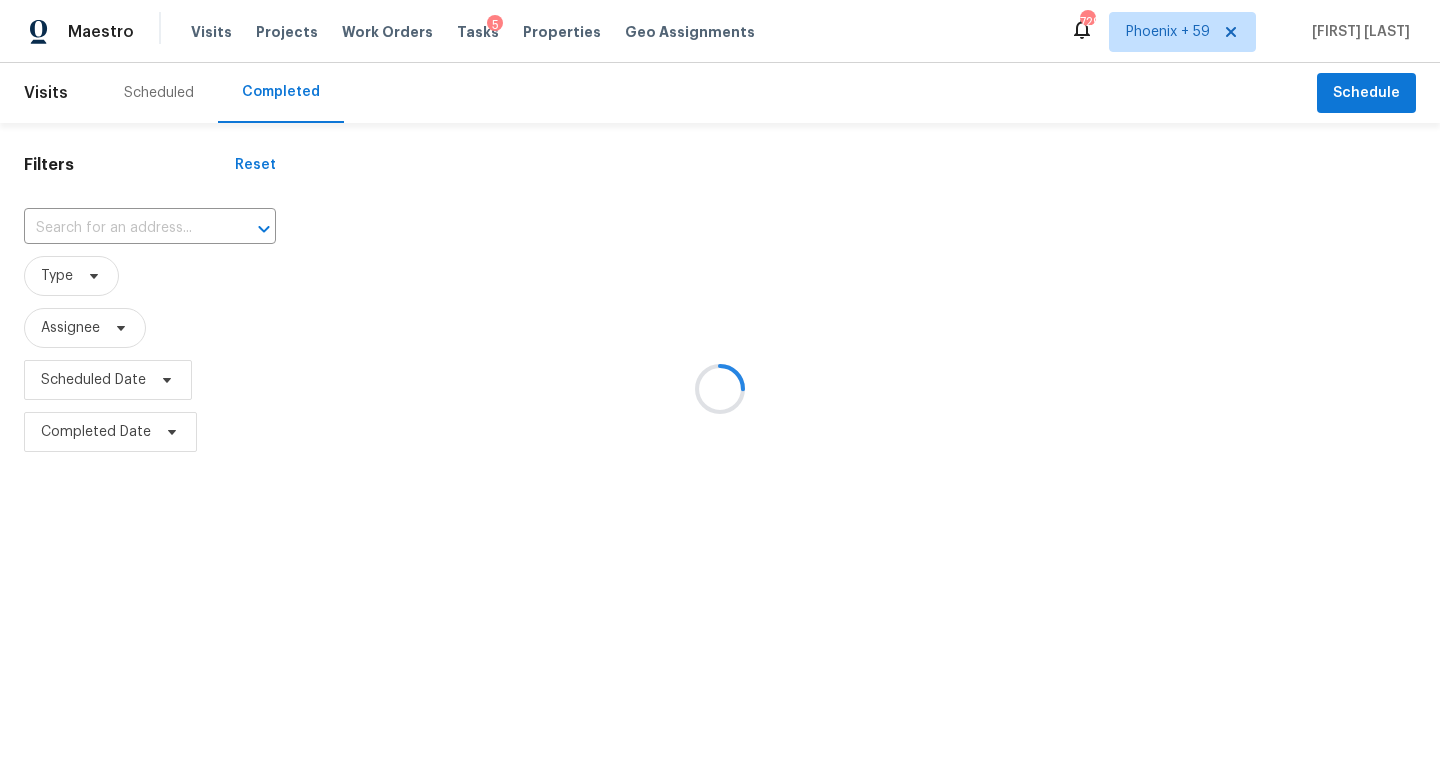 type on "[NUMBER] [STREET], [CITY], [STATE] [POSTAL_CODE]" 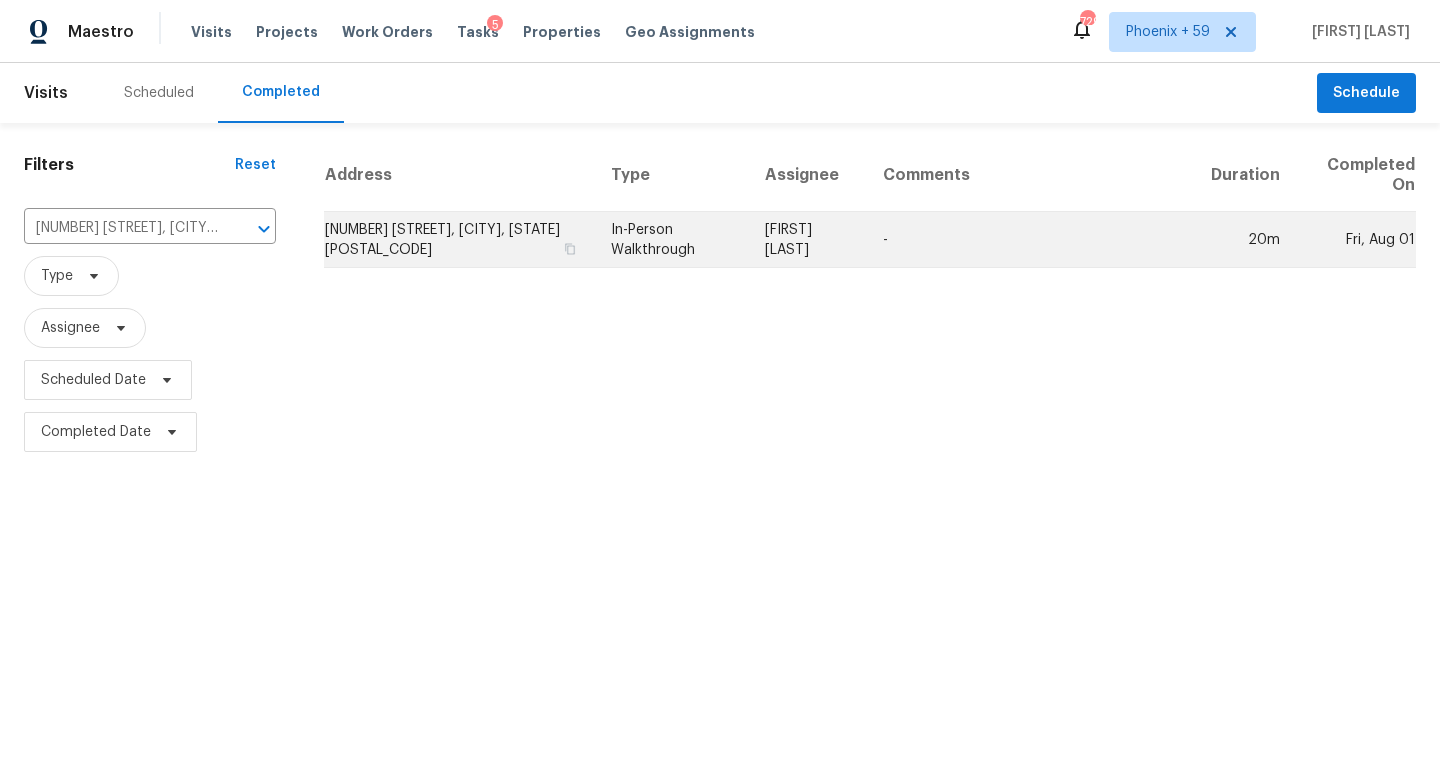 click on "[FIRST] [LAST]" at bounding box center (808, 240) 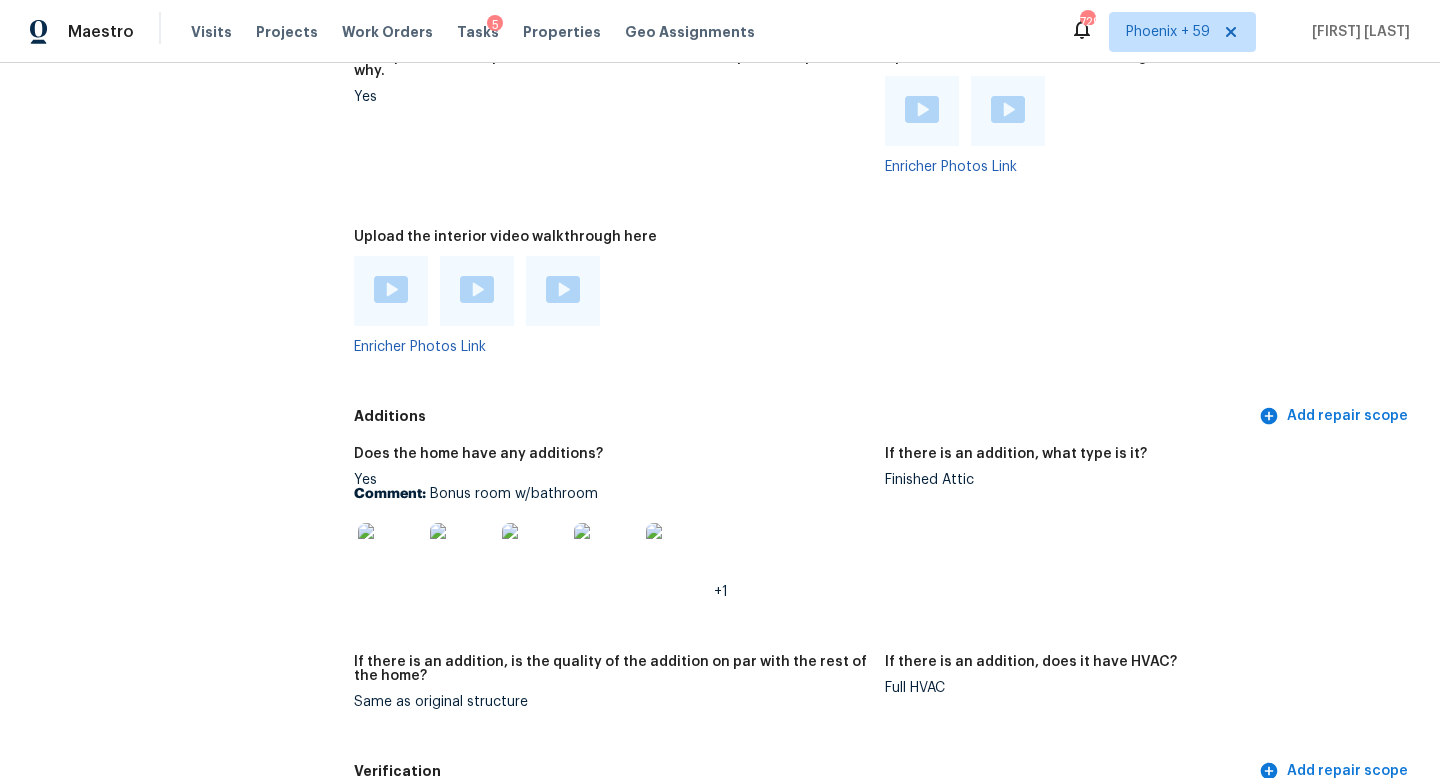 scroll, scrollTop: 4292, scrollLeft: 0, axis: vertical 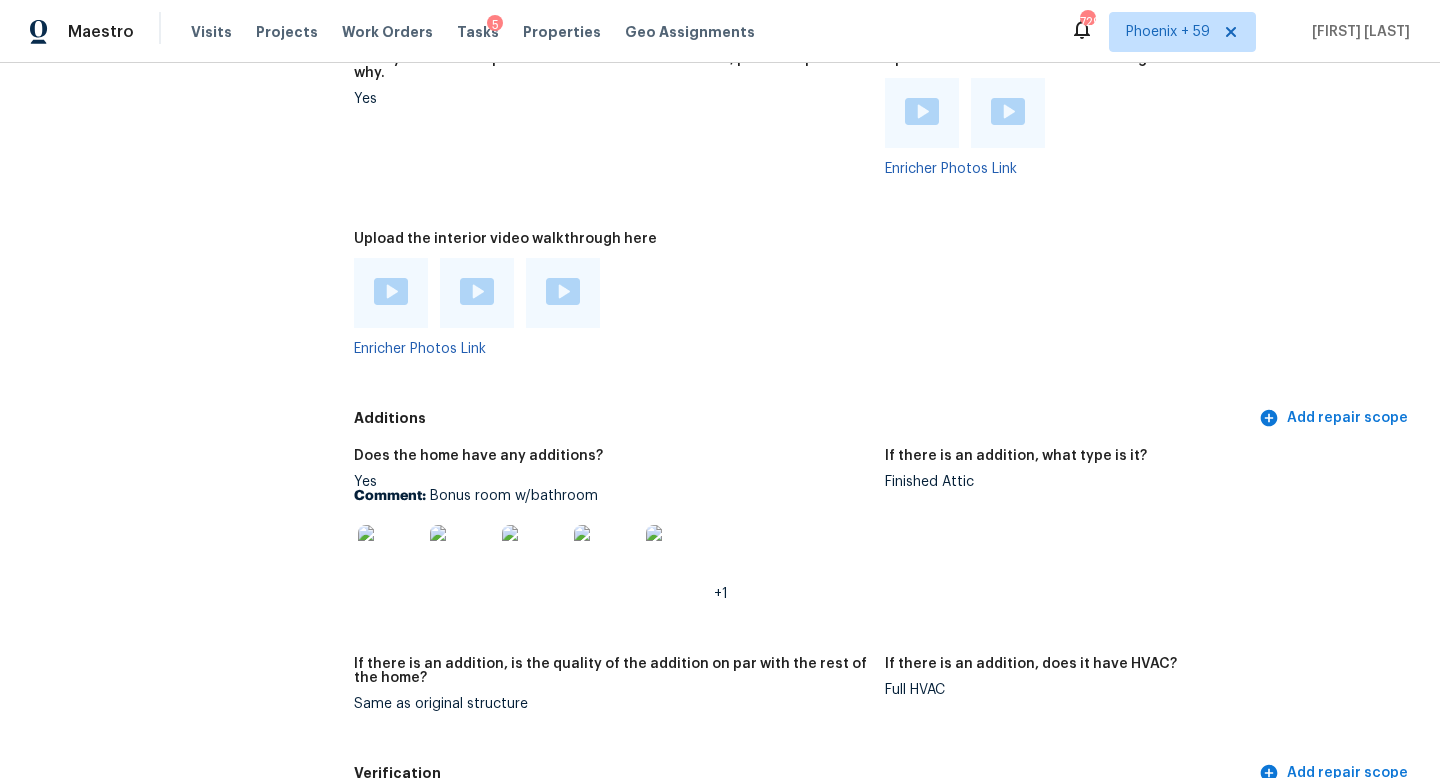 click at bounding box center (391, 291) 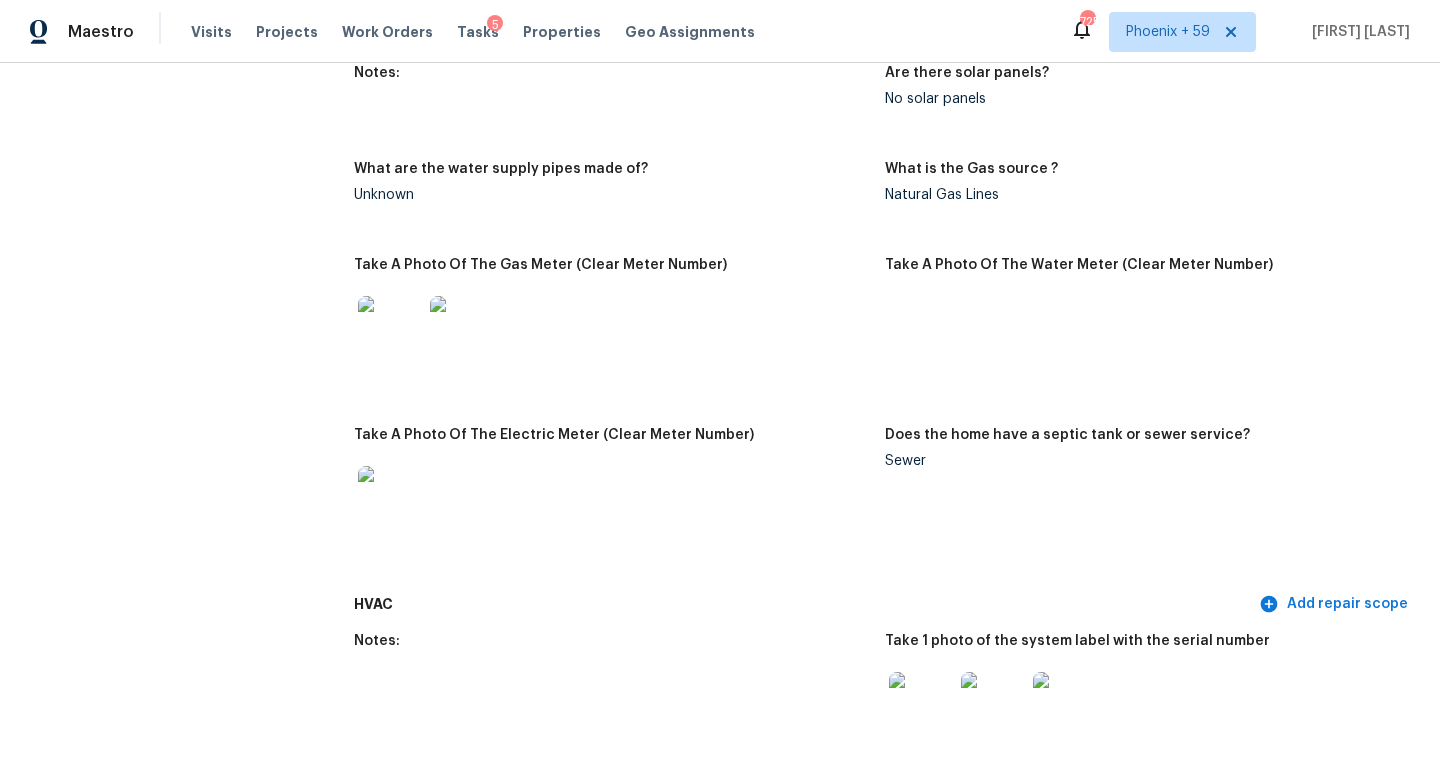 scroll, scrollTop: 4261, scrollLeft: 0, axis: vertical 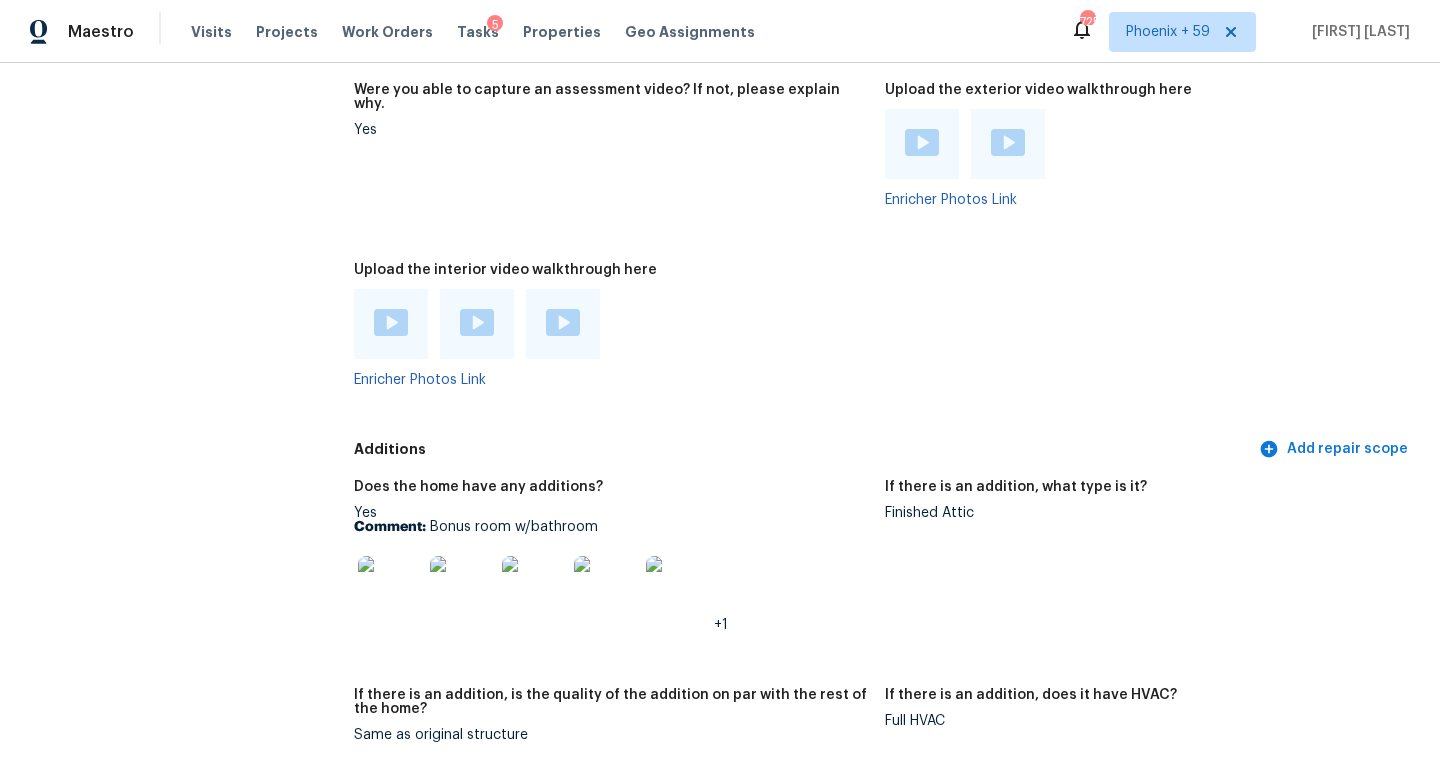 click on "Comment:   Bonus room w/bathroom" at bounding box center (611, 527) 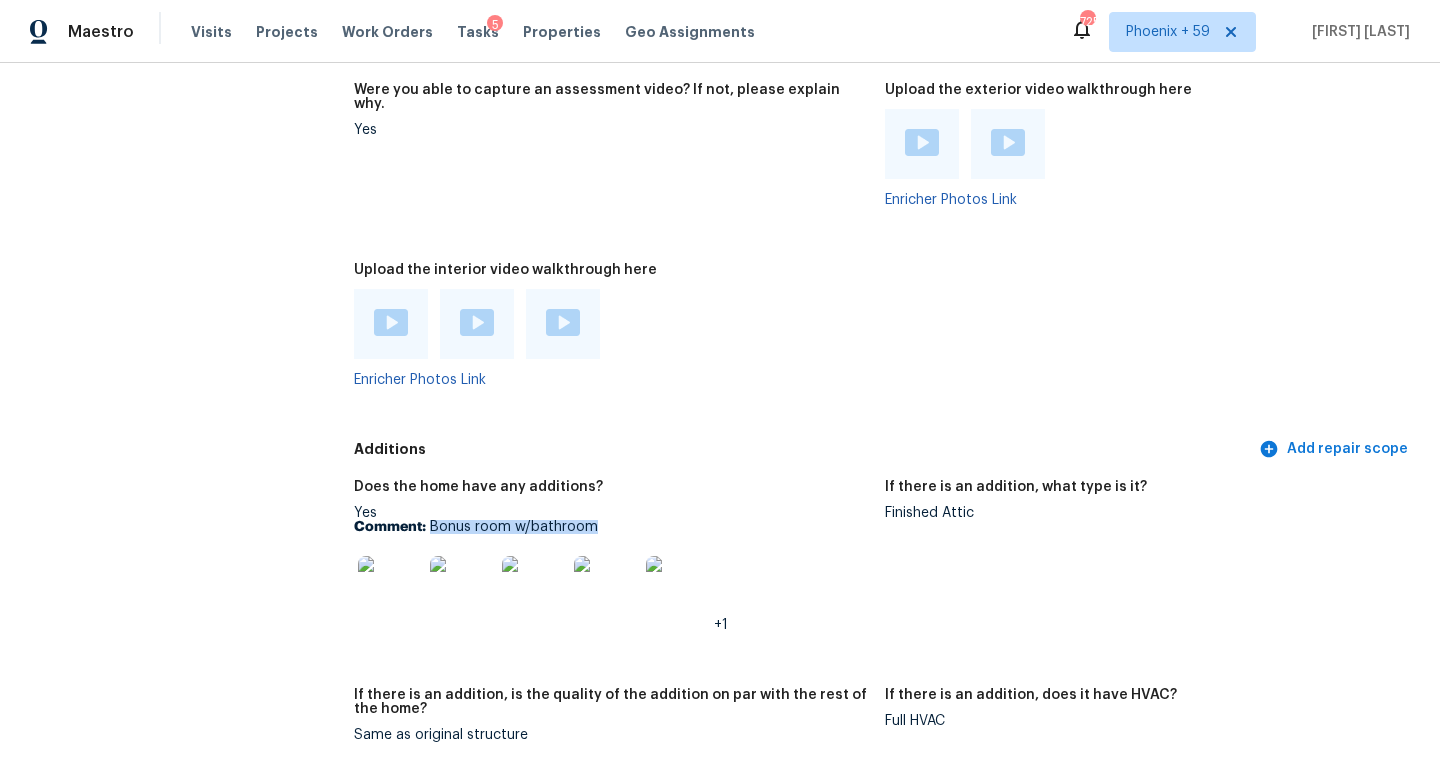 drag, startPoint x: 430, startPoint y: 500, endPoint x: 626, endPoint y: 502, distance: 196.01021 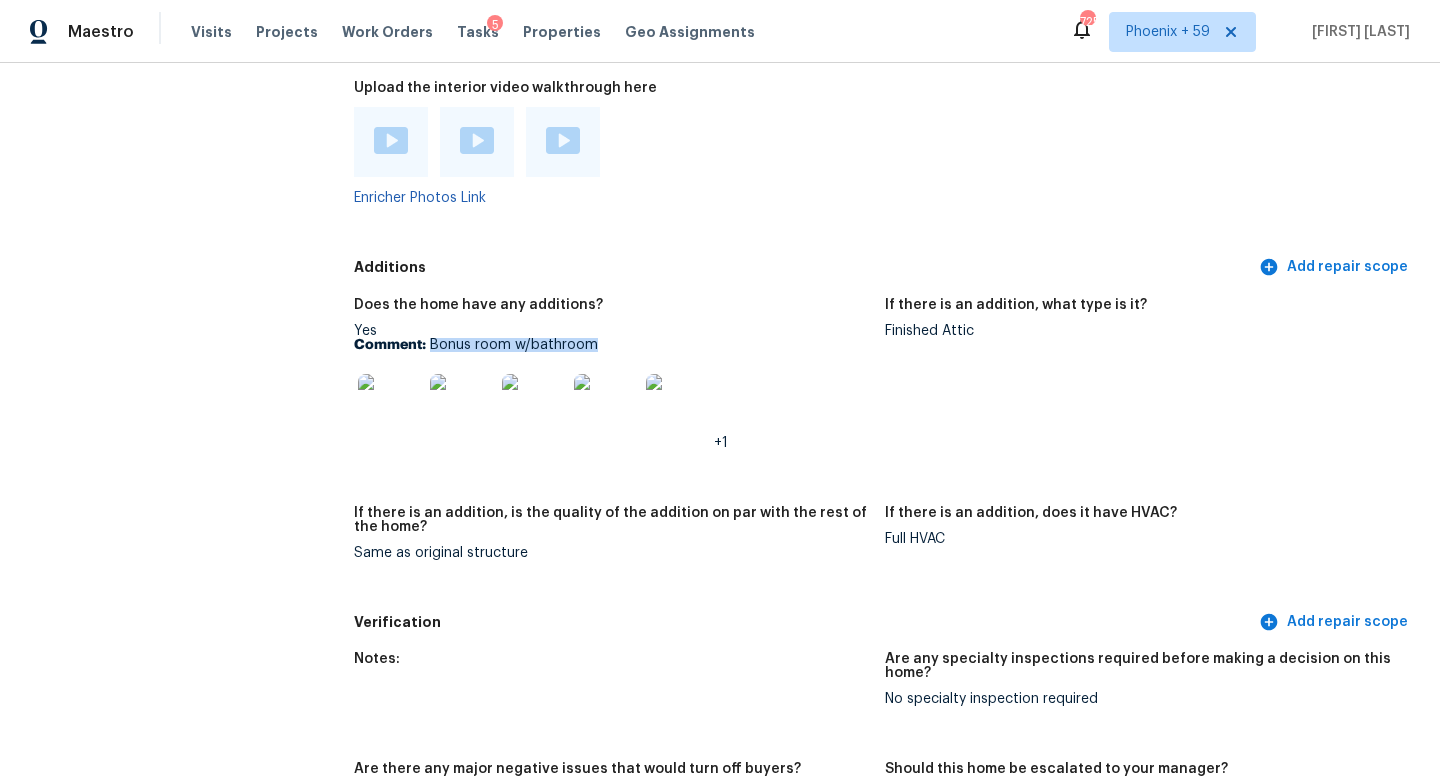 scroll, scrollTop: 4444, scrollLeft: 0, axis: vertical 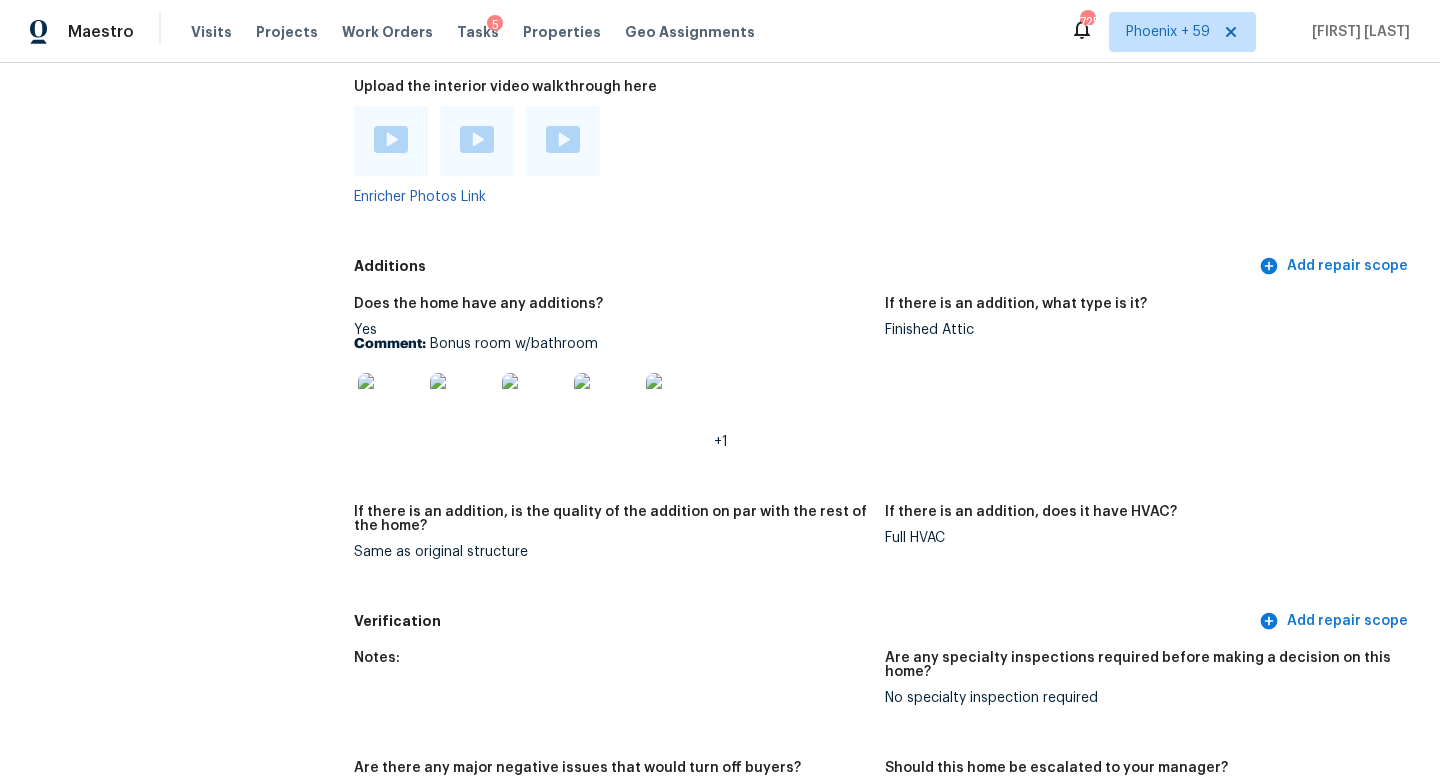 click on "If there is an addition, what type is it? Finished Attic" at bounding box center [1150, 389] 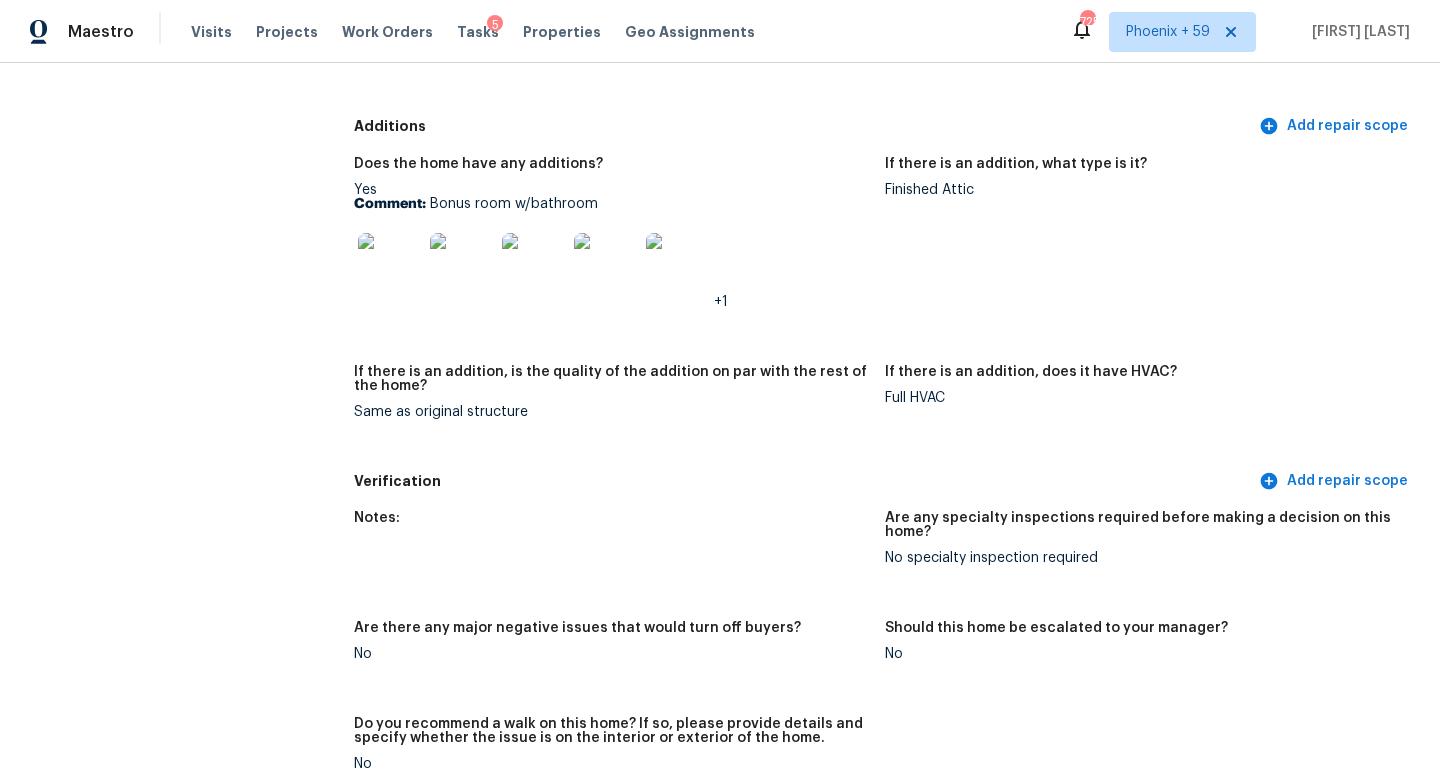 scroll, scrollTop: 4591, scrollLeft: 0, axis: vertical 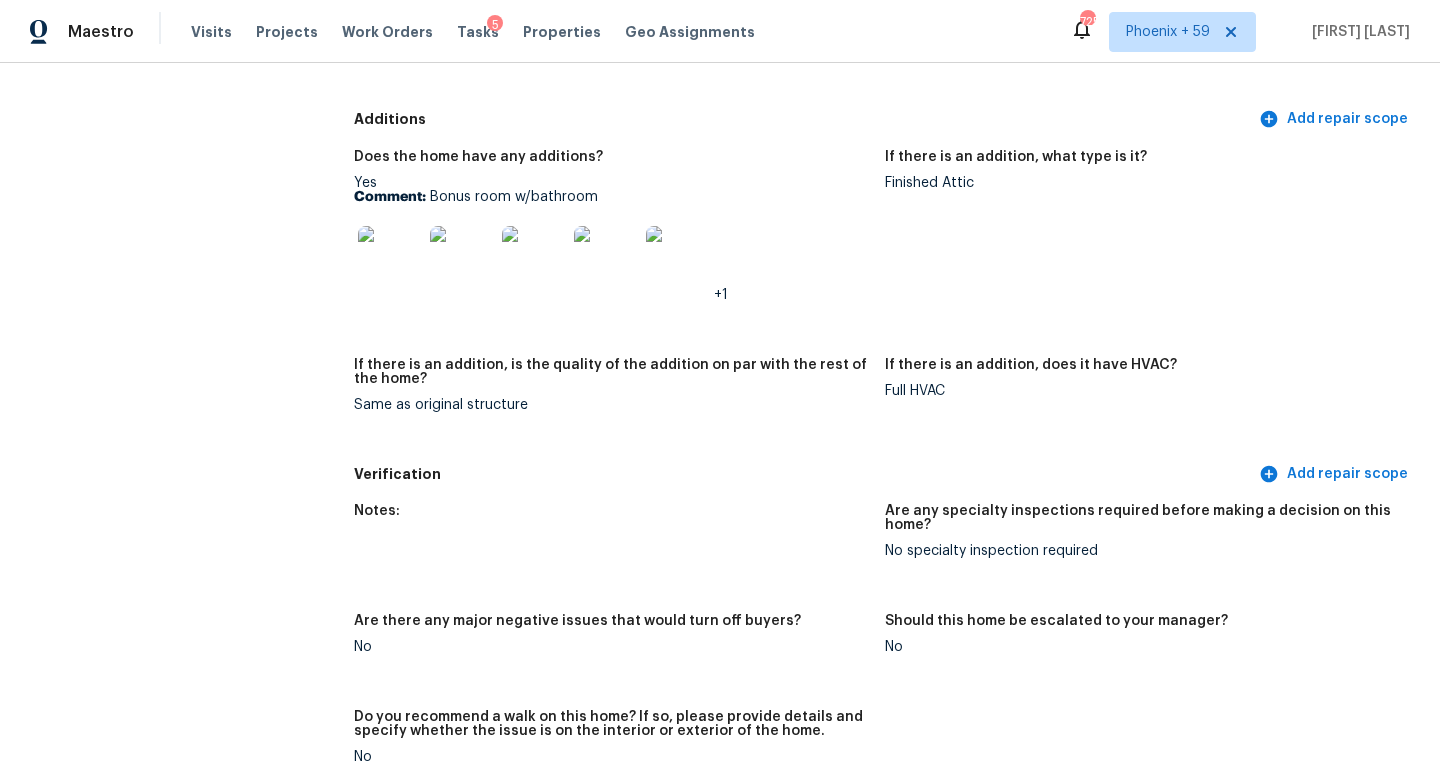 click at bounding box center [390, 258] 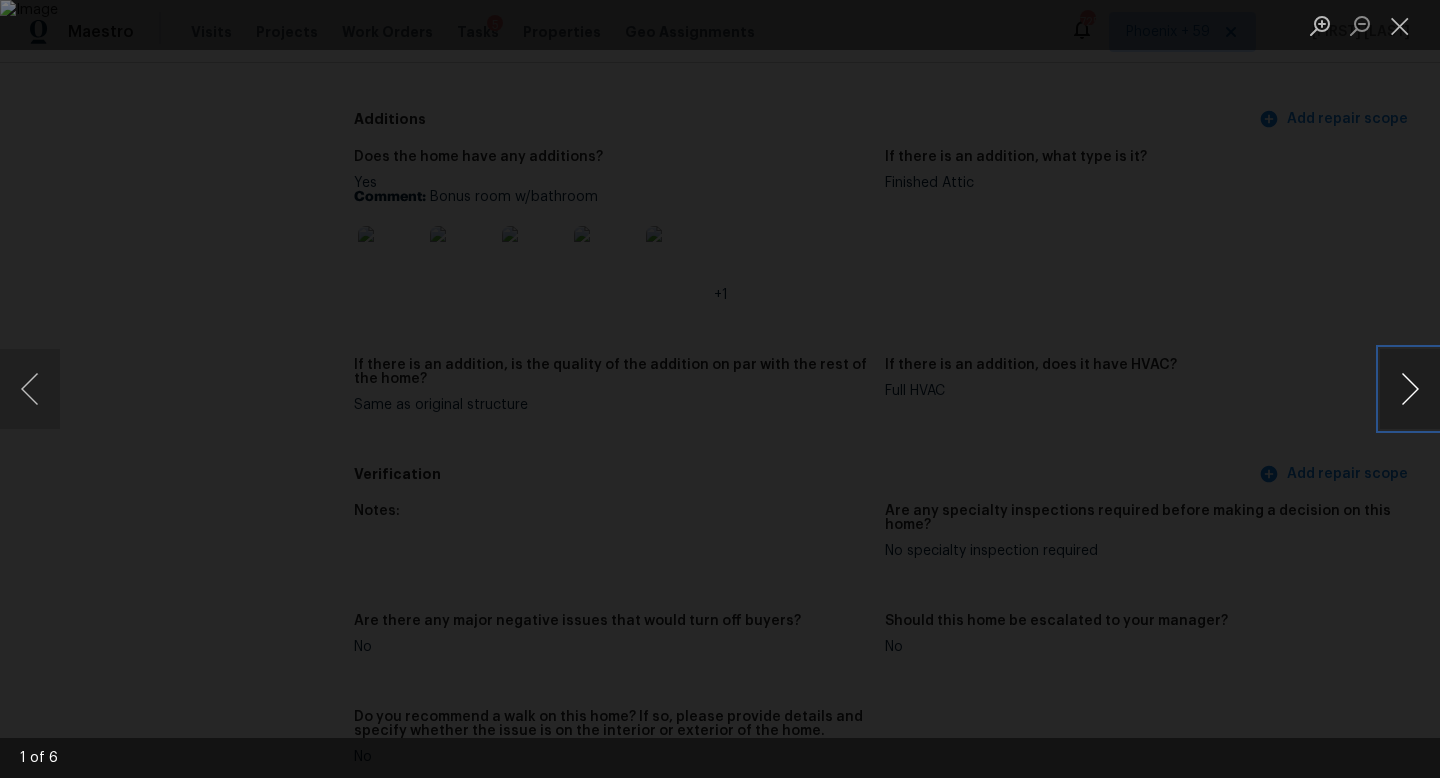 click at bounding box center (1410, 389) 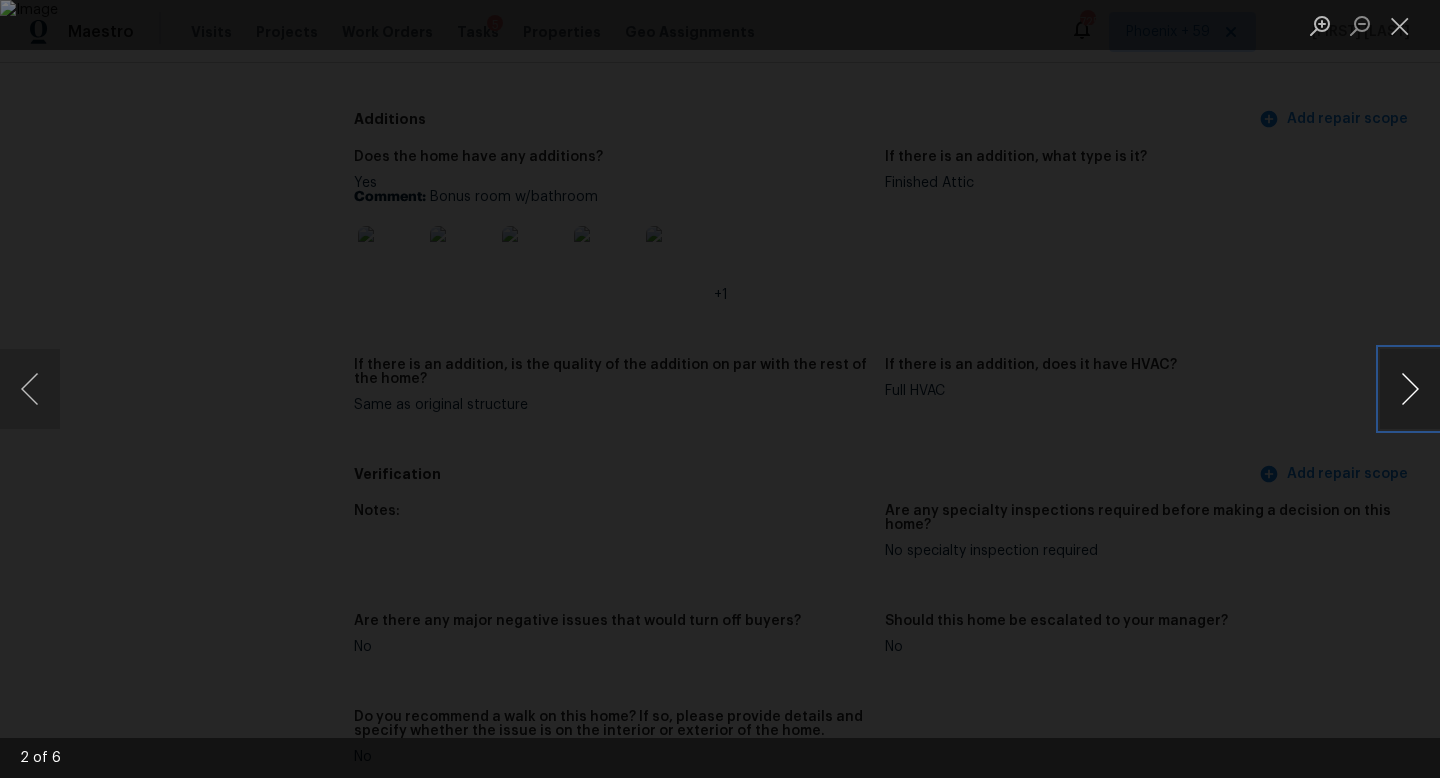 type 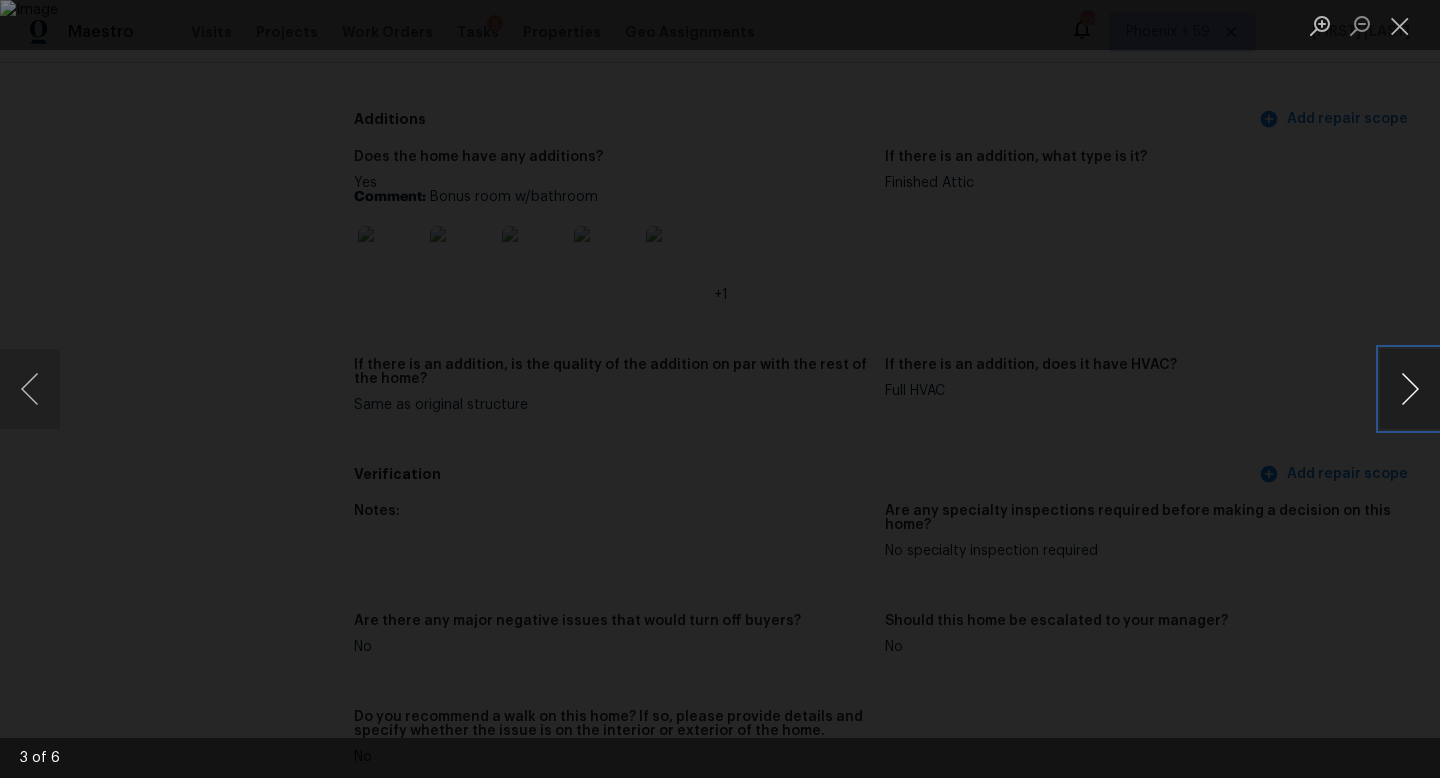 click at bounding box center [1410, 389] 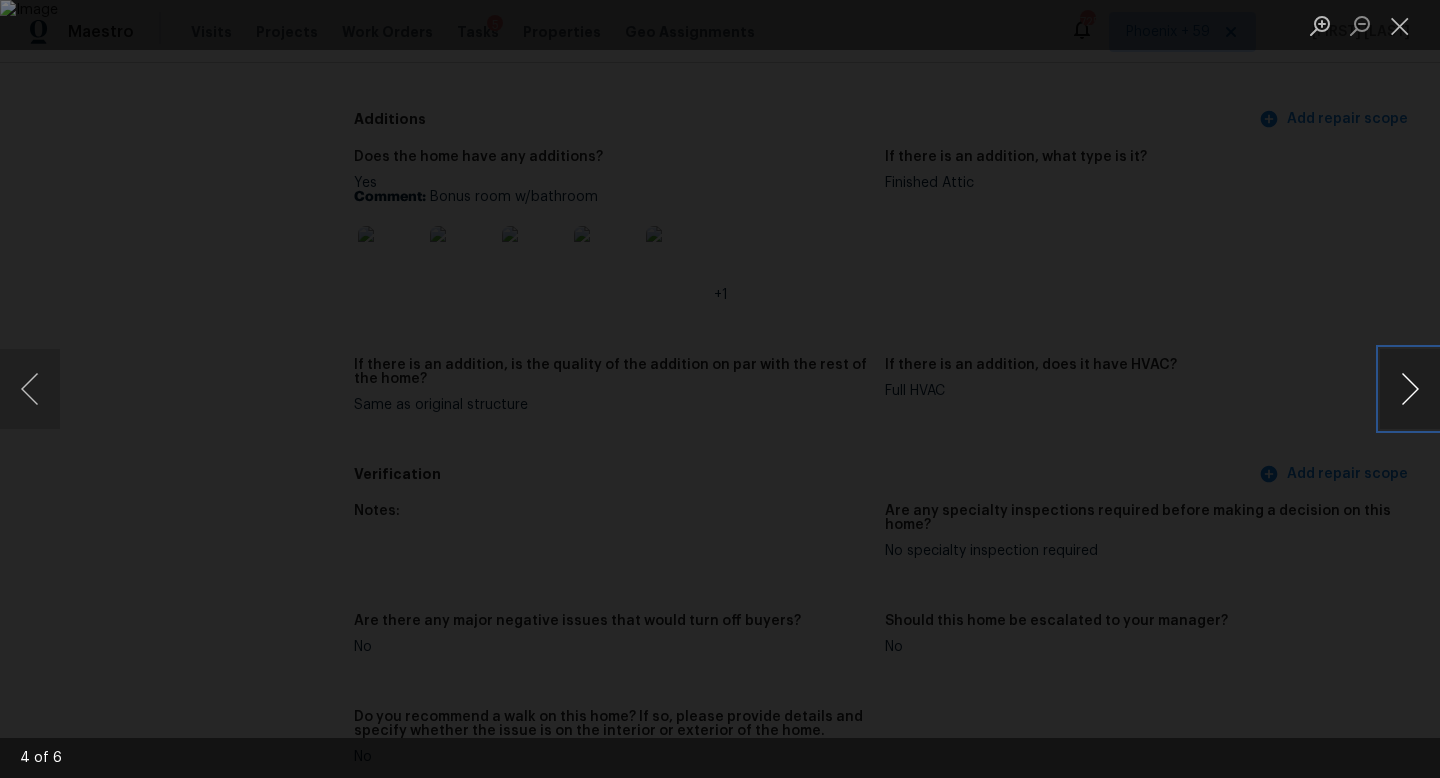 click at bounding box center [1410, 389] 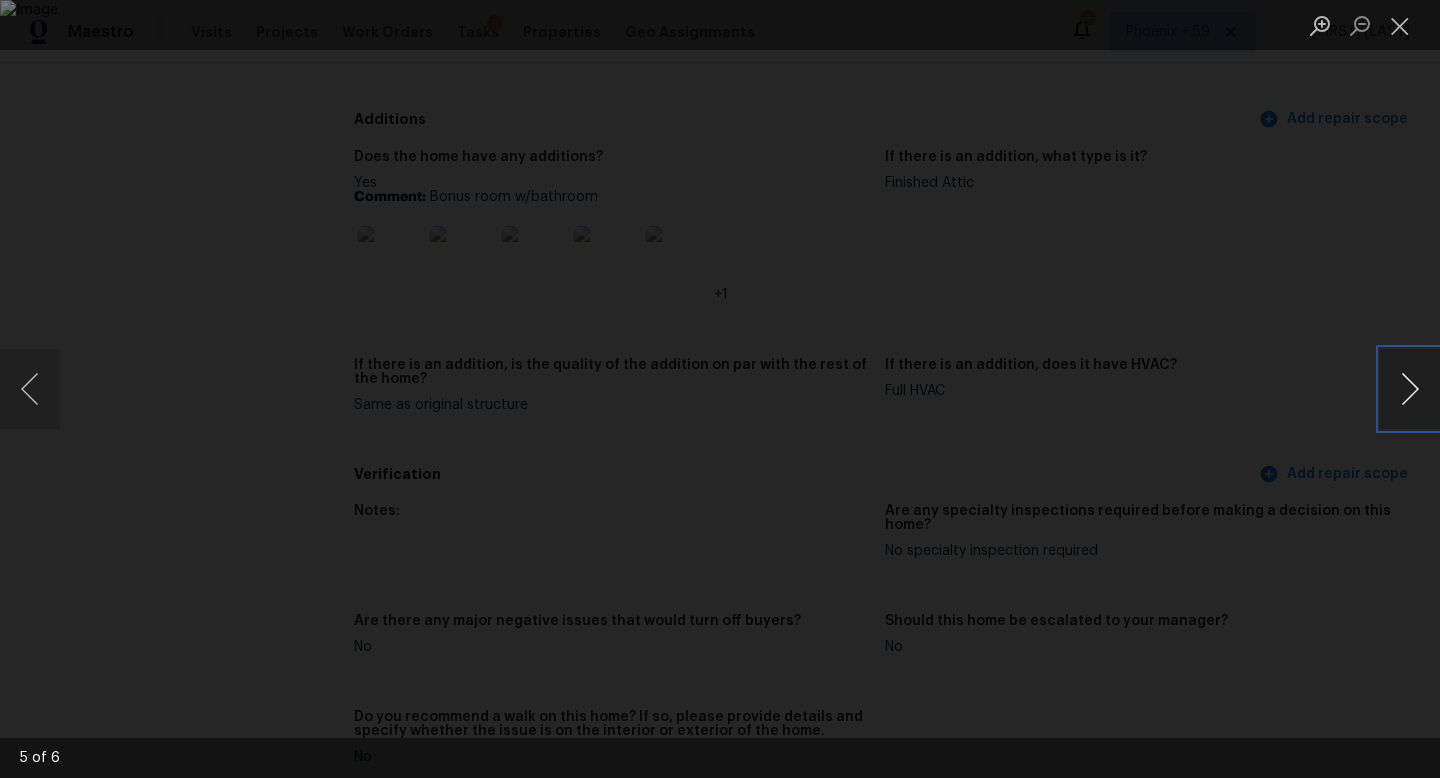 click at bounding box center (1410, 389) 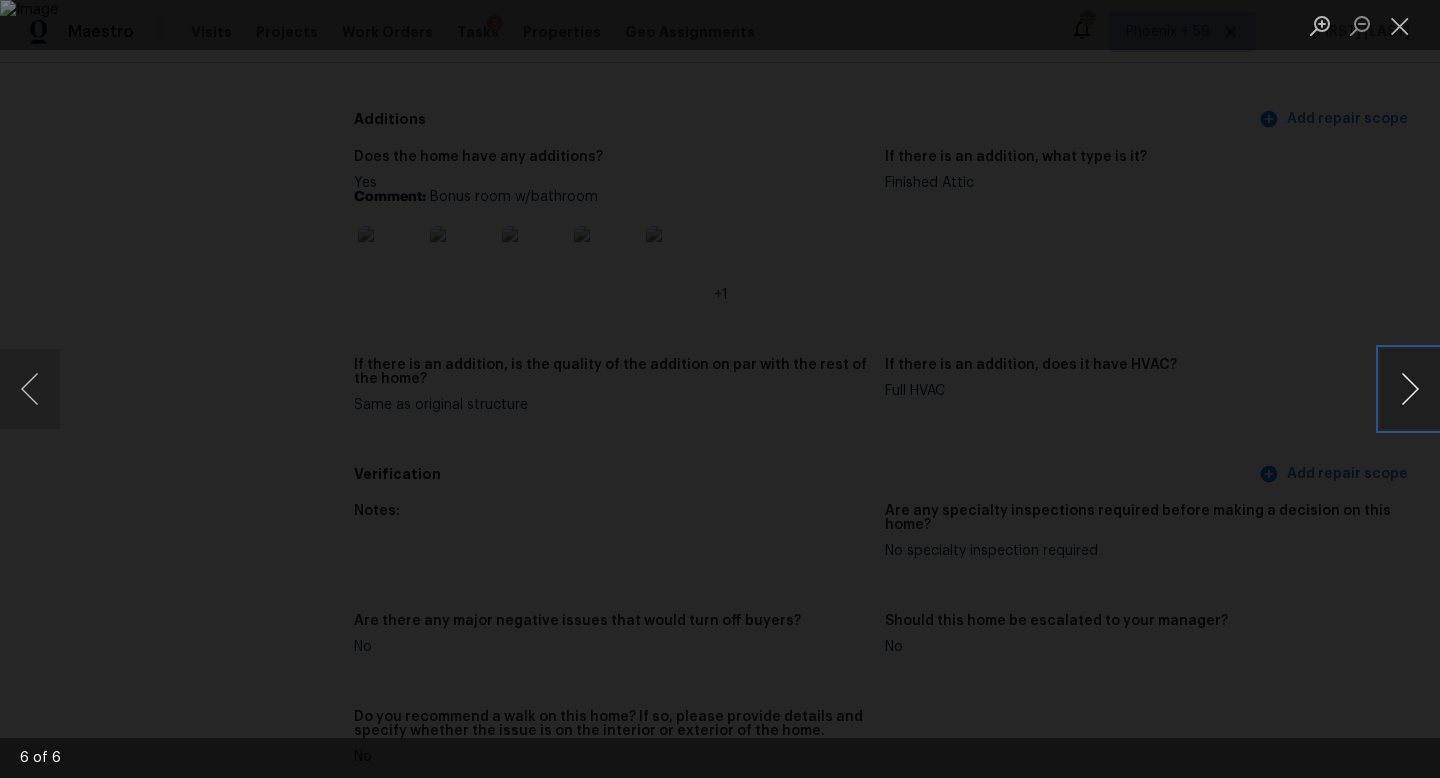click at bounding box center [1410, 389] 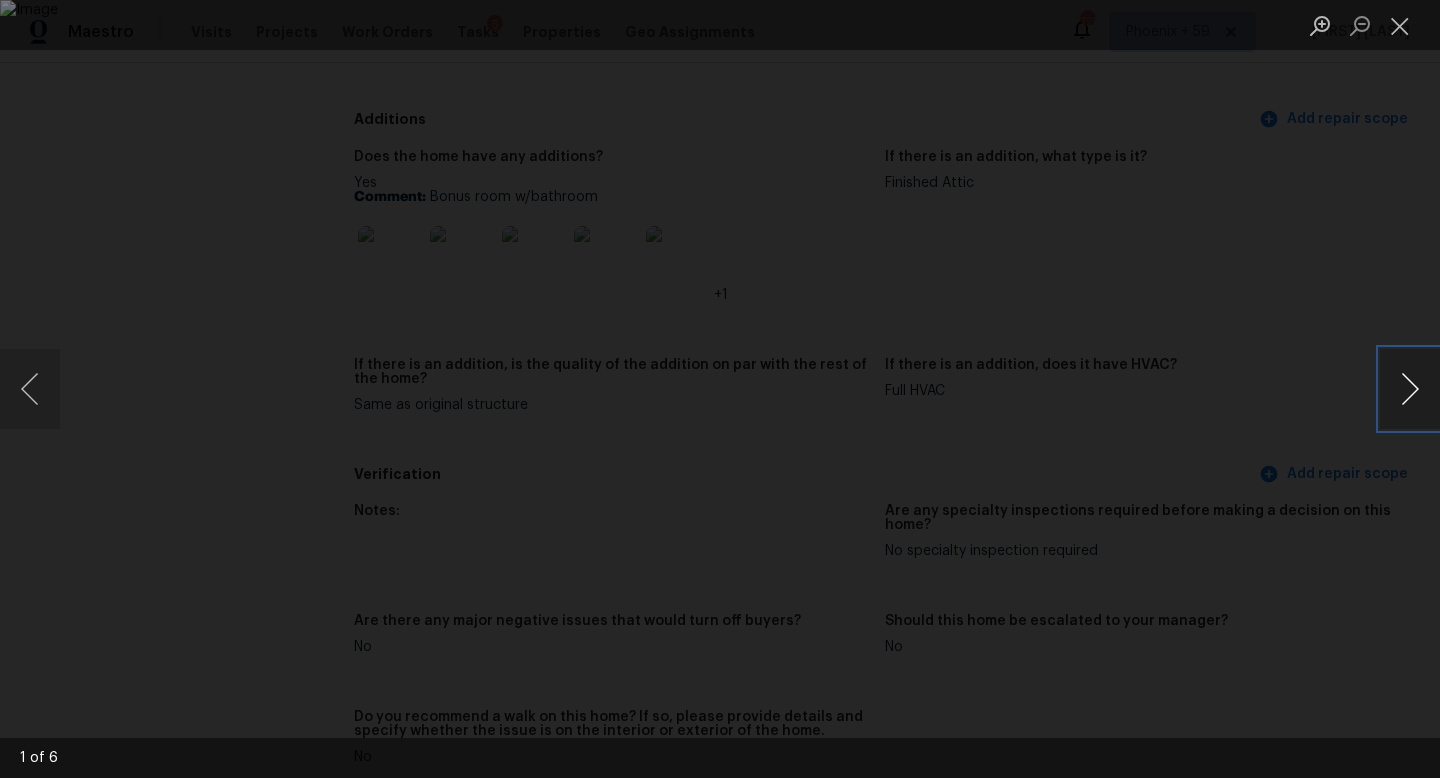 click at bounding box center [1410, 389] 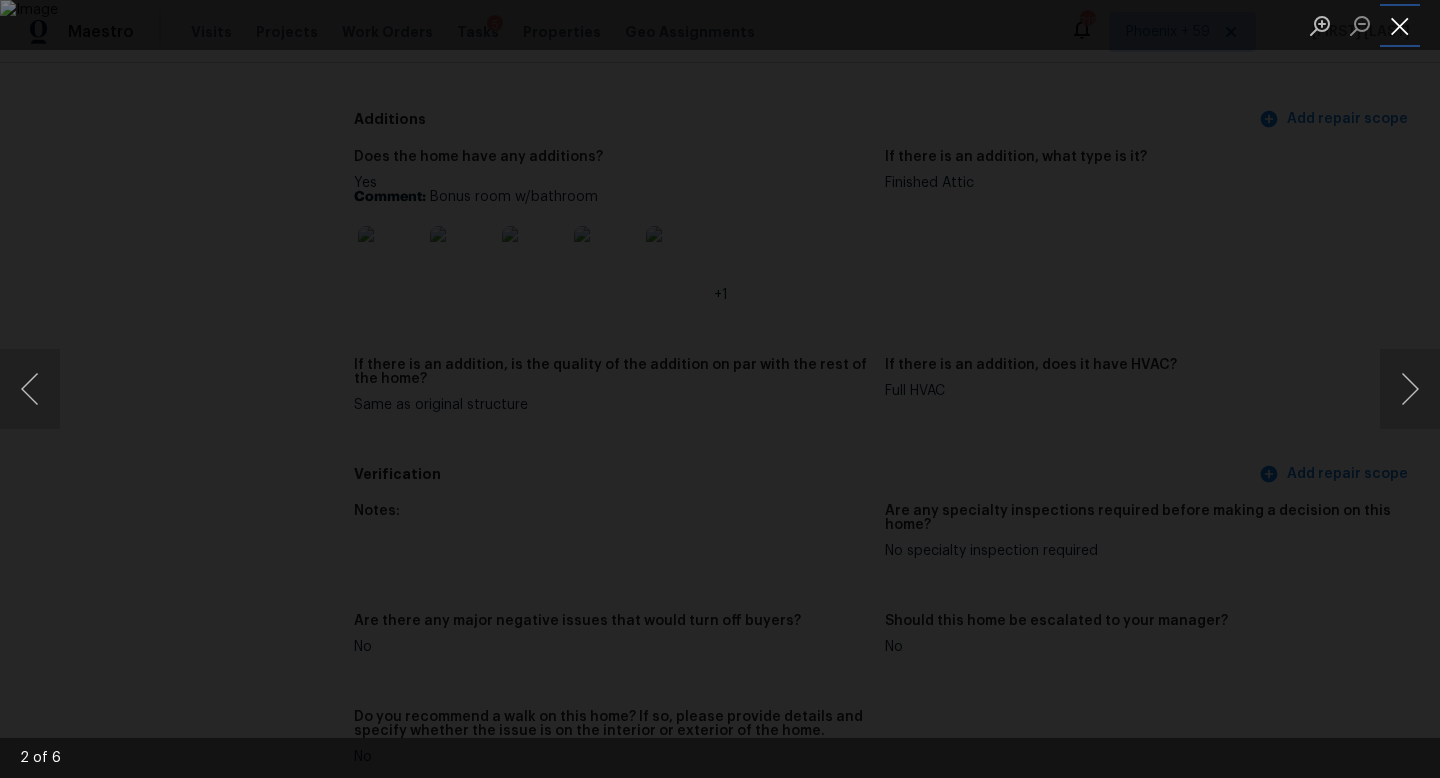 click at bounding box center [1400, 25] 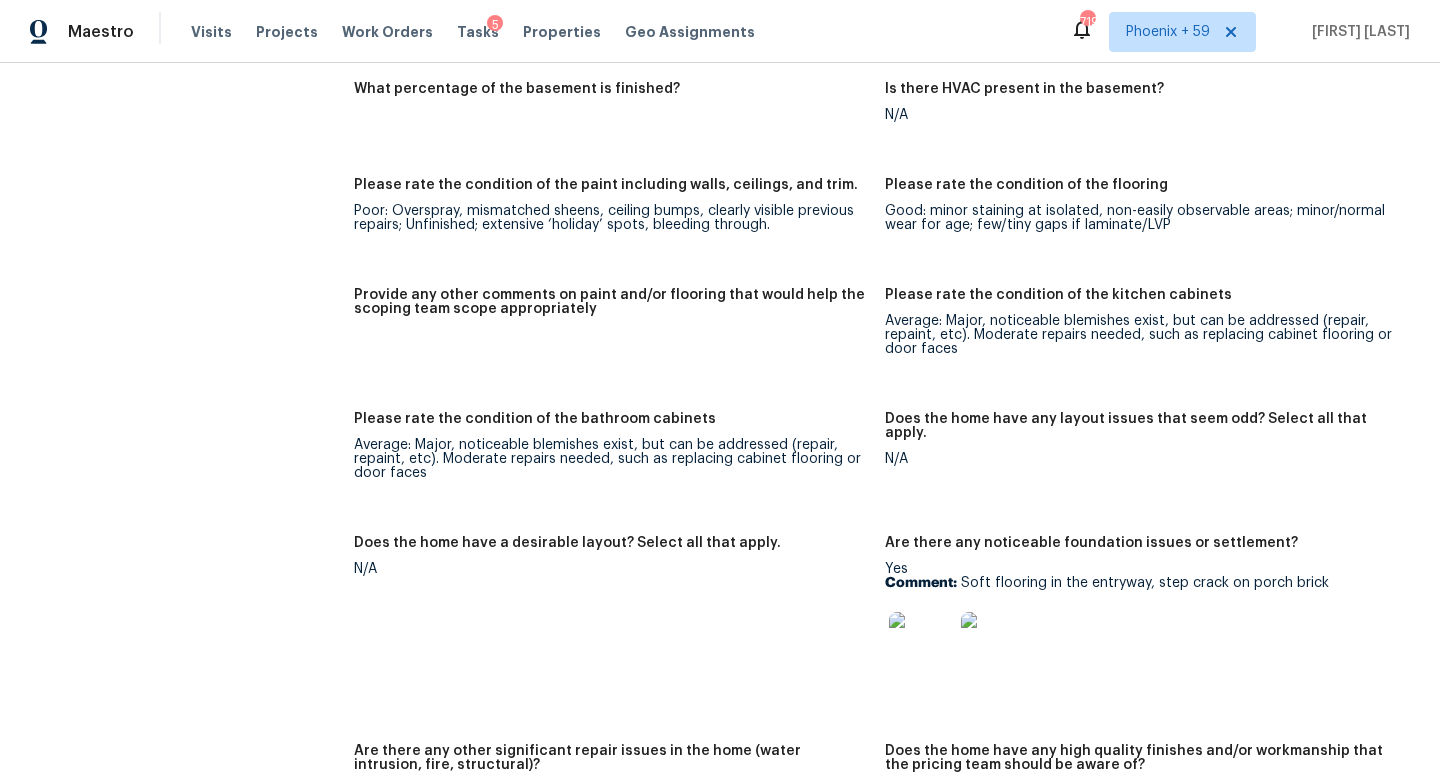 scroll, scrollTop: 3222, scrollLeft: 0, axis: vertical 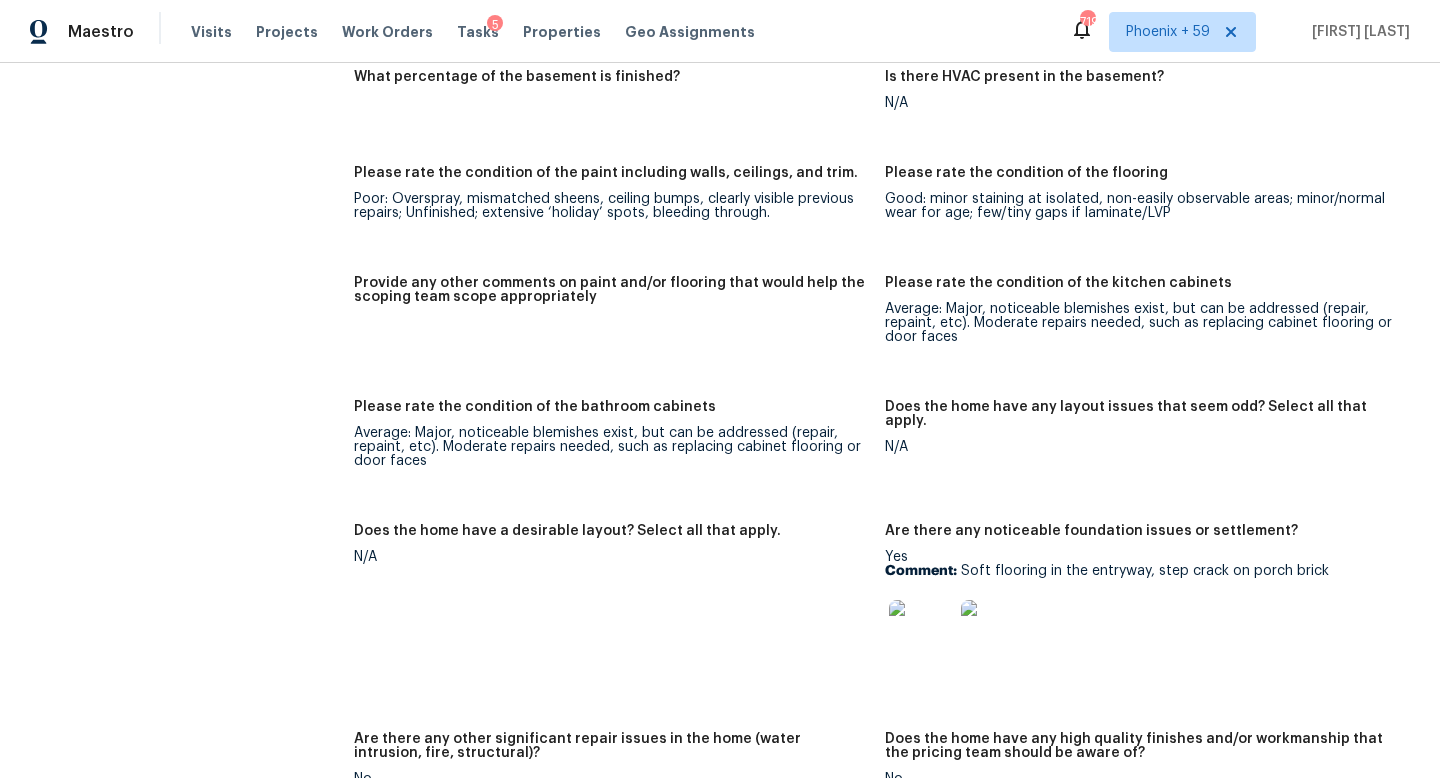 click at bounding box center [921, 632] 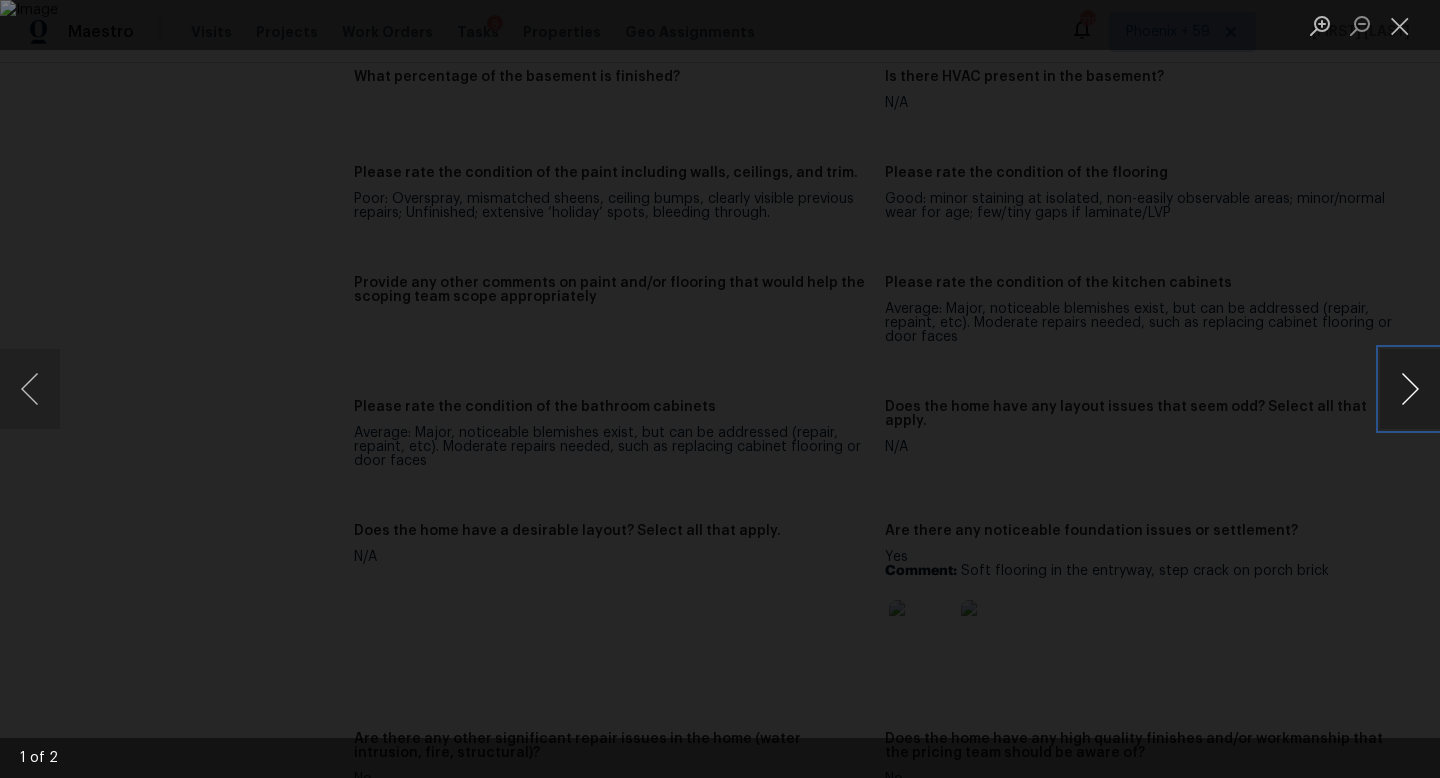 click at bounding box center [1410, 389] 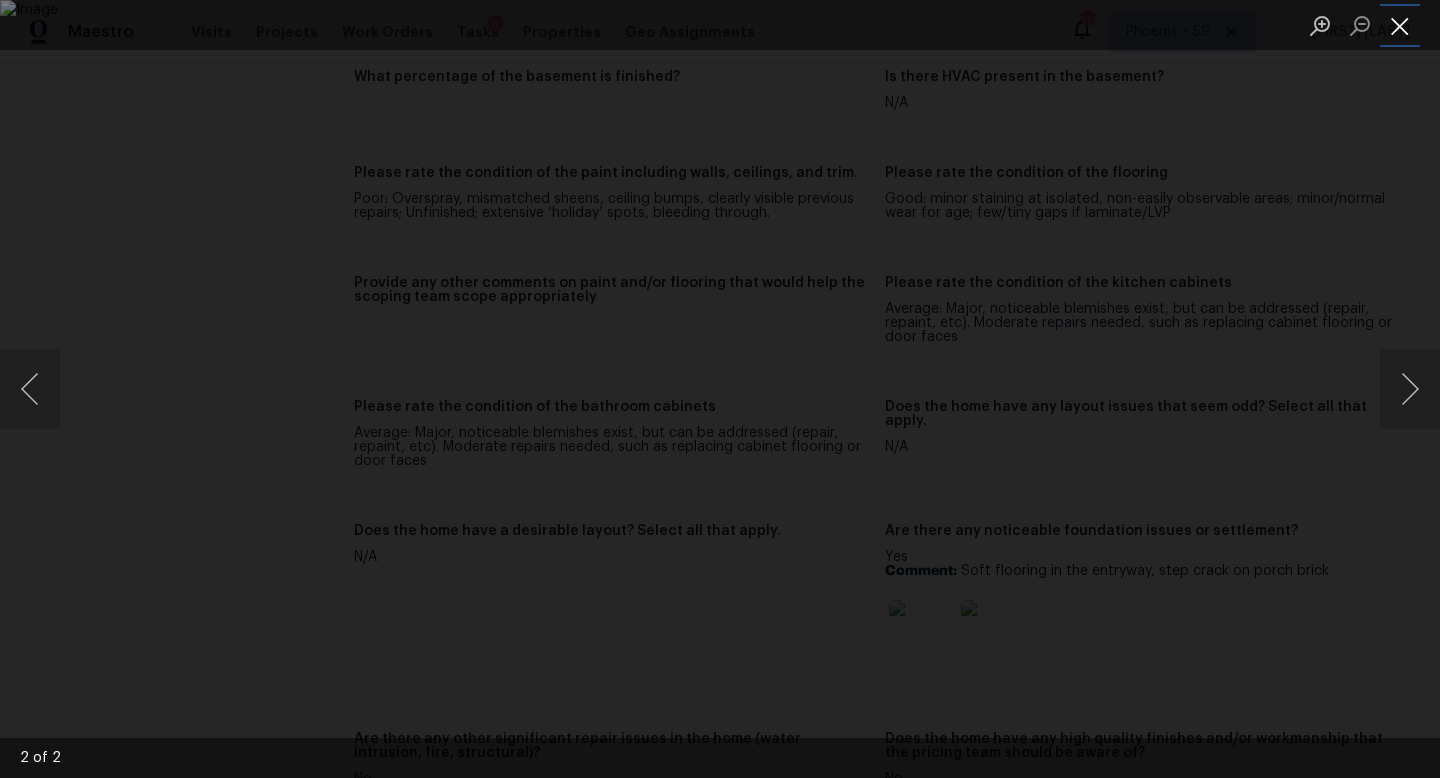click at bounding box center [1400, 25] 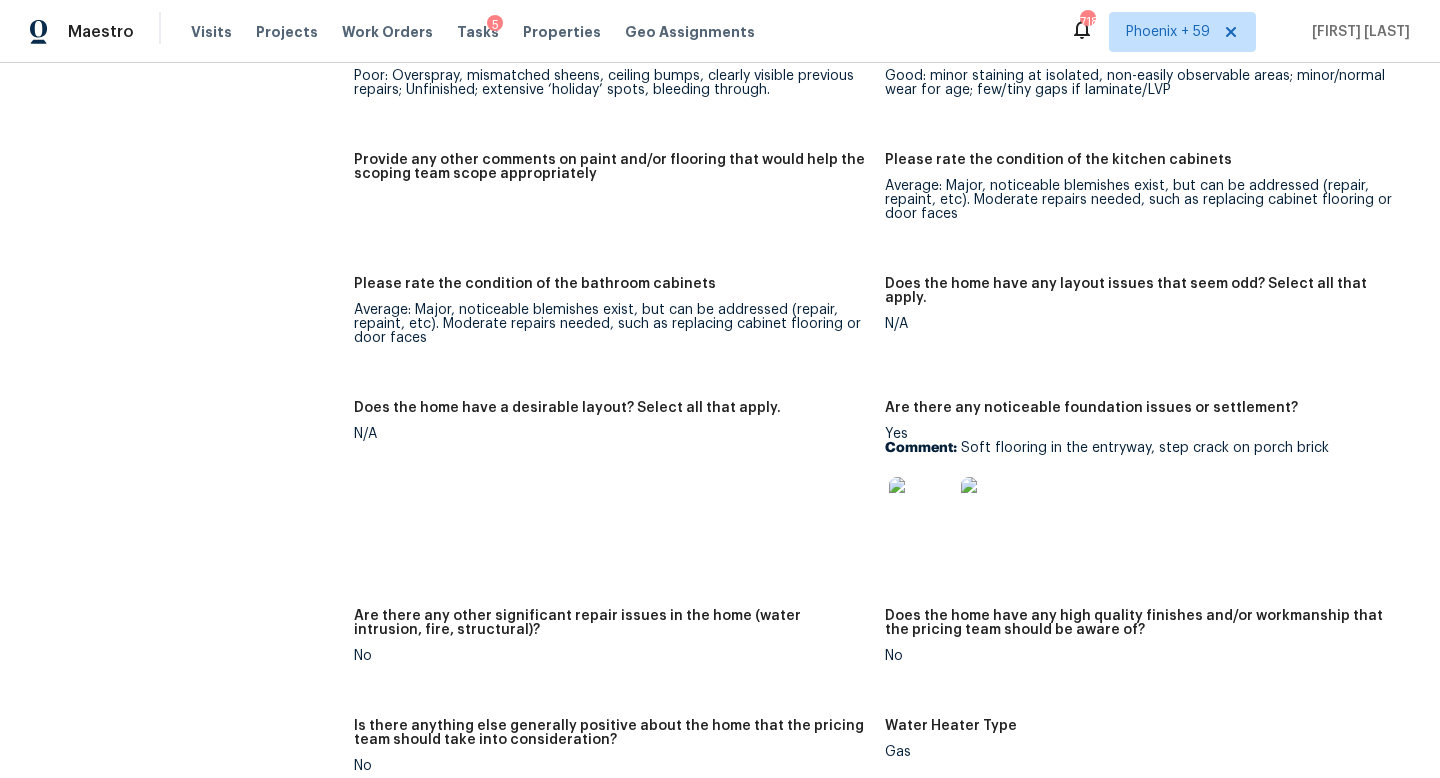 scroll, scrollTop: 458, scrollLeft: 0, axis: vertical 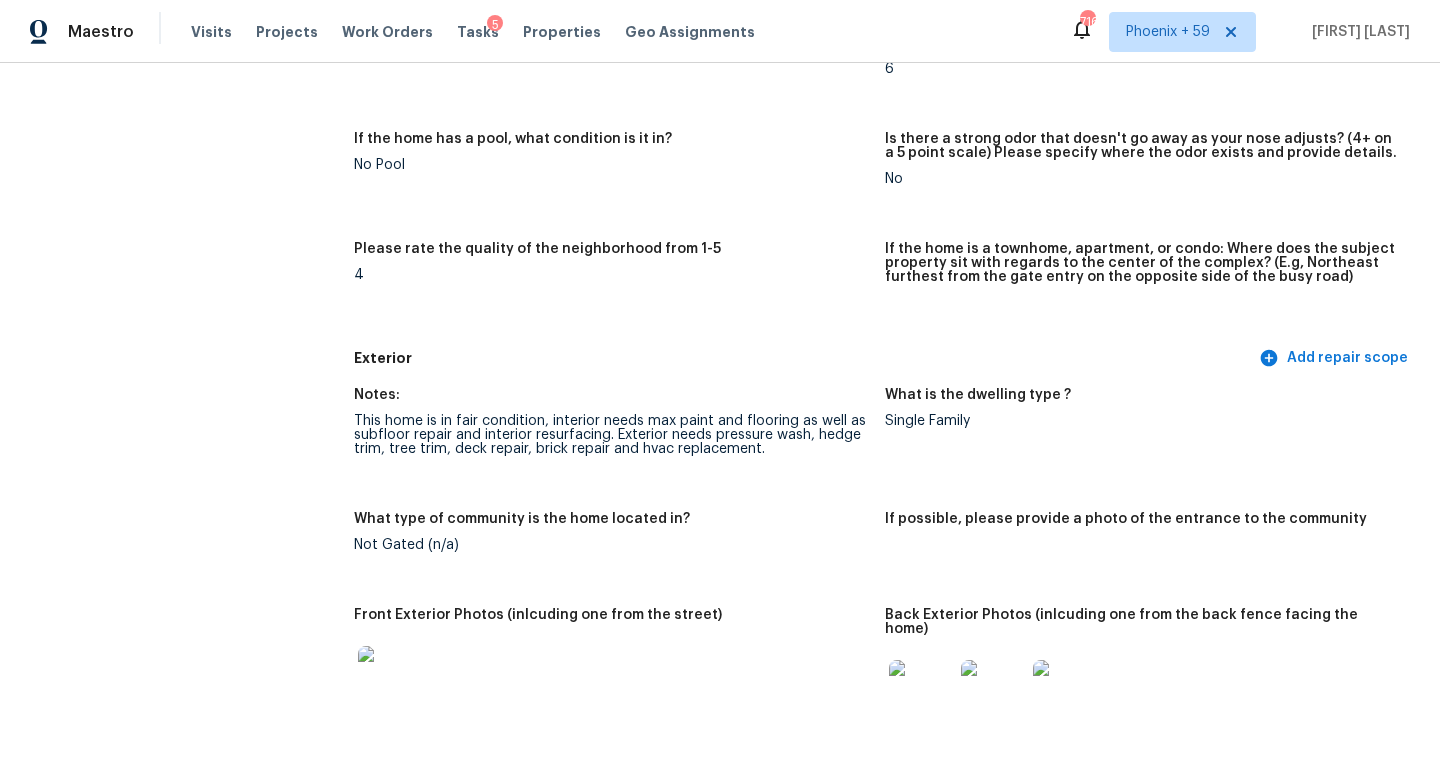 click on "Please rate the quality of the neighborhood from 1-5" at bounding box center [611, 255] 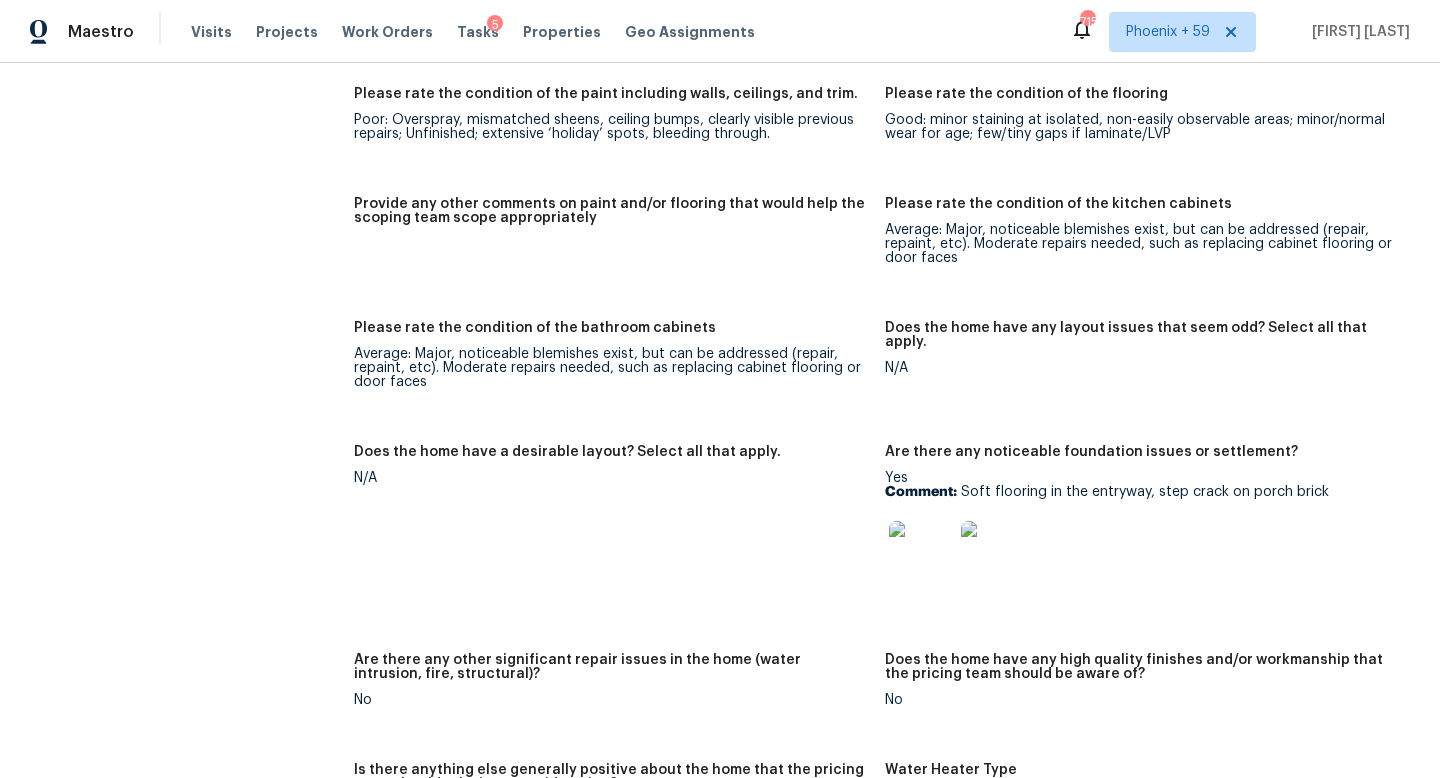 scroll, scrollTop: 3312, scrollLeft: 0, axis: vertical 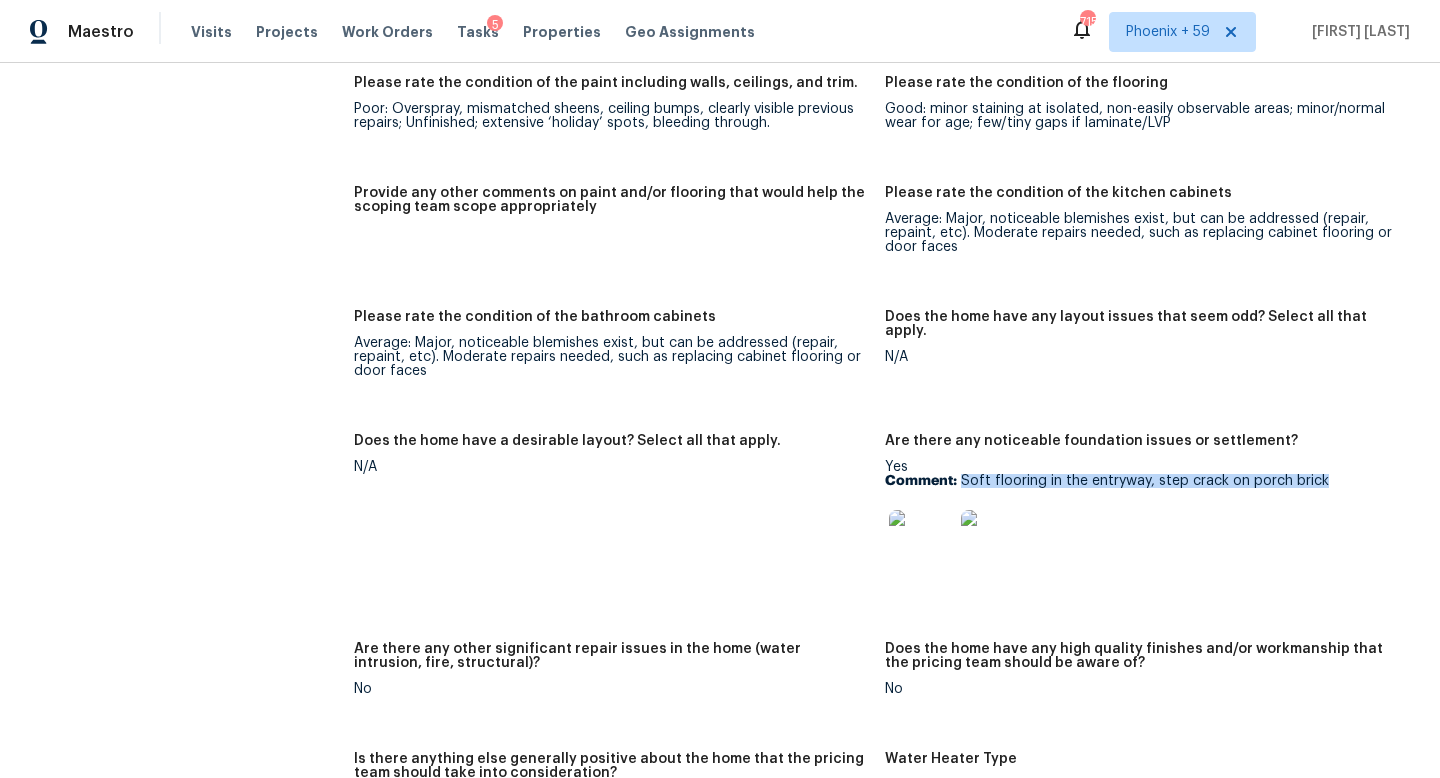 drag, startPoint x: 962, startPoint y: 451, endPoint x: 1348, endPoint y: 451, distance: 386 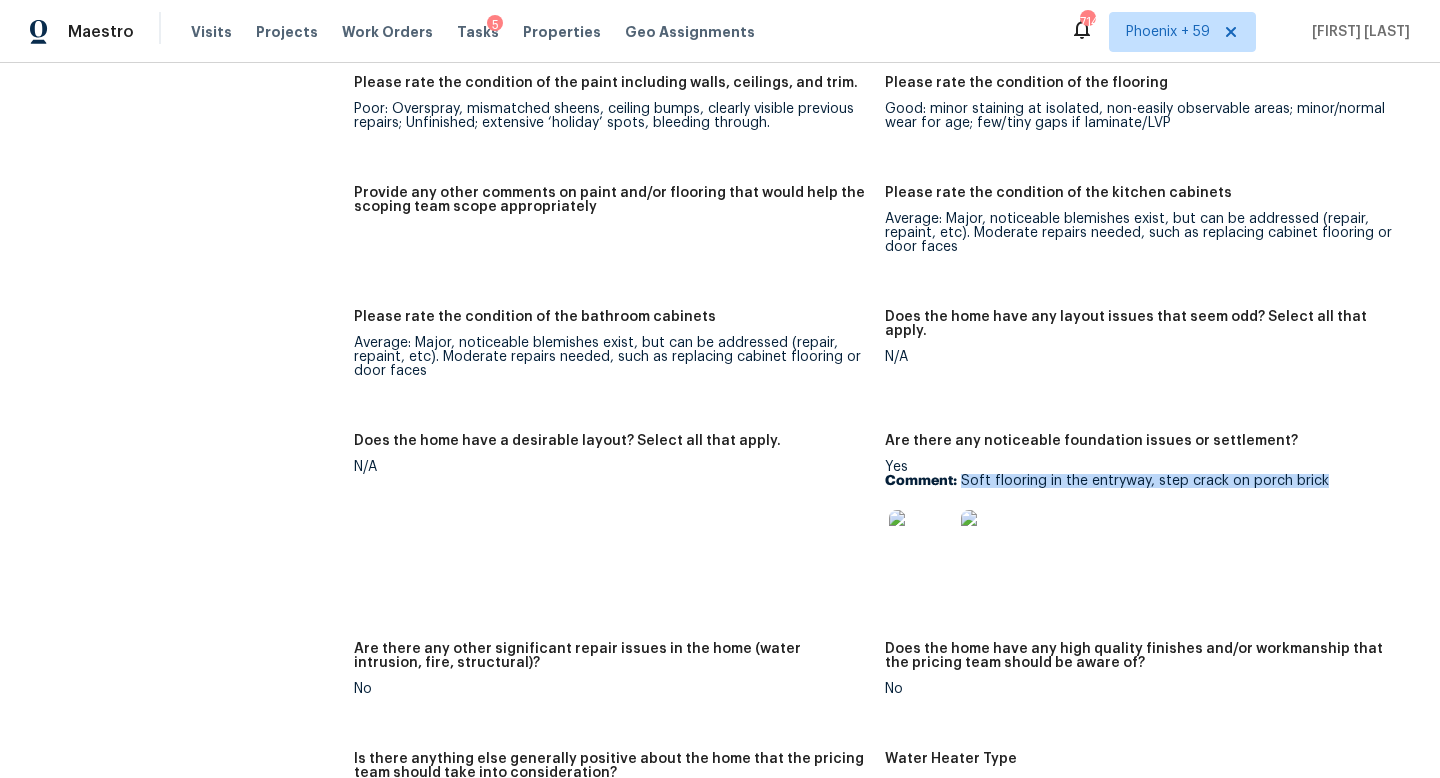 click at bounding box center (921, 542) 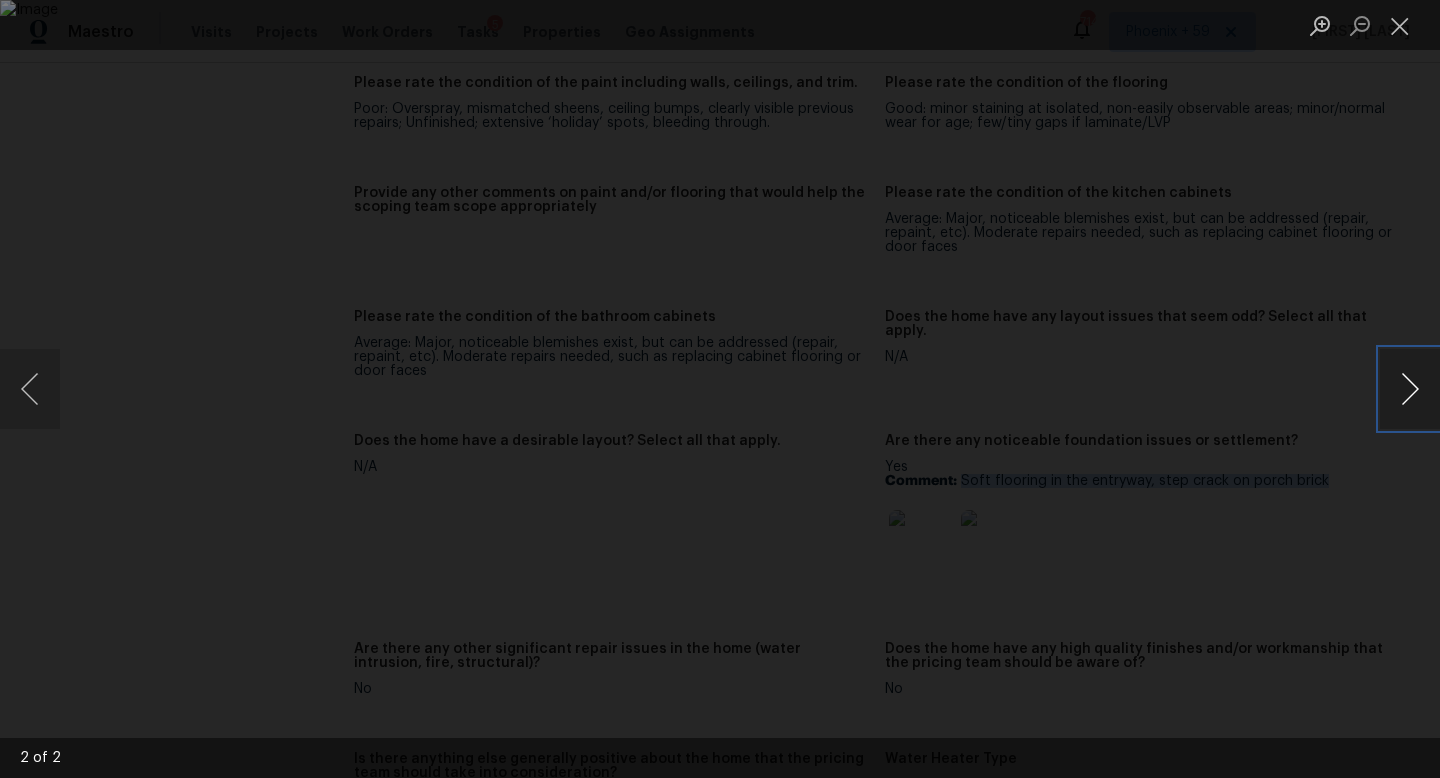click at bounding box center [1410, 389] 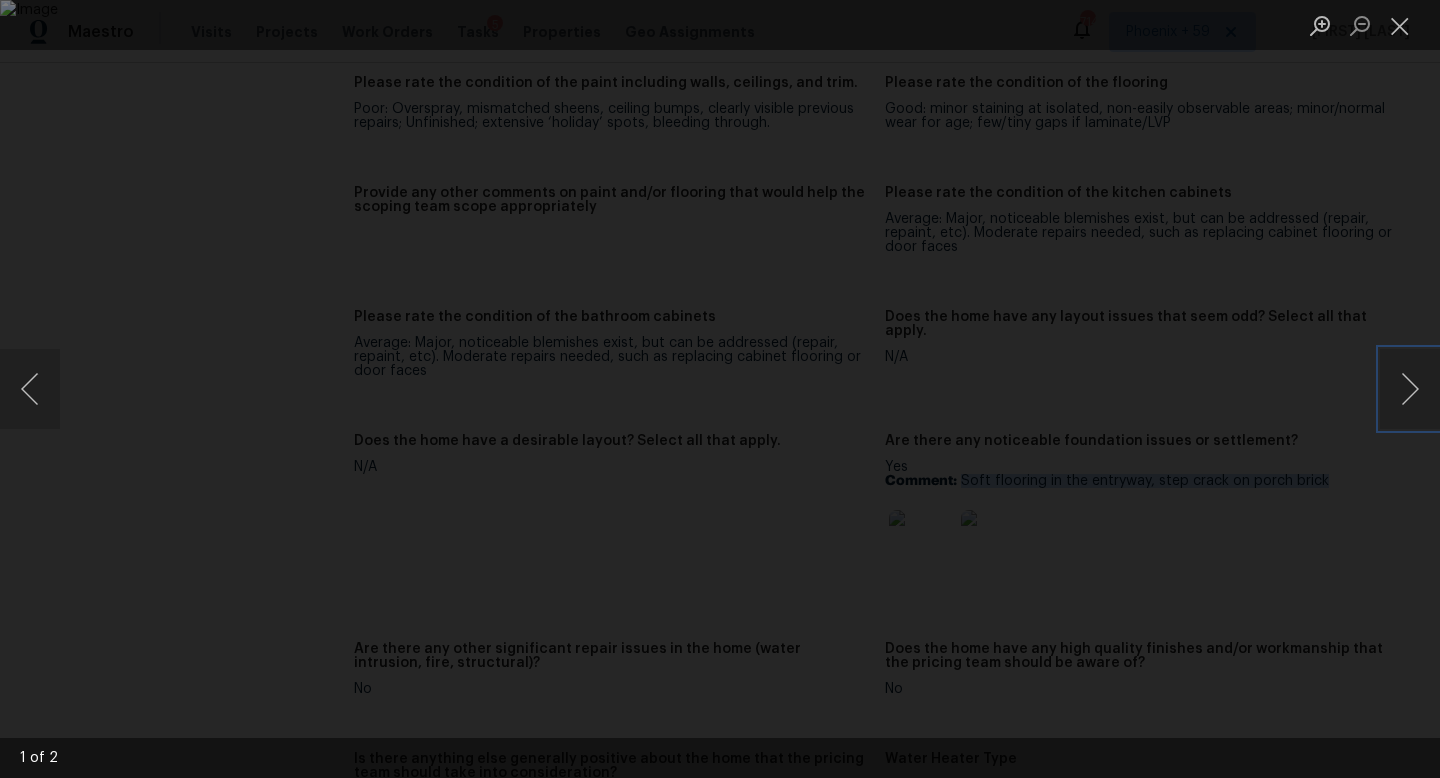 type 